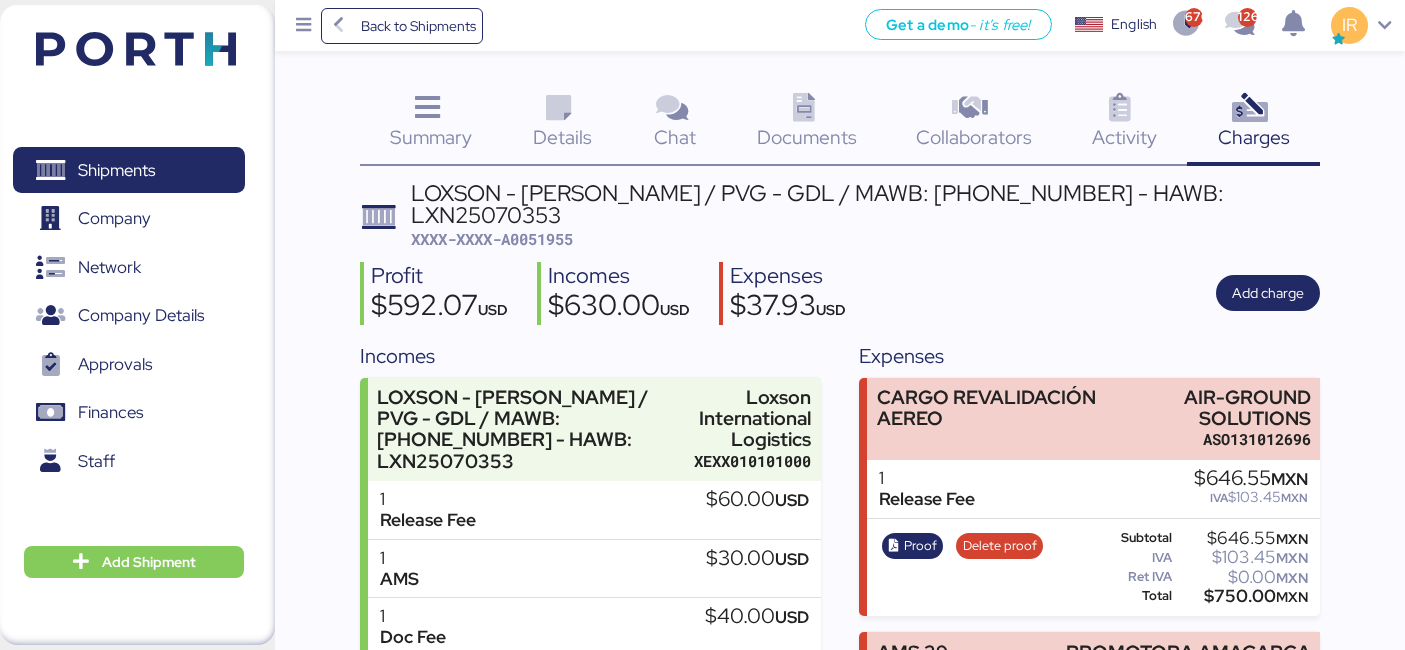 scroll, scrollTop: 0, scrollLeft: 0, axis: both 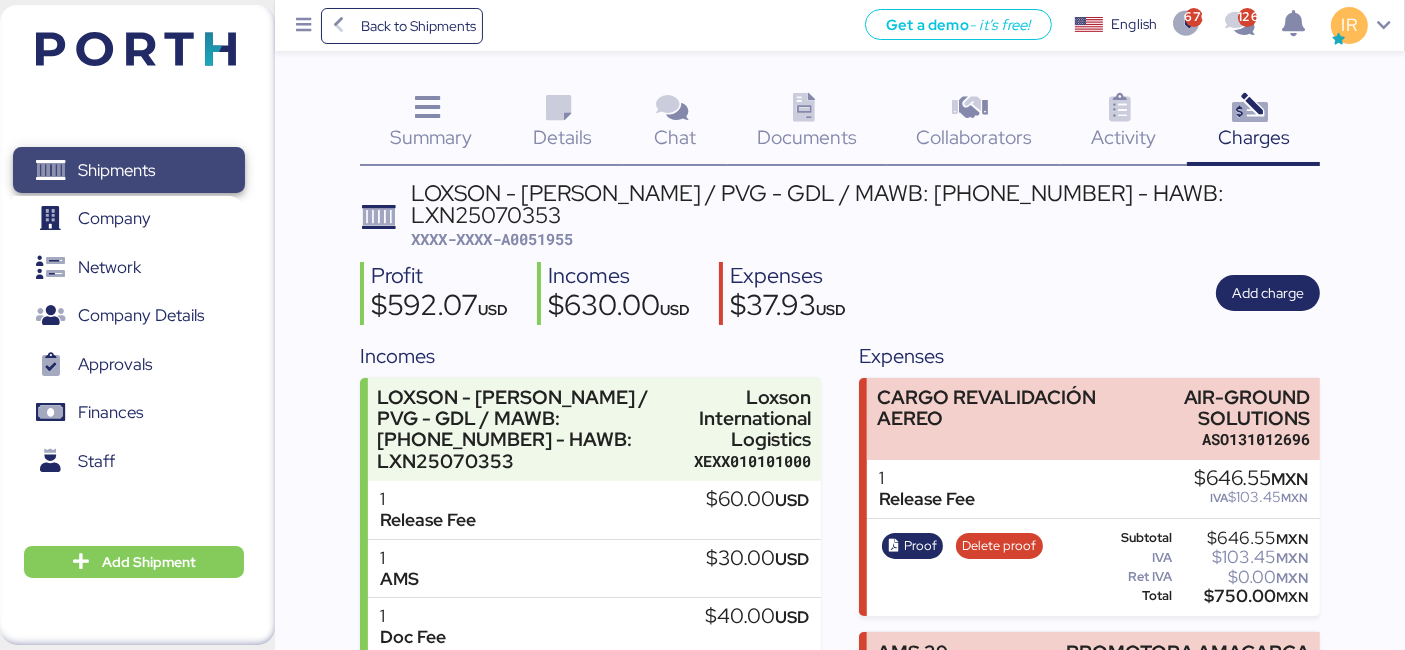 click on "Shipments" at bounding box center (128, 170) 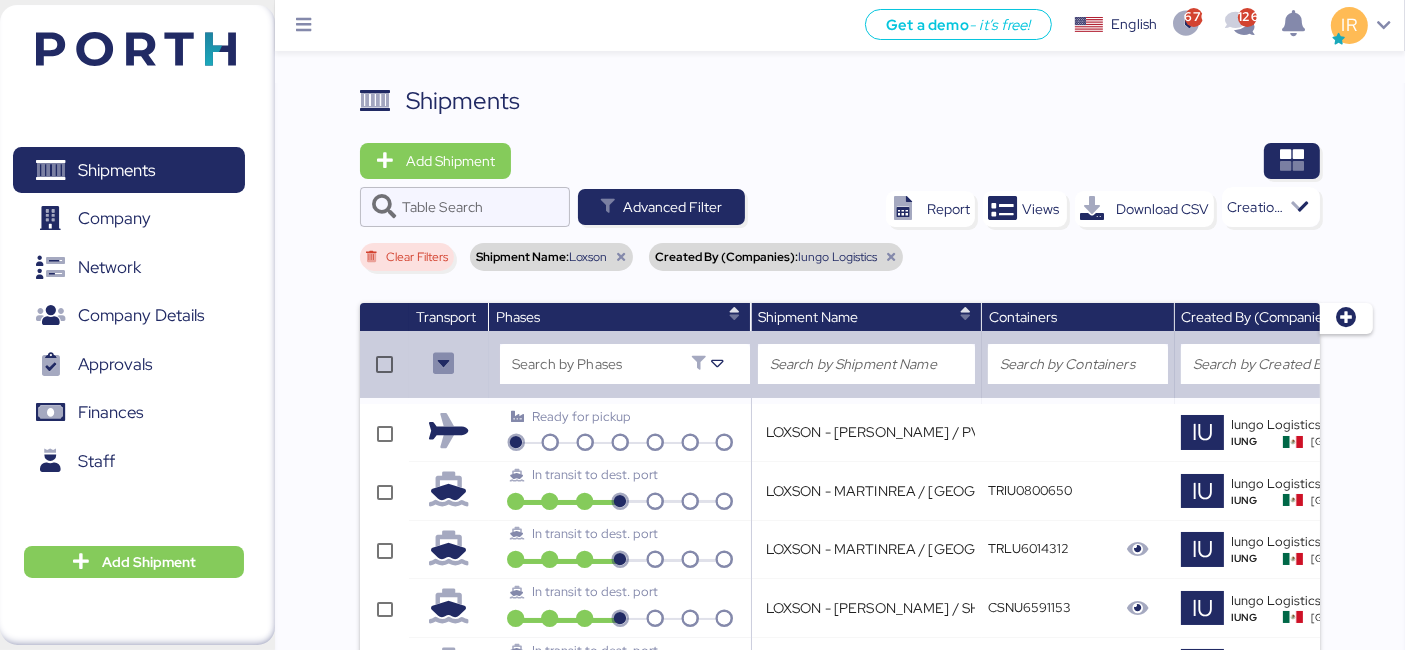 scroll, scrollTop: 4364, scrollLeft: 0, axis: vertical 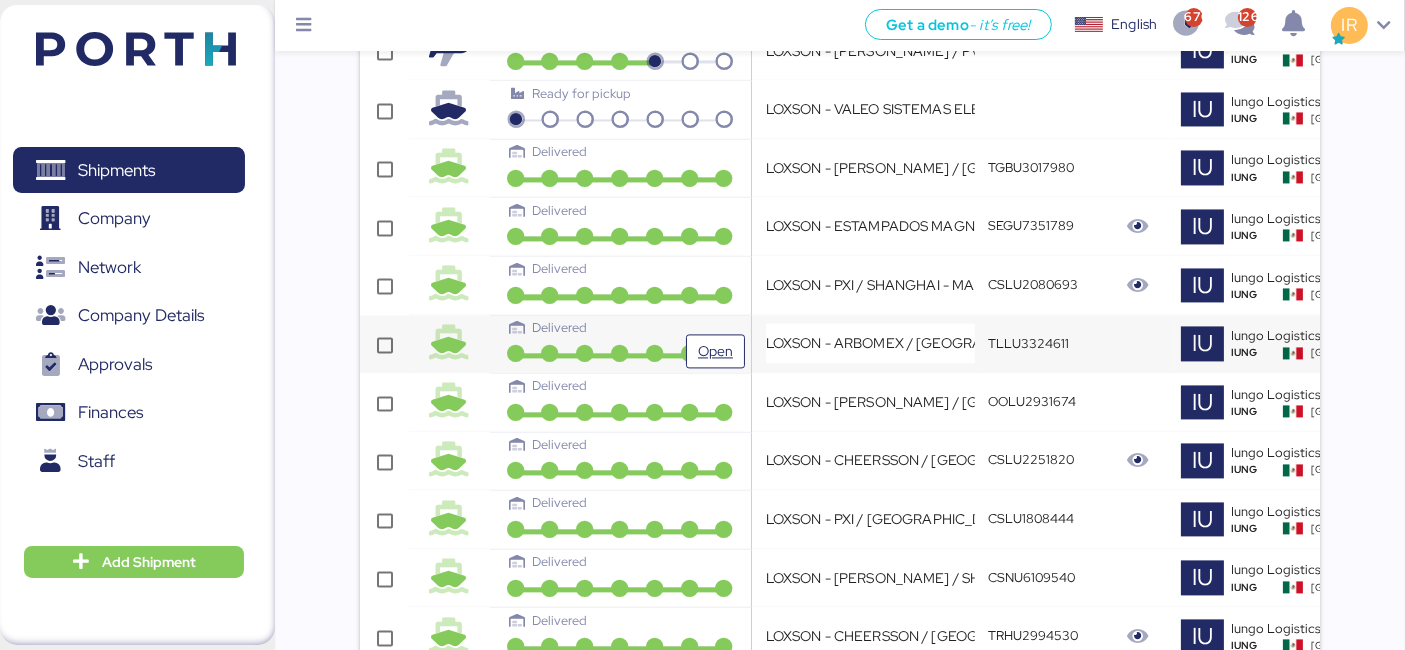 click on "Delivered" at bounding box center [620, 327] 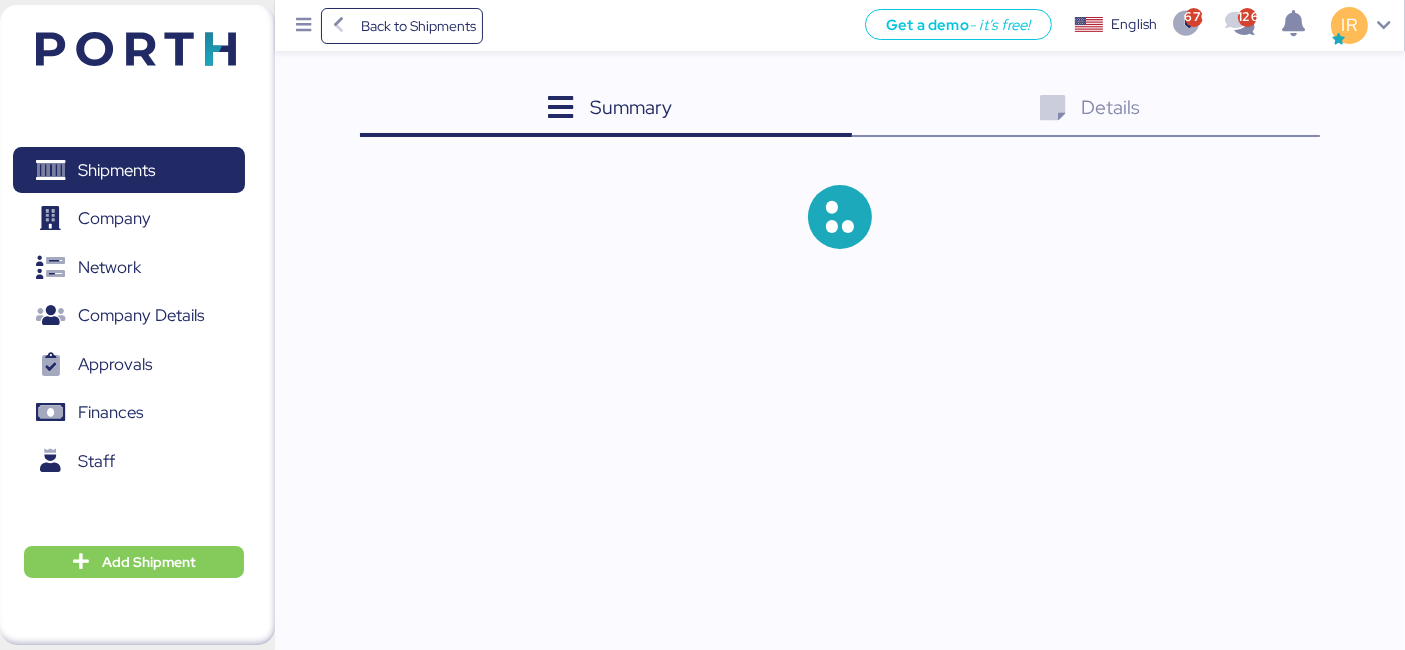 scroll, scrollTop: 0, scrollLeft: 0, axis: both 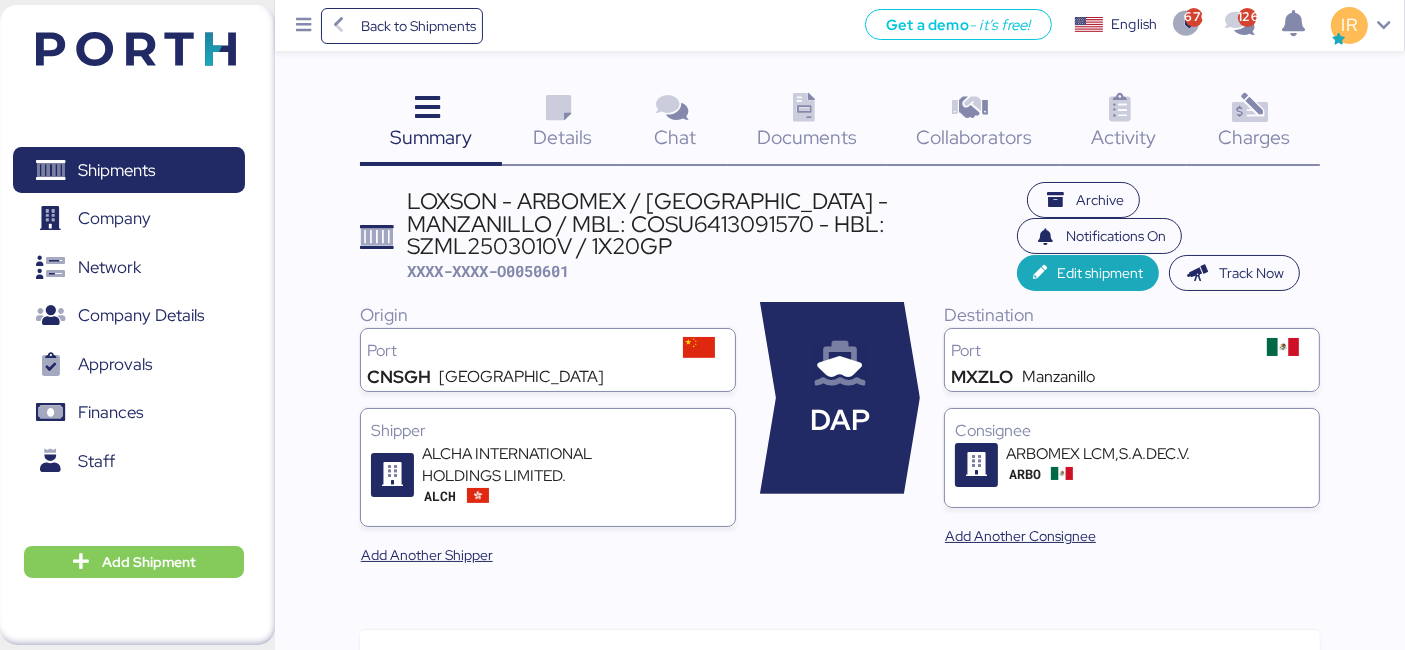 click on "LOXSON - ARBOMEX / [GEOGRAPHIC_DATA] - MANZANILLO / MBL: COSU6413091570 - HBL: SZML2503010V / 1X20GP" at bounding box center [712, 223] 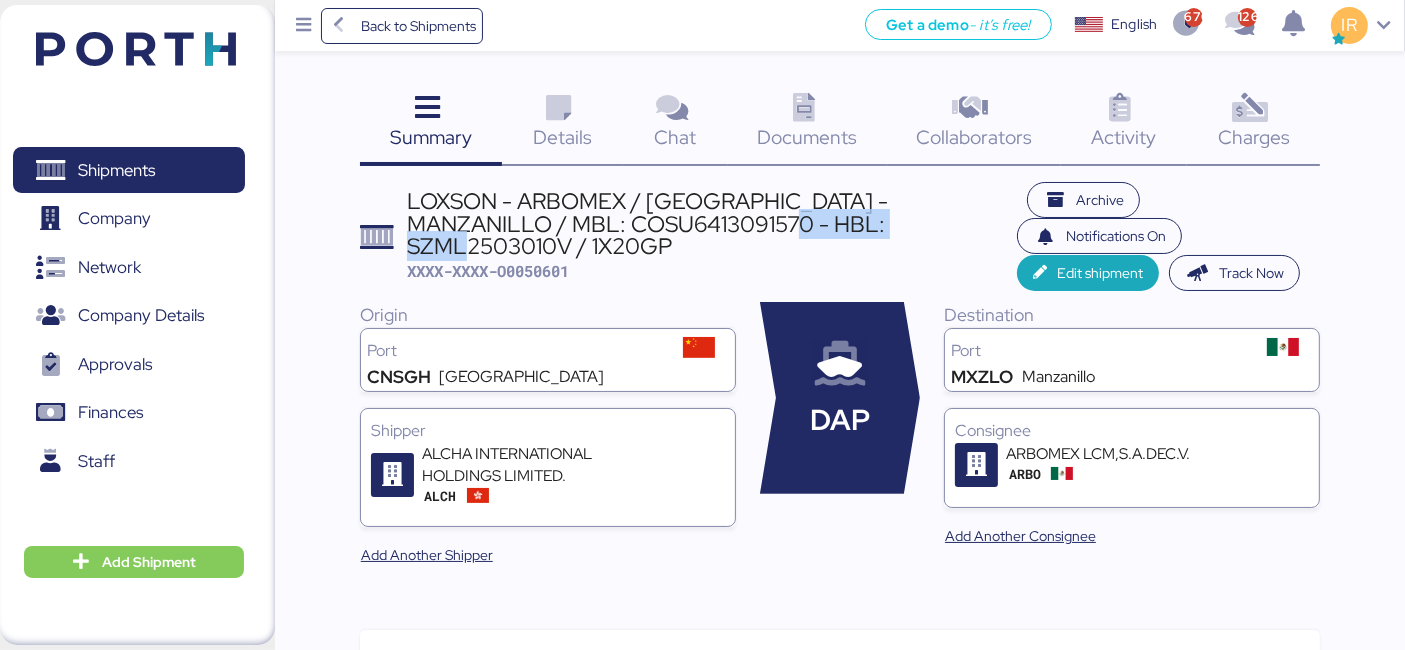 click on "LOXSON - ARBOMEX / [GEOGRAPHIC_DATA] - MANZANILLO / MBL: COSU6413091570 - HBL: SZML2503010V / 1X20GP" at bounding box center (712, 223) 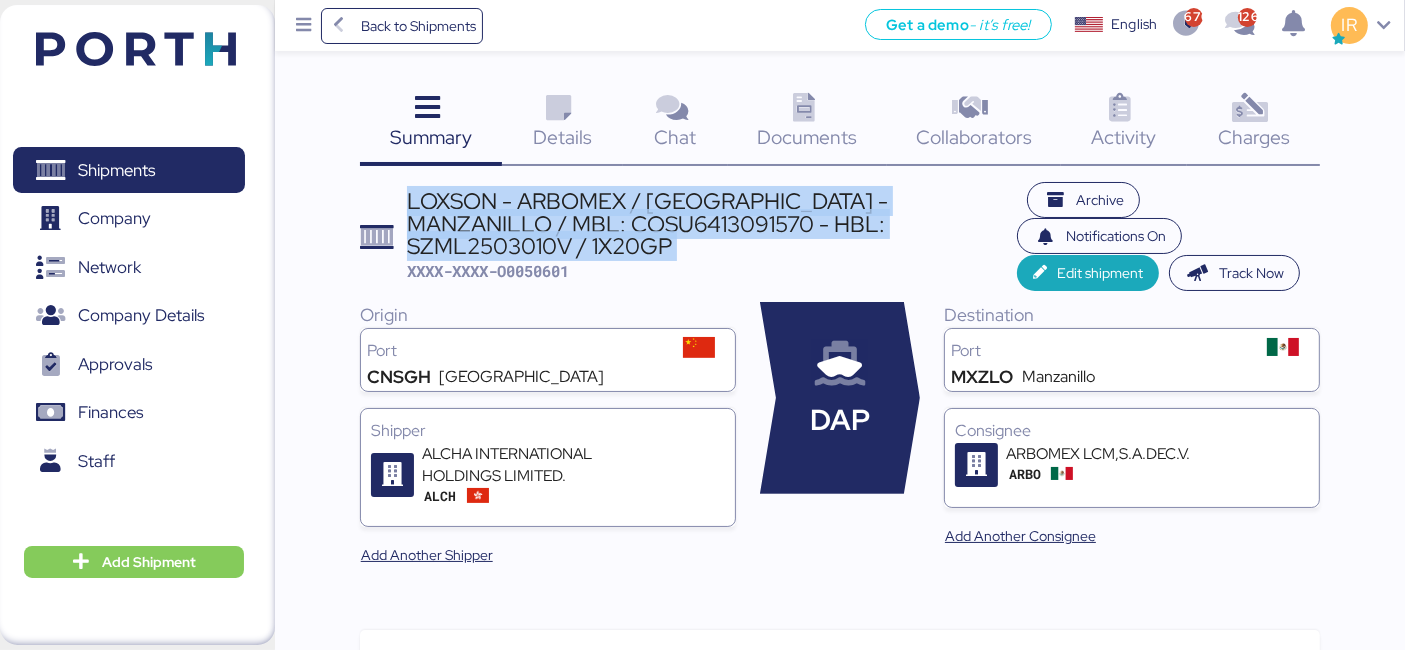 click on "LOXSON - ARBOMEX / [GEOGRAPHIC_DATA] - MANZANILLO / MBL: COSU6413091570 - HBL: SZML2503010V / 1X20GP" at bounding box center (712, 223) 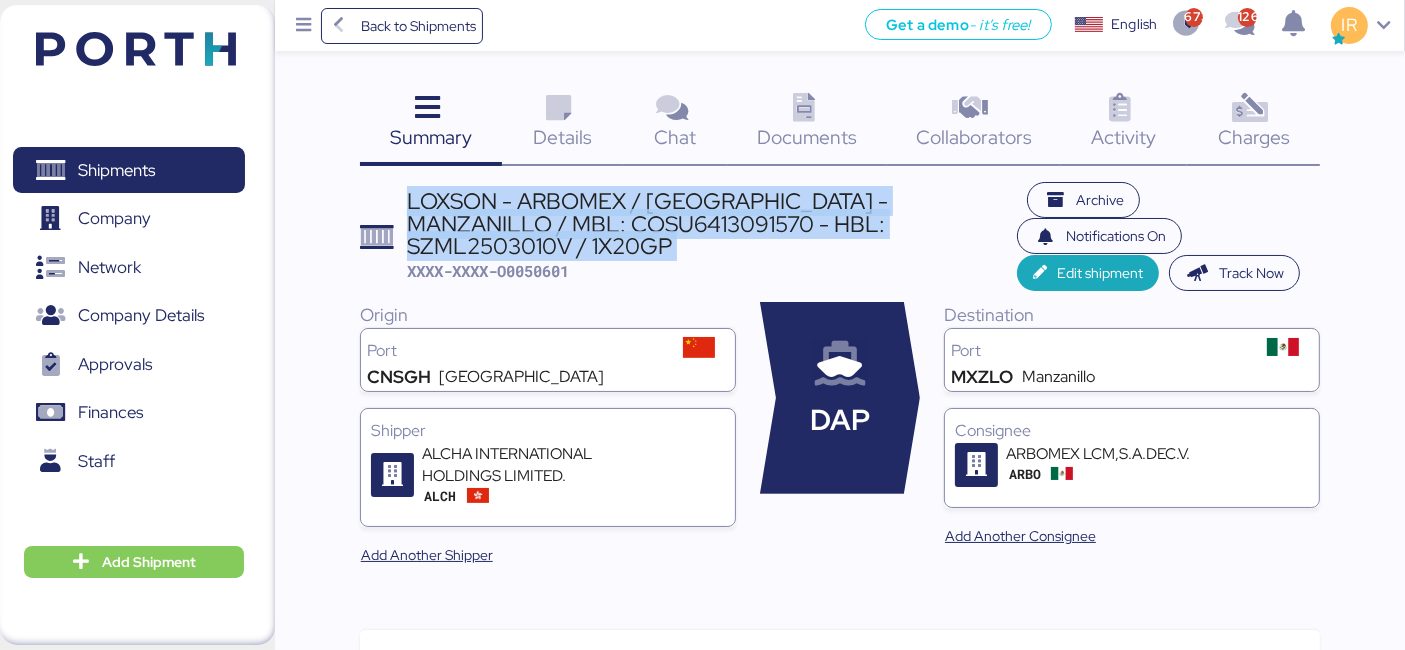 click at bounding box center [1250, 108] 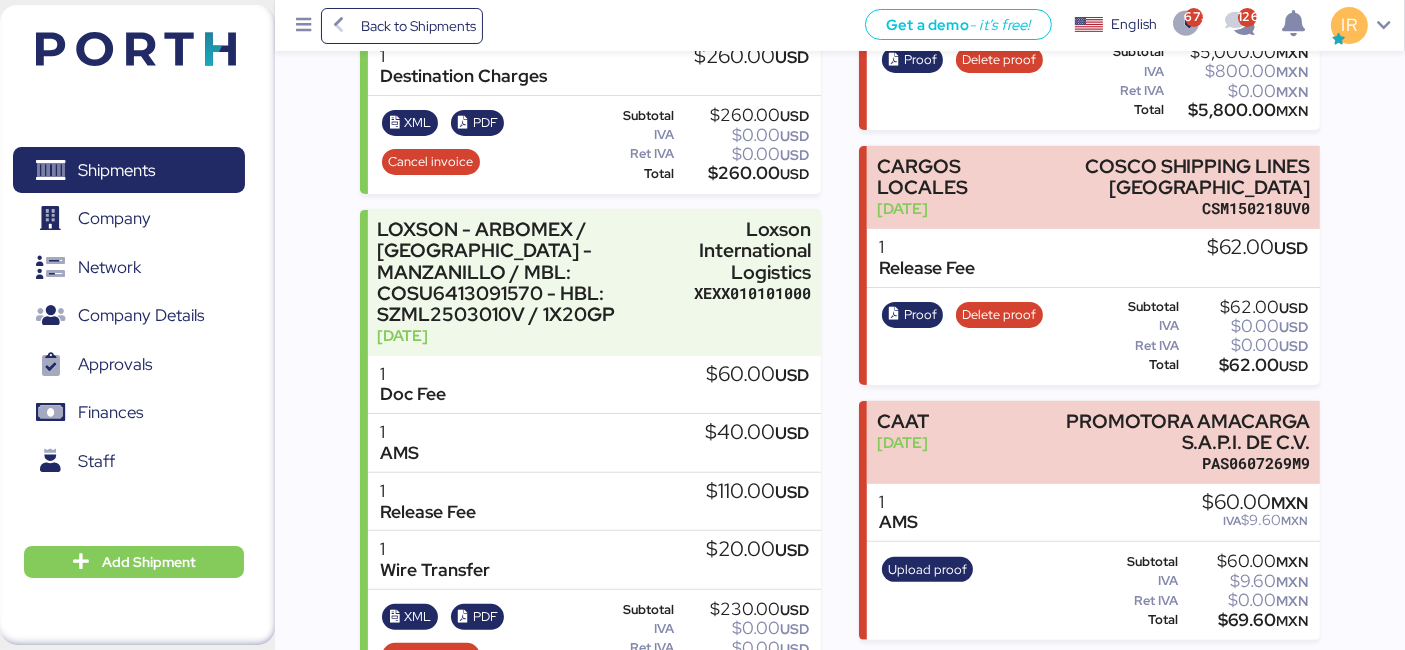scroll, scrollTop: 499, scrollLeft: 0, axis: vertical 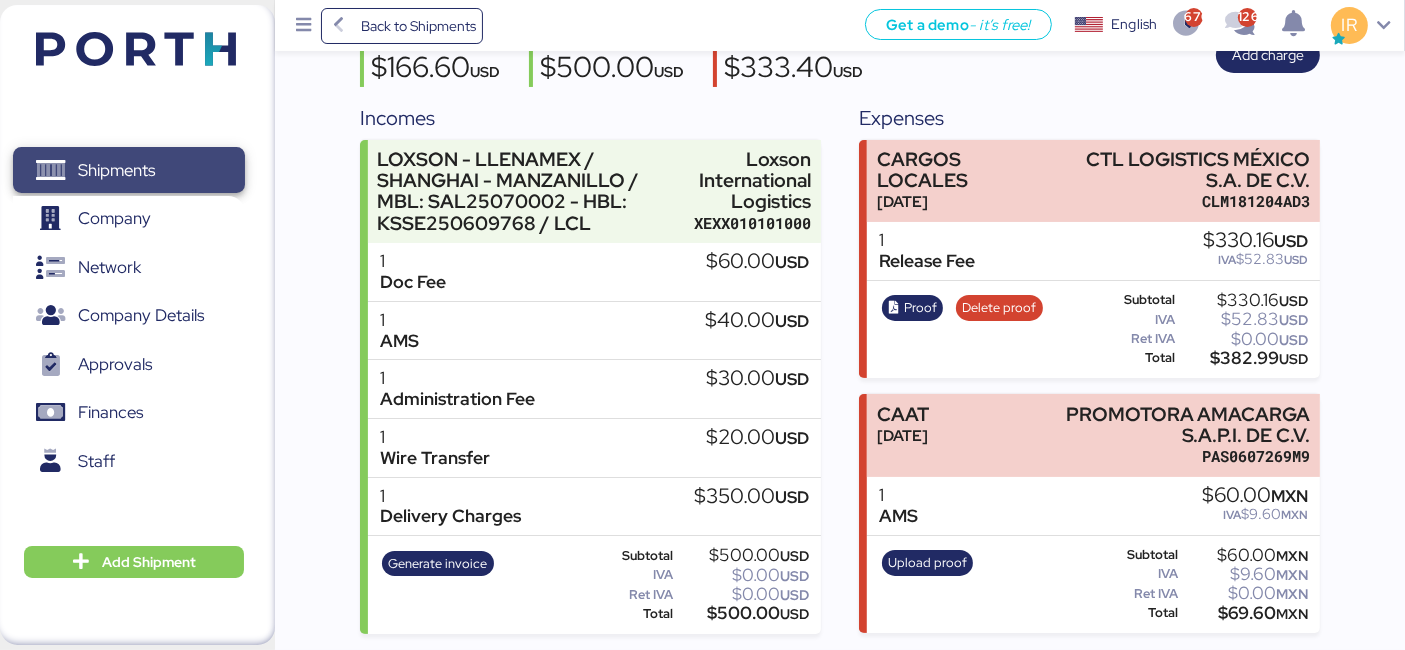 click on "Shipments" at bounding box center [128, 170] 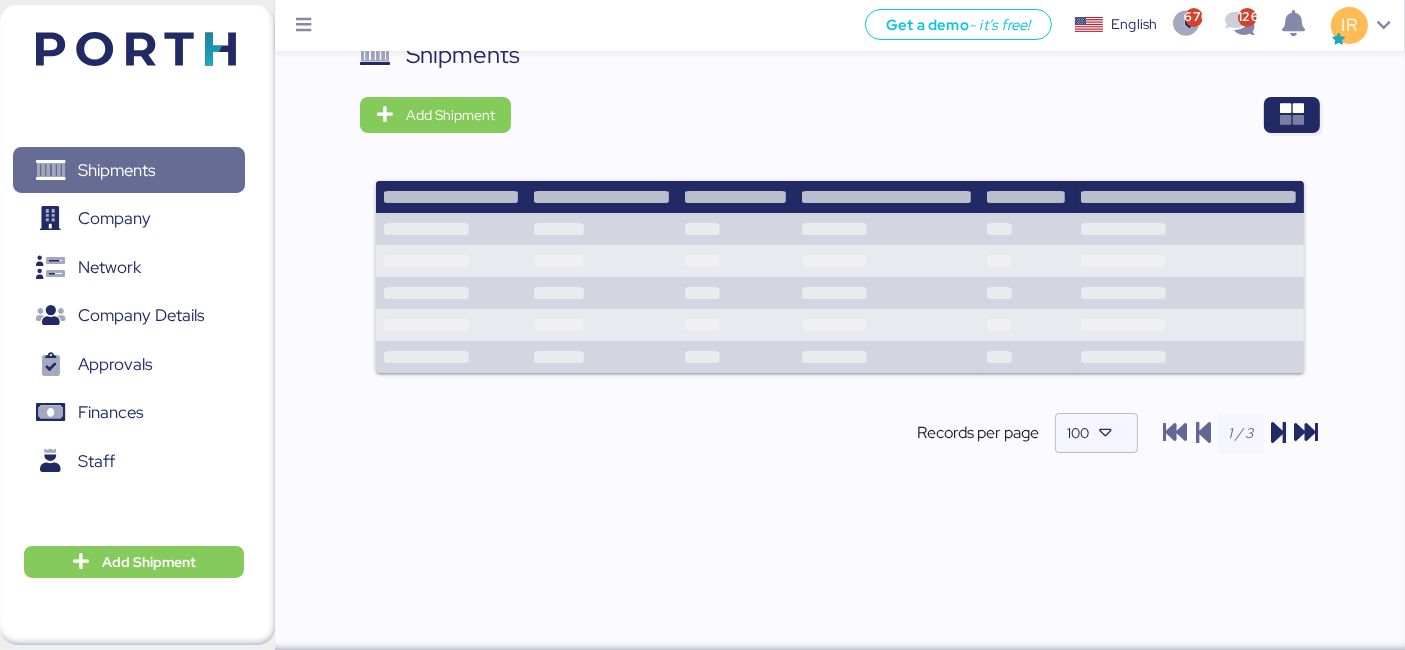 scroll, scrollTop: 0, scrollLeft: 0, axis: both 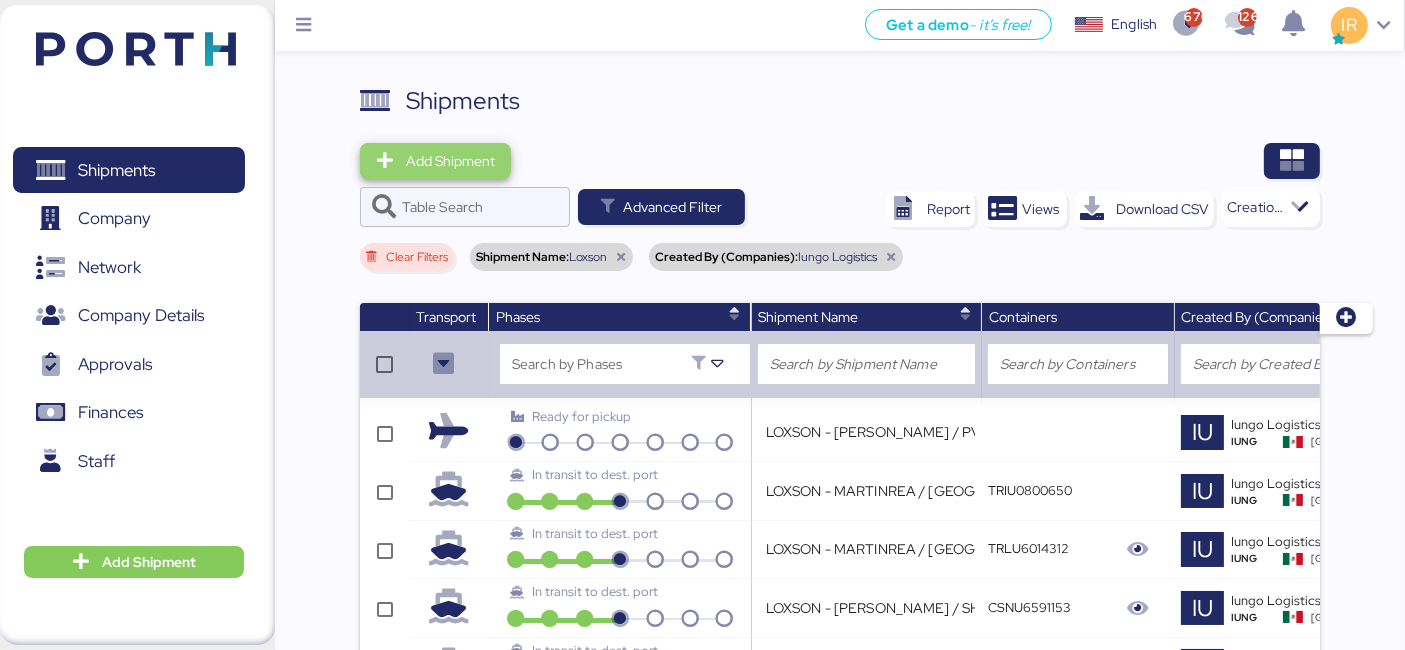 click on "Add Shipment" at bounding box center [435, 161] 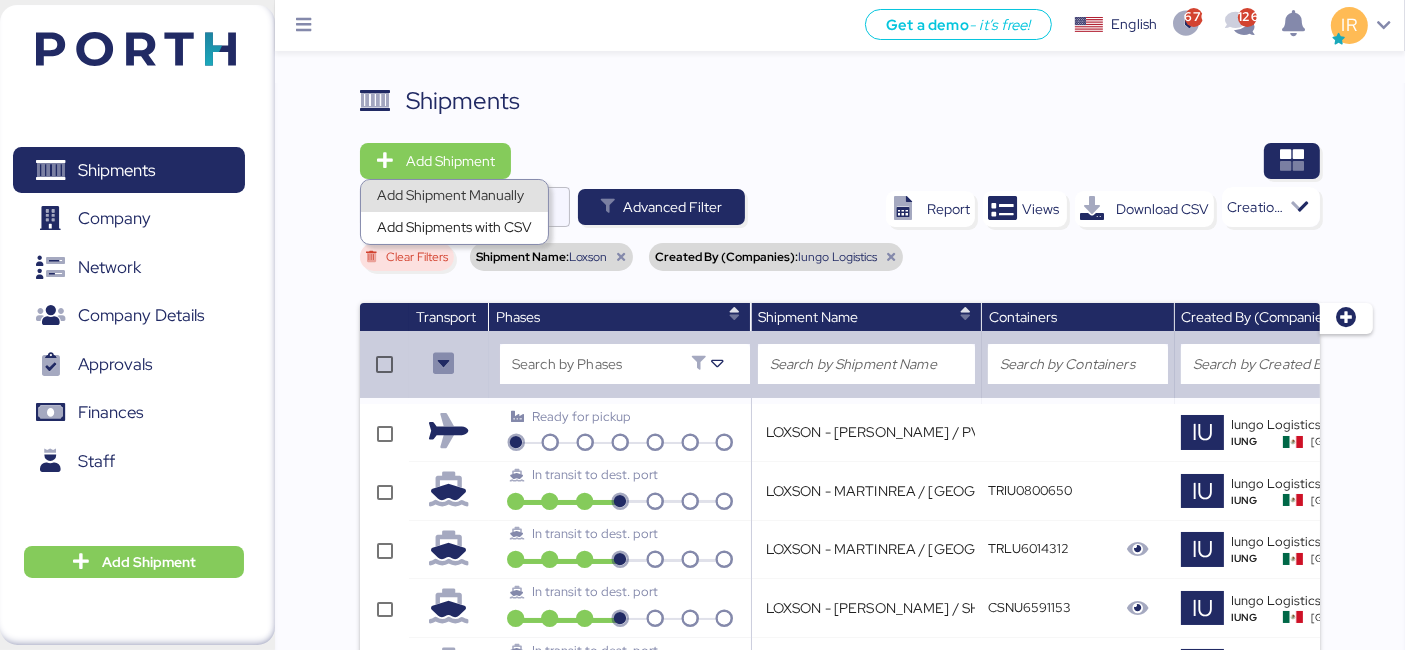 click on "Add Shipment Manually" at bounding box center (454, 196) 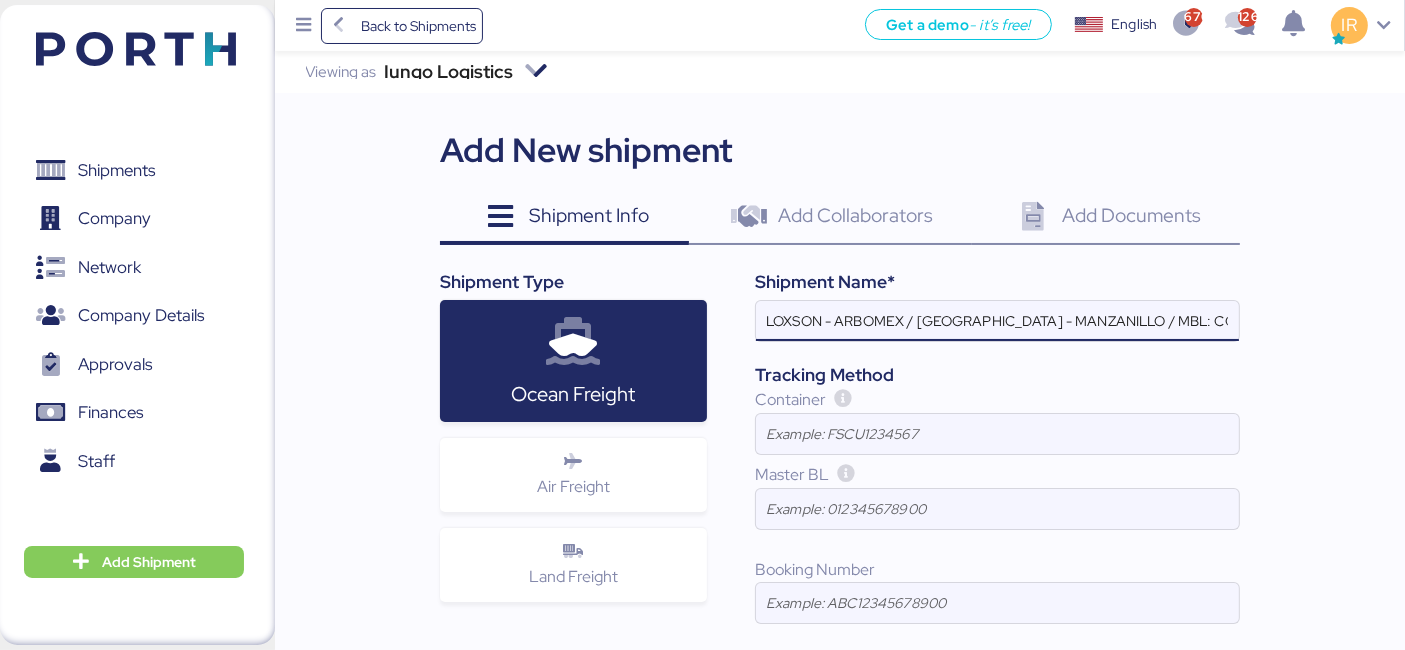 scroll, scrollTop: 0, scrollLeft: 249, axis: horizontal 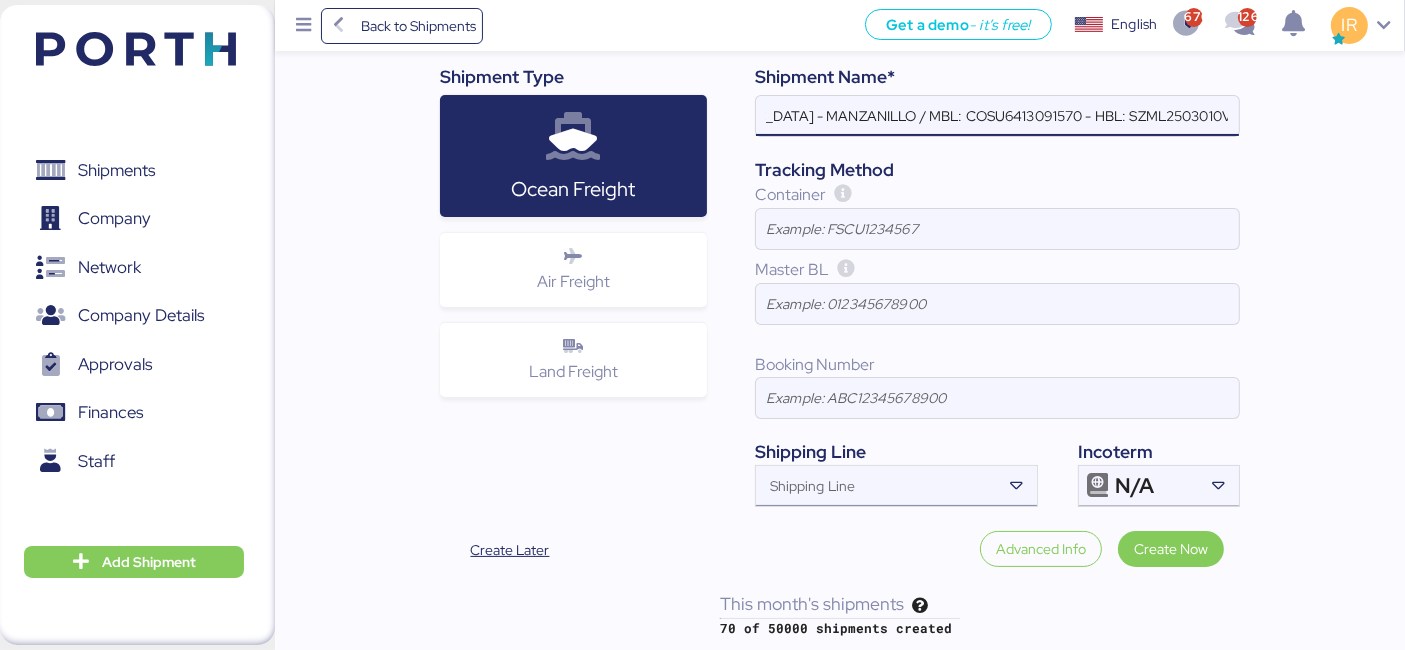 type on "LOXSON - ARBOMEX / [GEOGRAPHIC_DATA] - MANZANILLO / MBL: COSU6413091570 - HBL: SZML2503010V / 1X20GP" 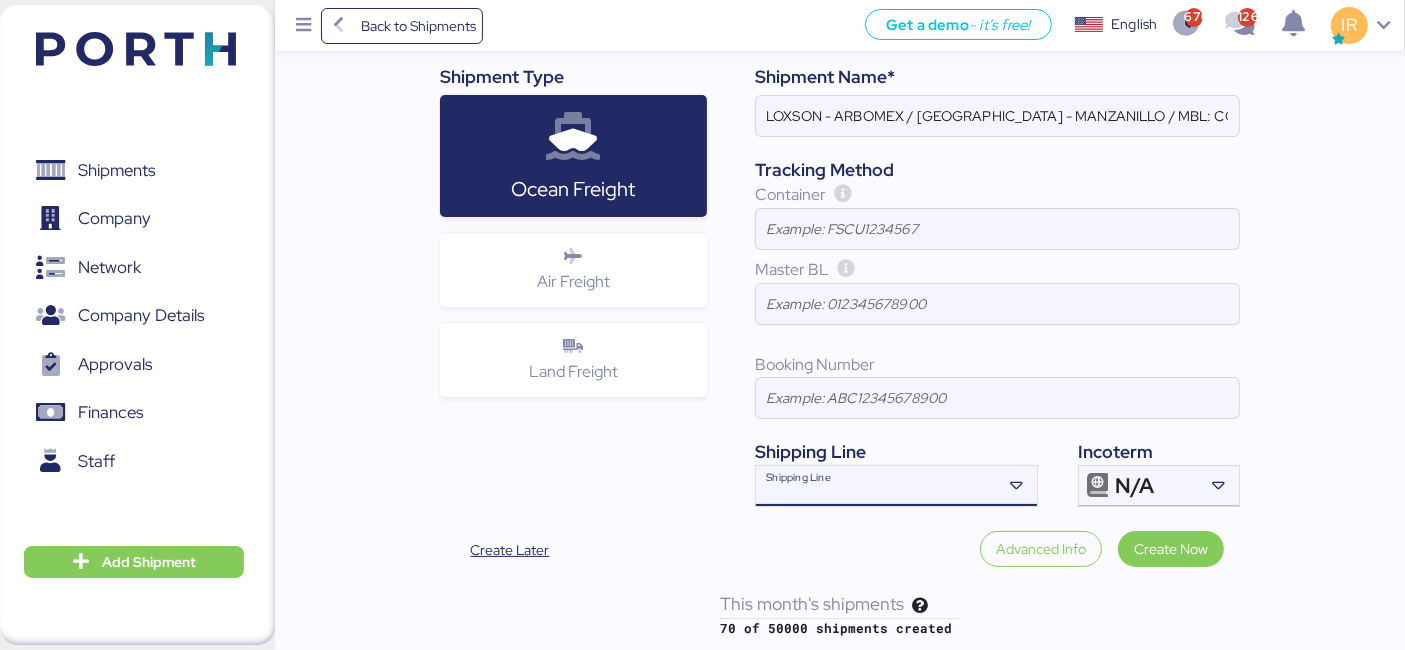 click on "Shipping Line" at bounding box center (878, 492) 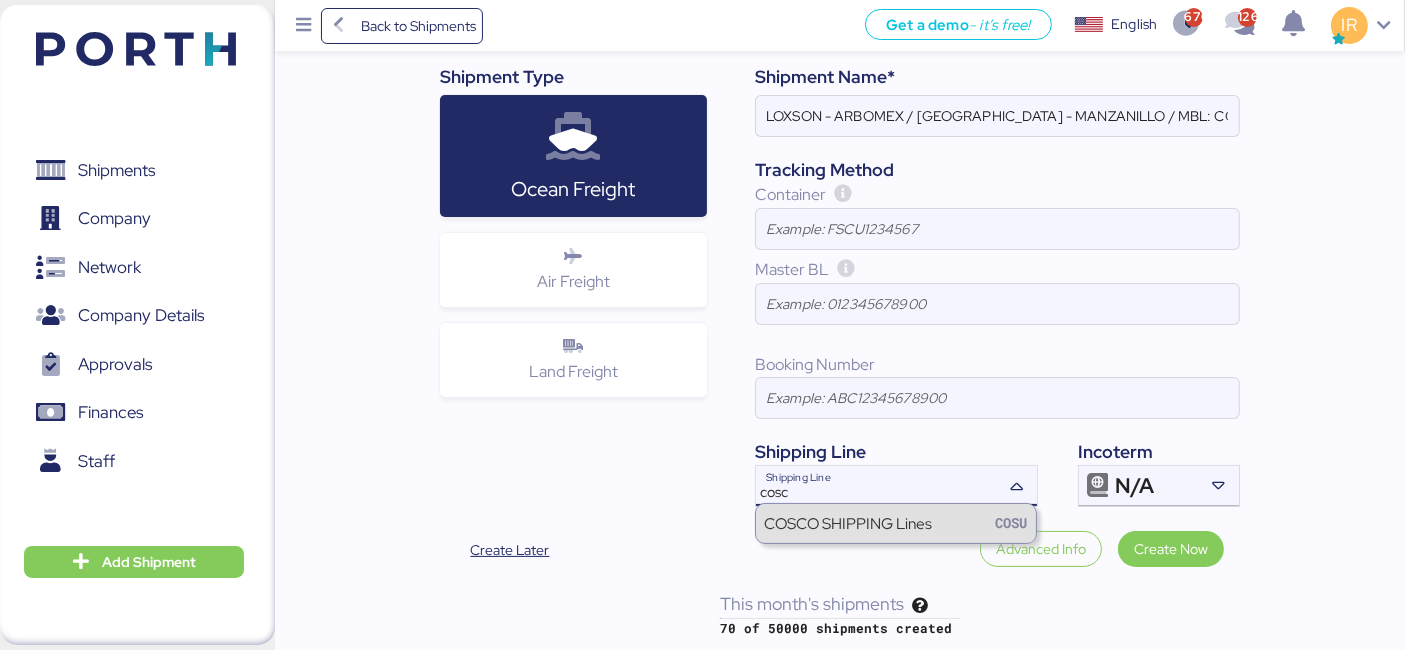 type on "cosc" 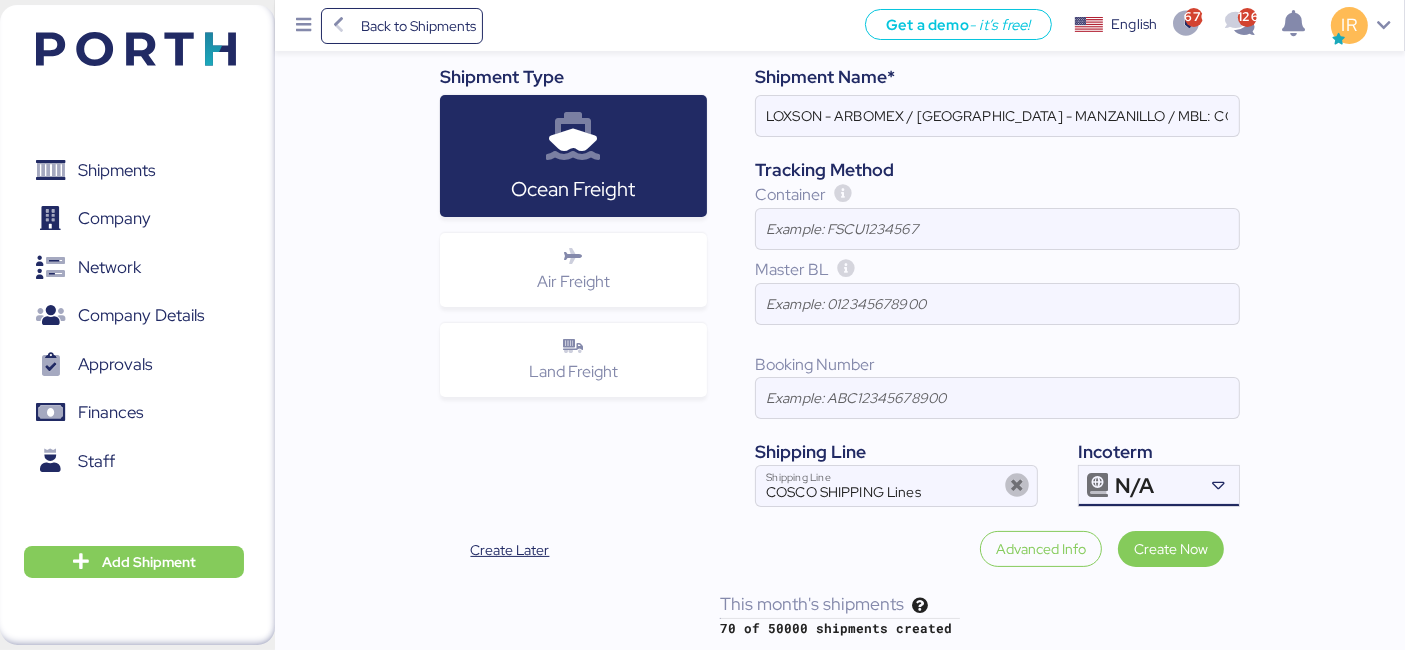 click on "N/A" at bounding box center (1134, 486) 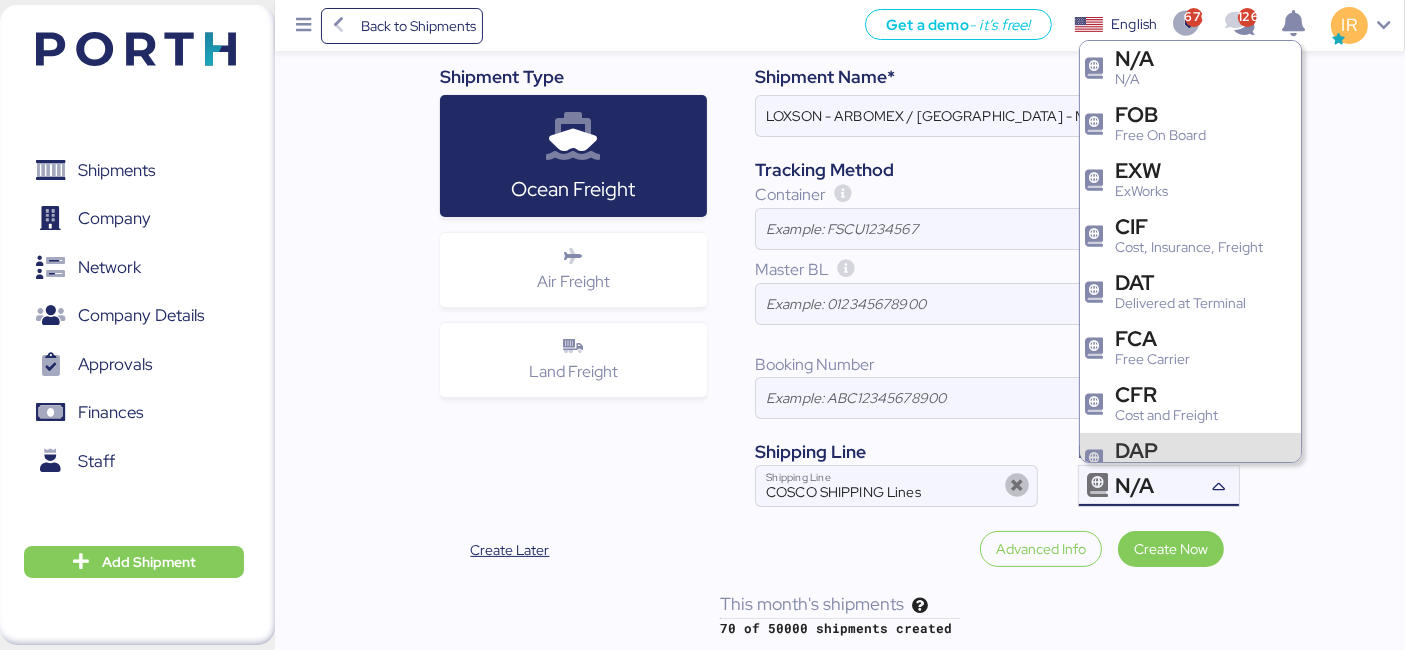 click on "DAP" at bounding box center (1172, 450) 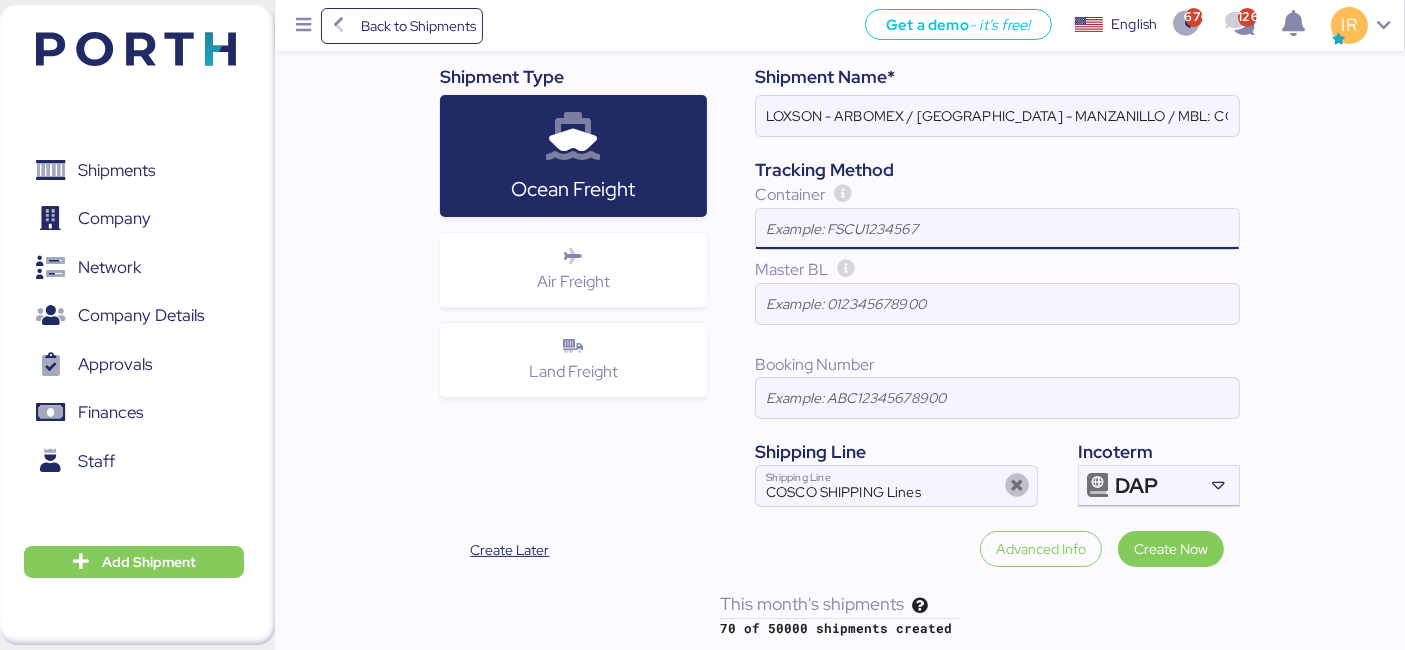 click at bounding box center (997, 229) 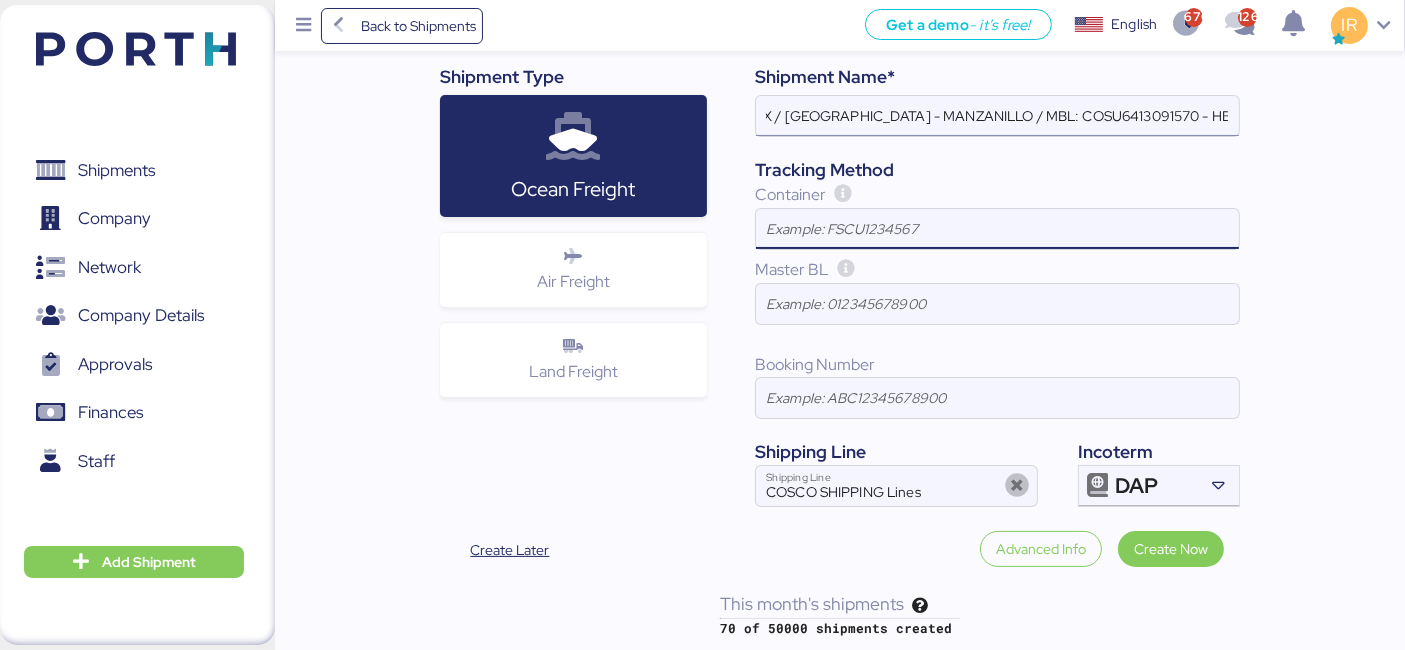 scroll, scrollTop: 0, scrollLeft: 133, axis: horizontal 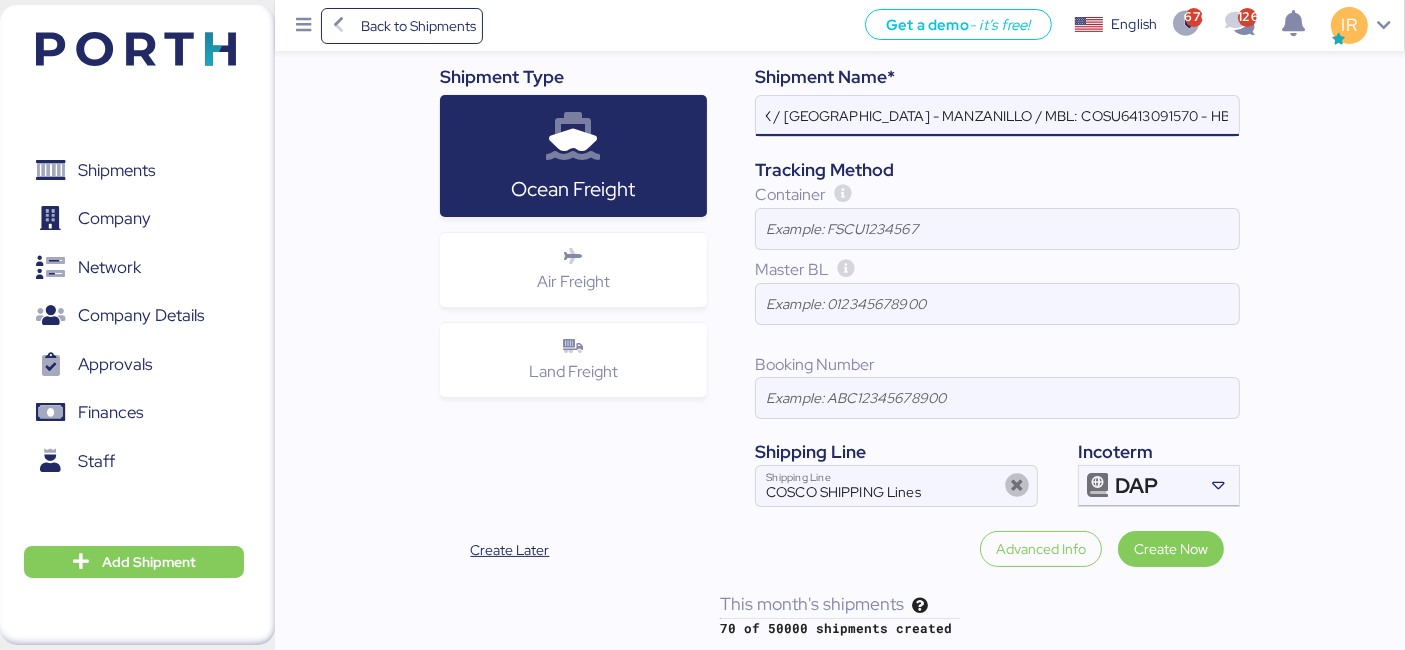click on "LOXSON - ARBOMEX / [GEOGRAPHIC_DATA] - MANZANILLO / MBL: COSU6413091570 - HBL: SZML2503010V / 1X20GP" at bounding box center (997, 116) 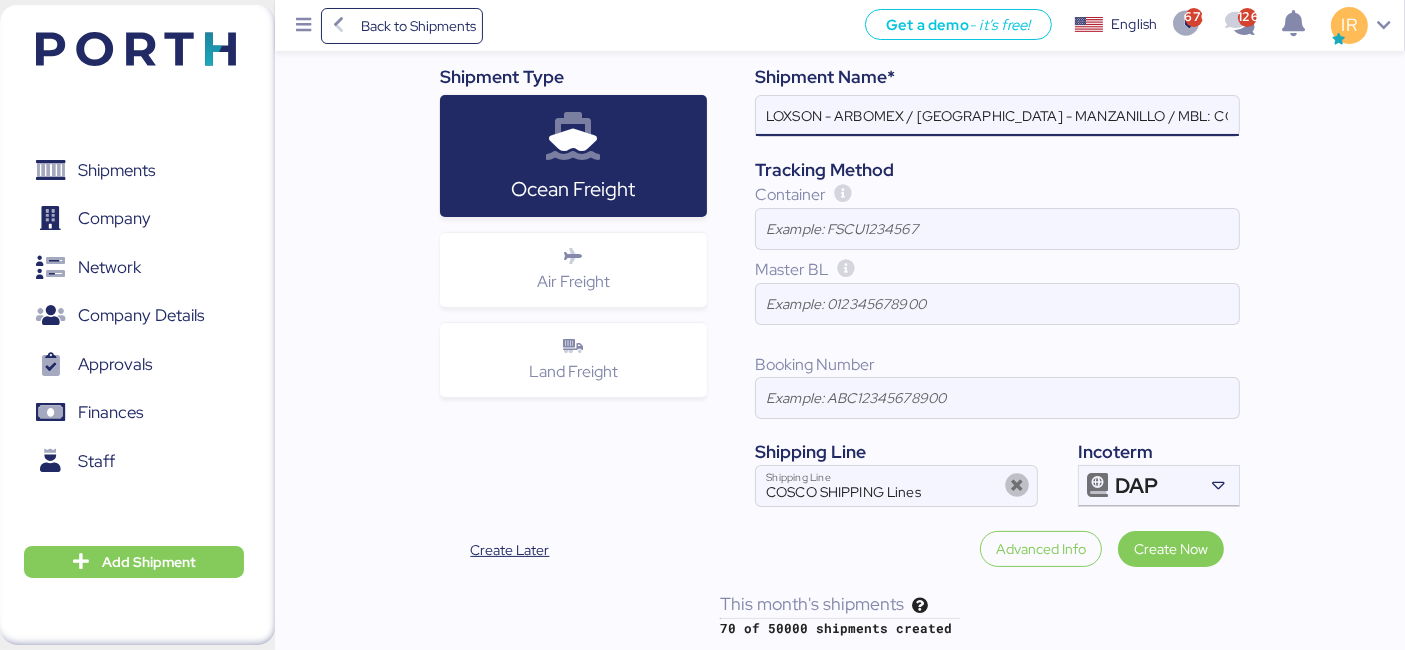 scroll, scrollTop: 0, scrollLeft: 257, axis: horizontal 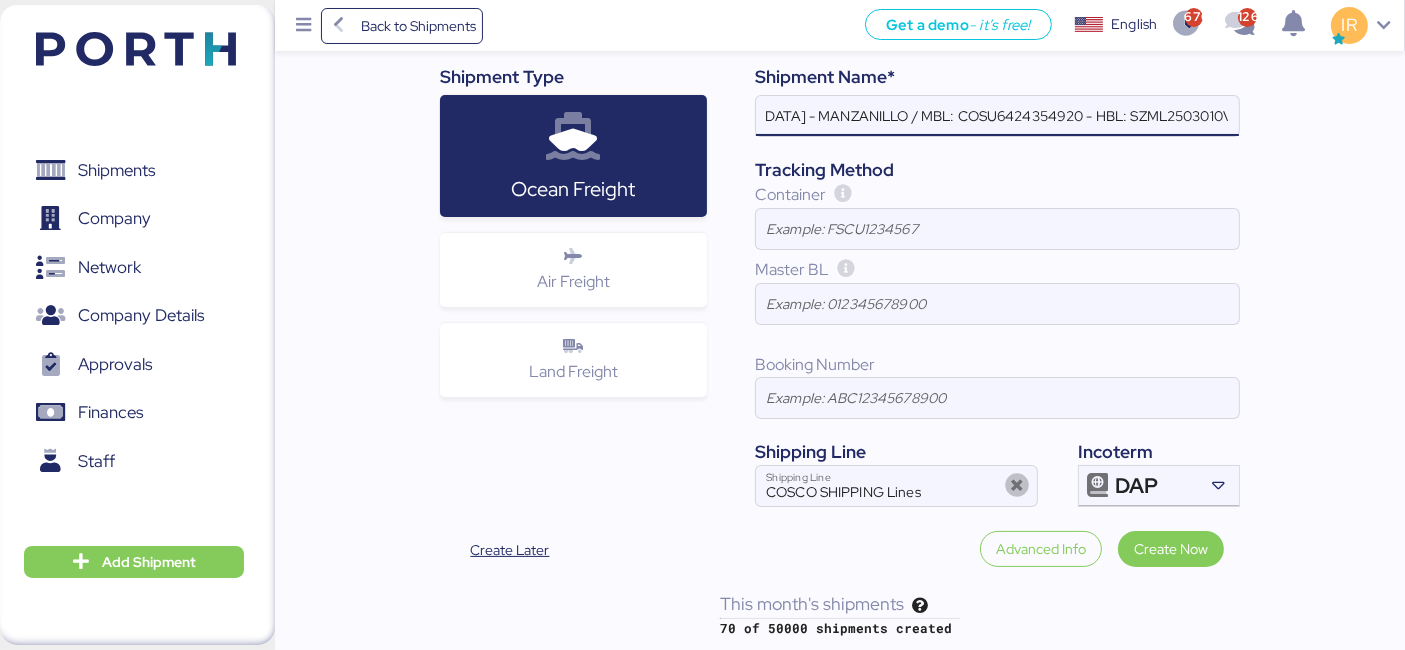 click on "LOXSON - ARBOMEX / [GEOGRAPHIC_DATA] - MANZANILLO / MBL: COSU6424354920 - HBL: SZML2503010V / 1X20GP" at bounding box center (997, 116) 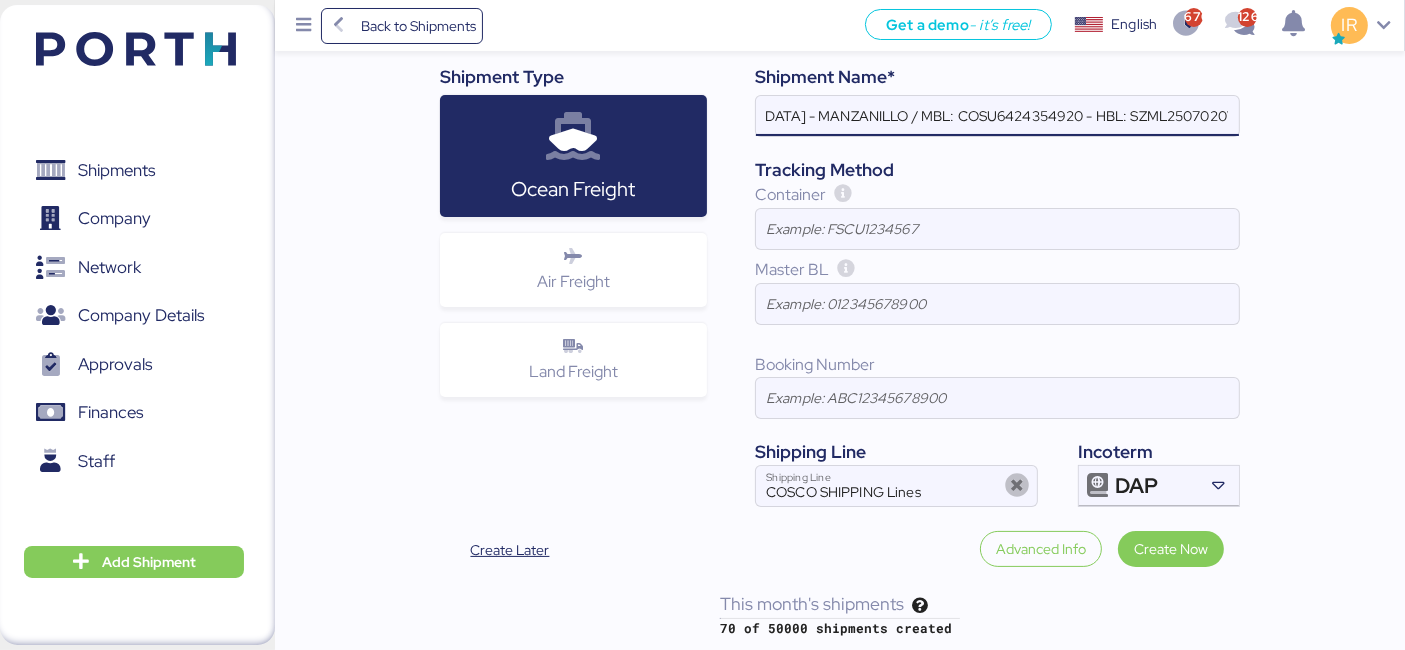 scroll, scrollTop: 0, scrollLeft: 257, axis: horizontal 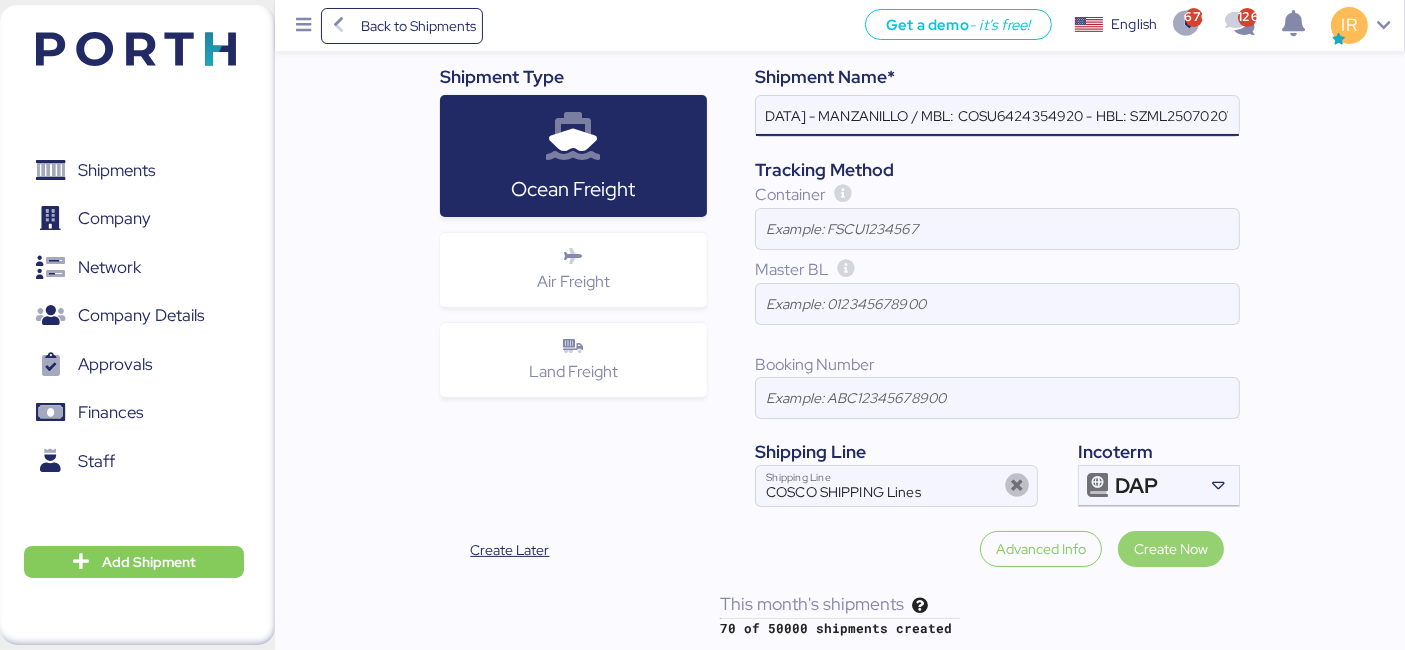 type on "LOXSON - ARBOMEX / [GEOGRAPHIC_DATA] - MANZANILLO / MBL: COSU6424354920 - HBL: SZML2507020V / 1X20GP" 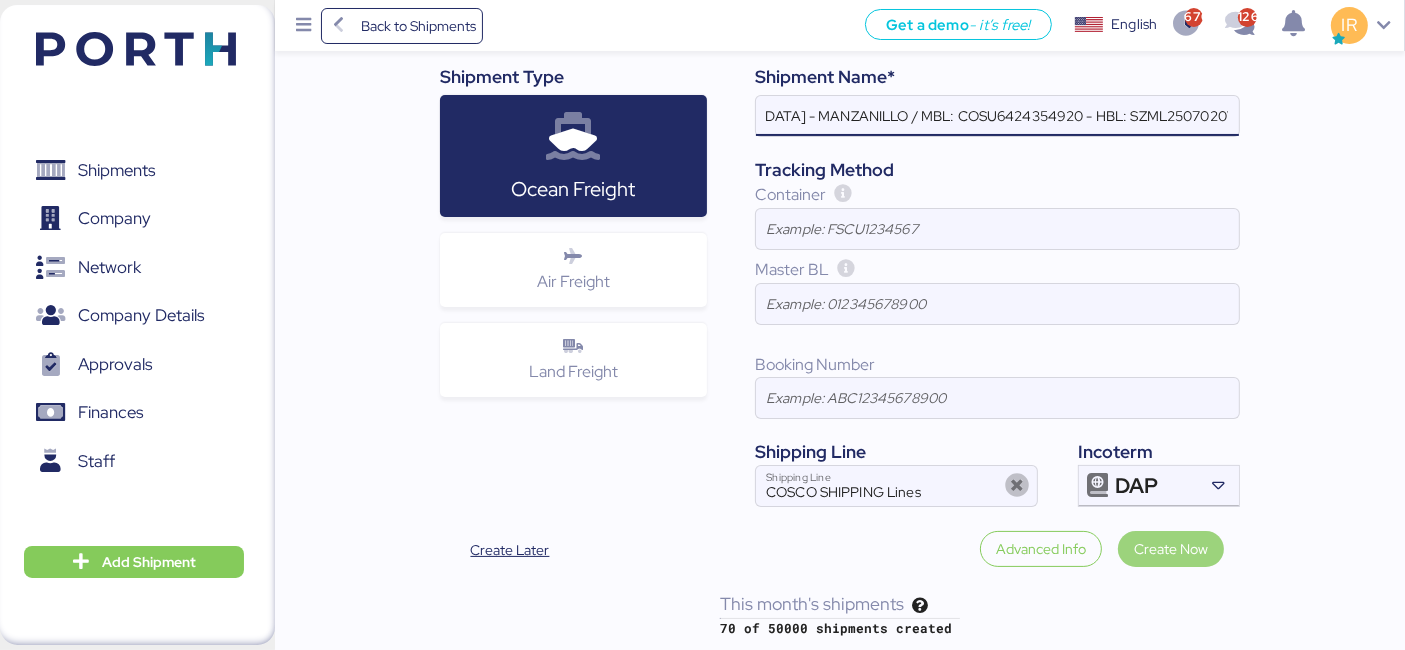 scroll, scrollTop: 0, scrollLeft: 0, axis: both 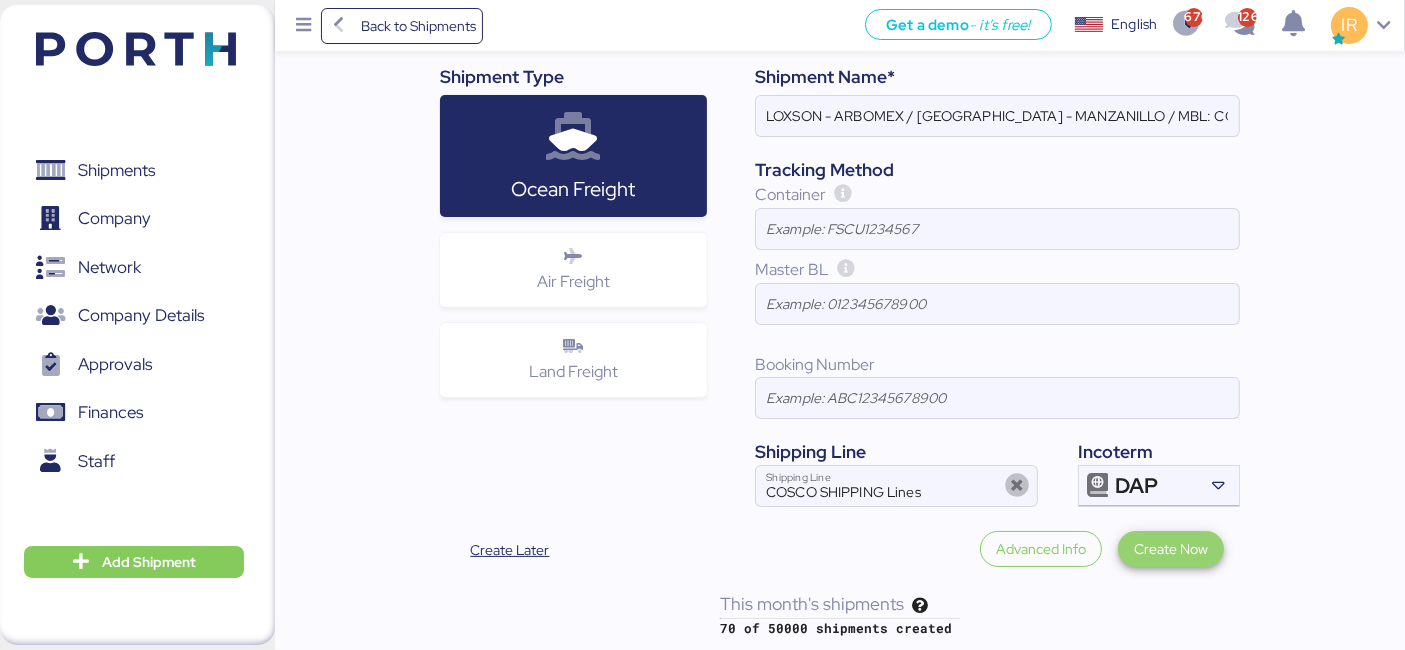 click on "Create Now" at bounding box center (1171, 549) 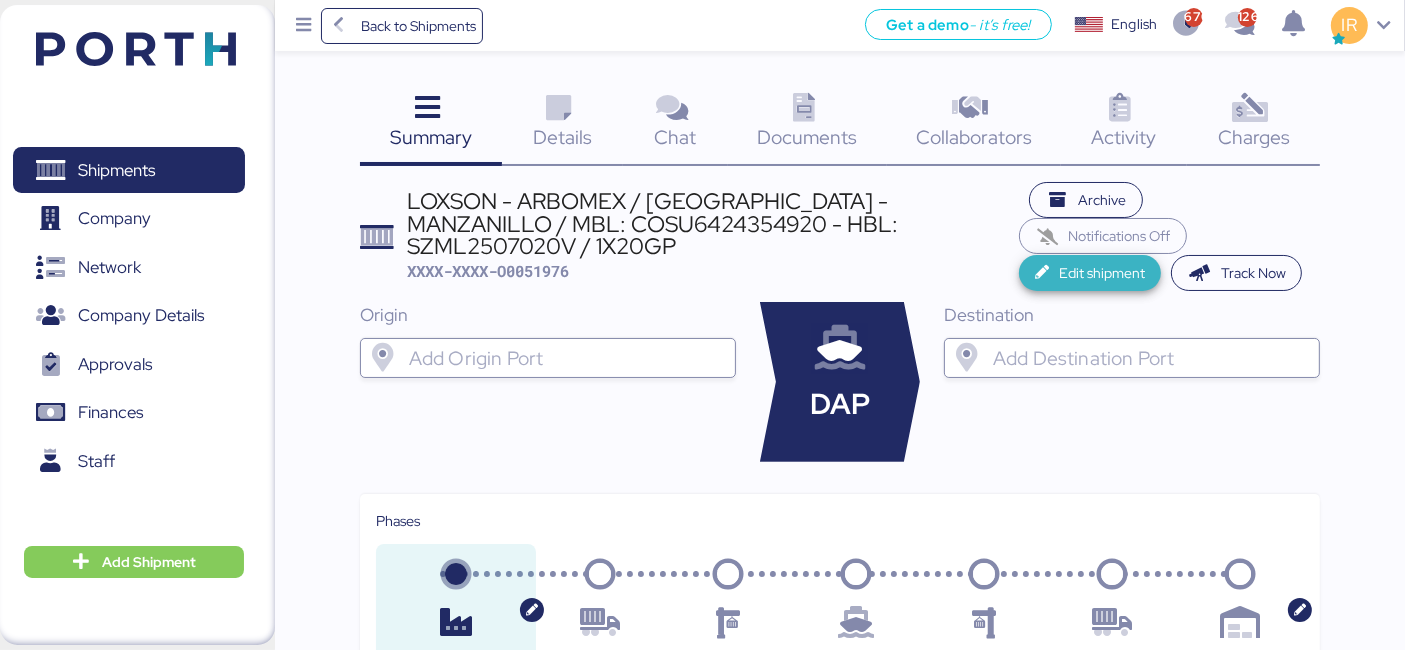 click on "Edit shipment" at bounding box center [1102, 273] 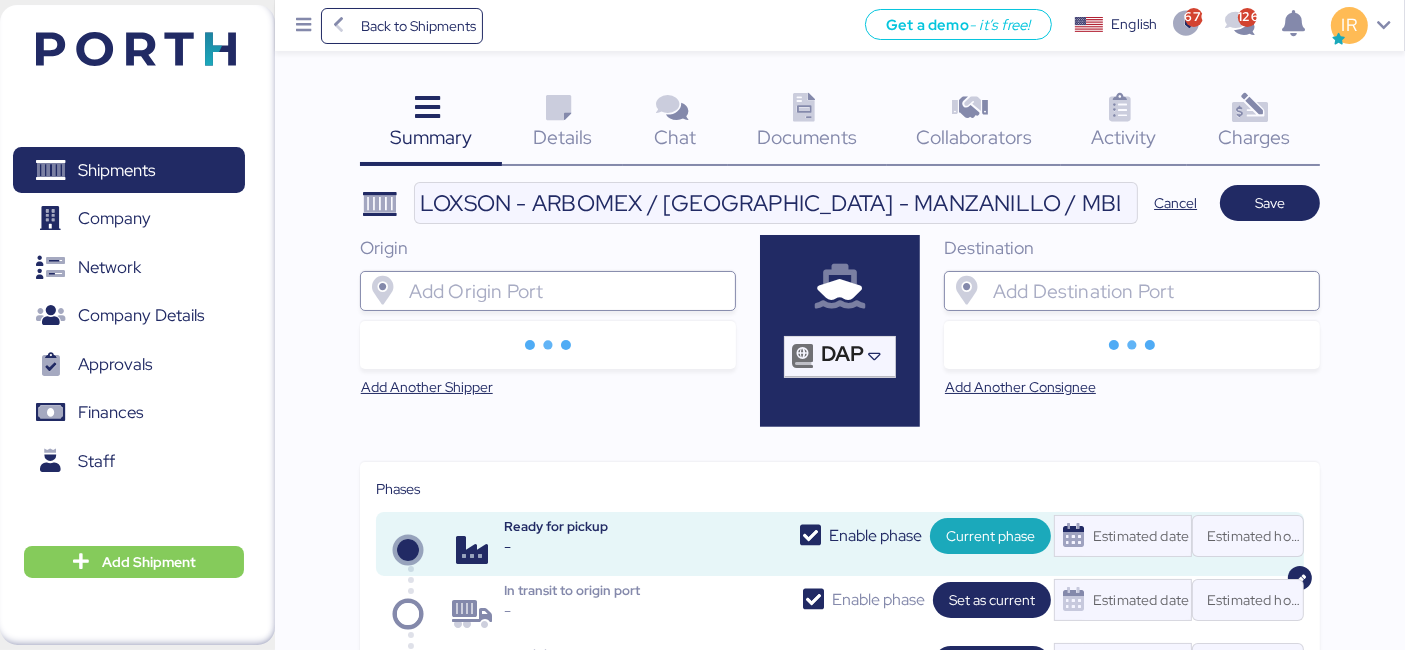 click at bounding box center (566, 291) 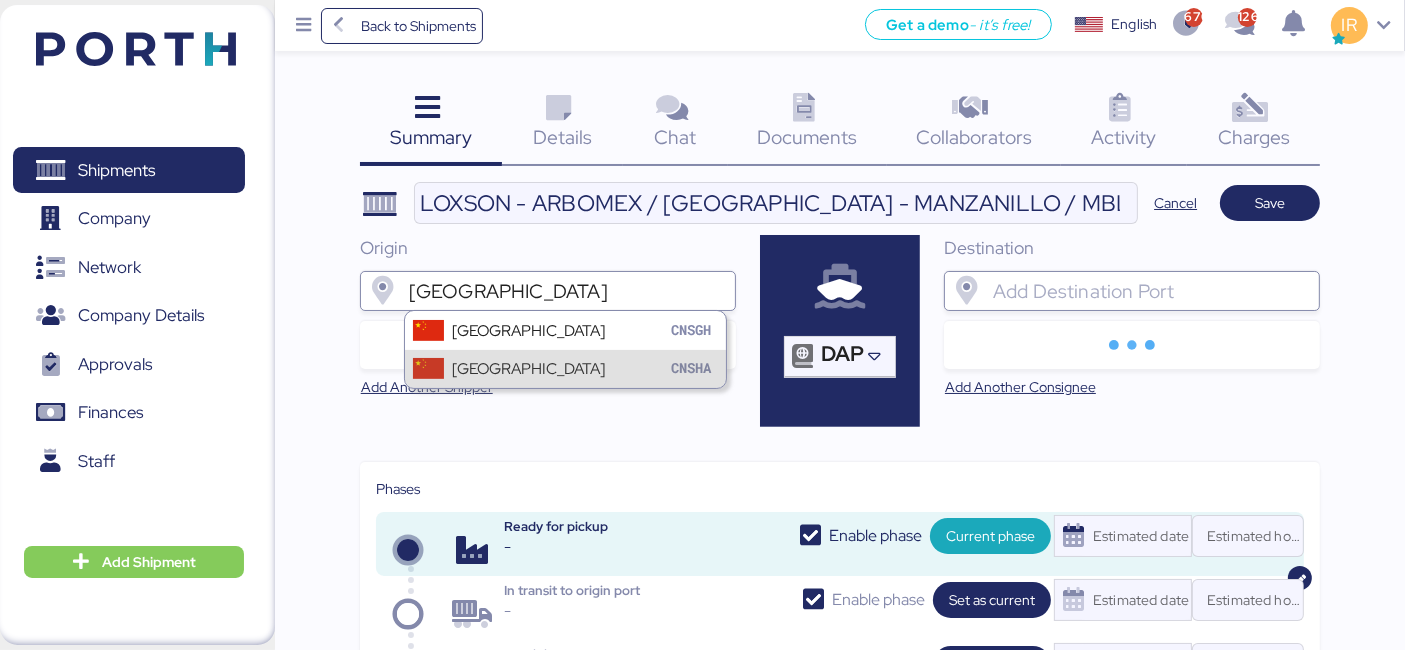 type on "[GEOGRAPHIC_DATA]" 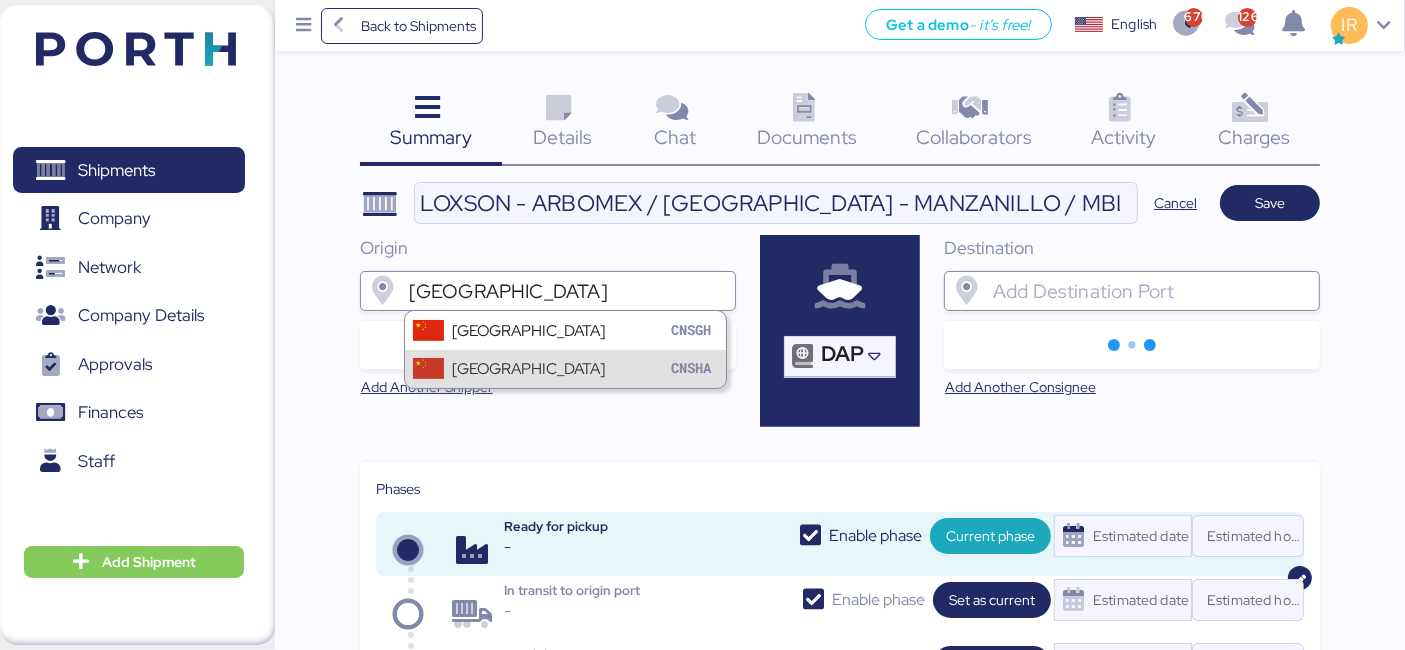click on "Shanghai CNSHA" at bounding box center [565, 369] 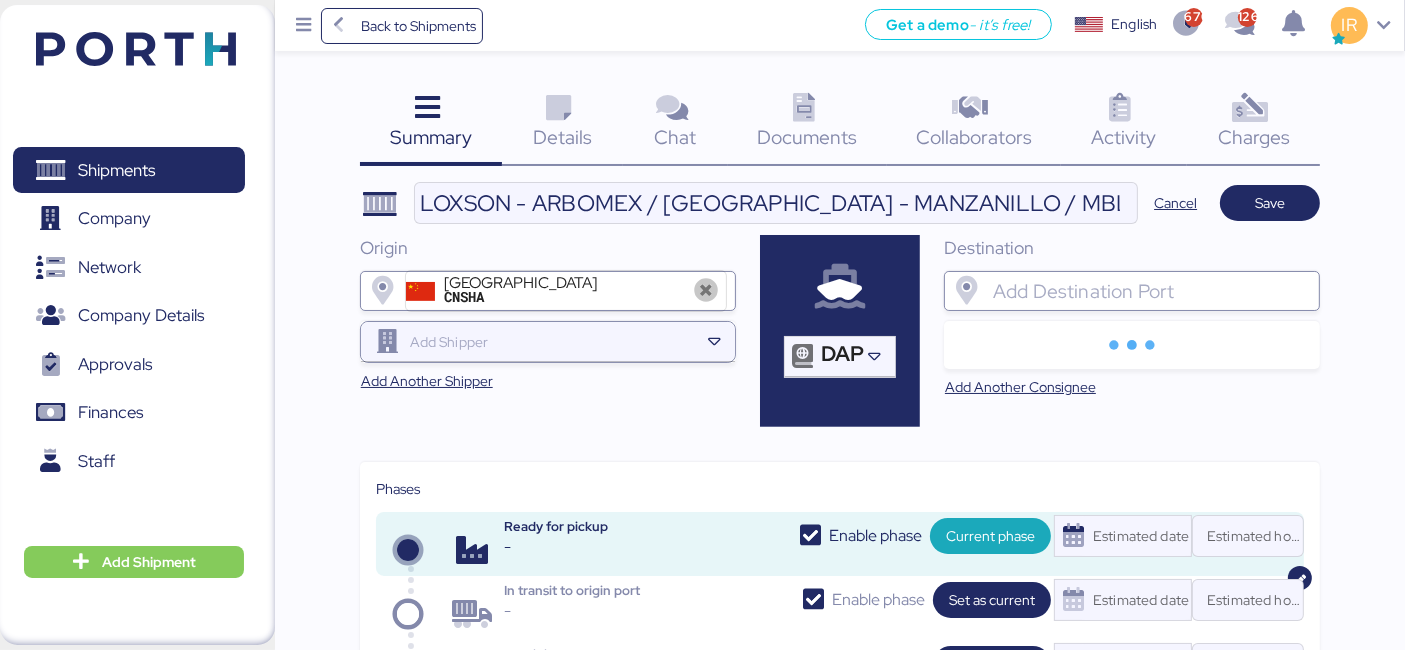 click at bounding box center (1150, 291) 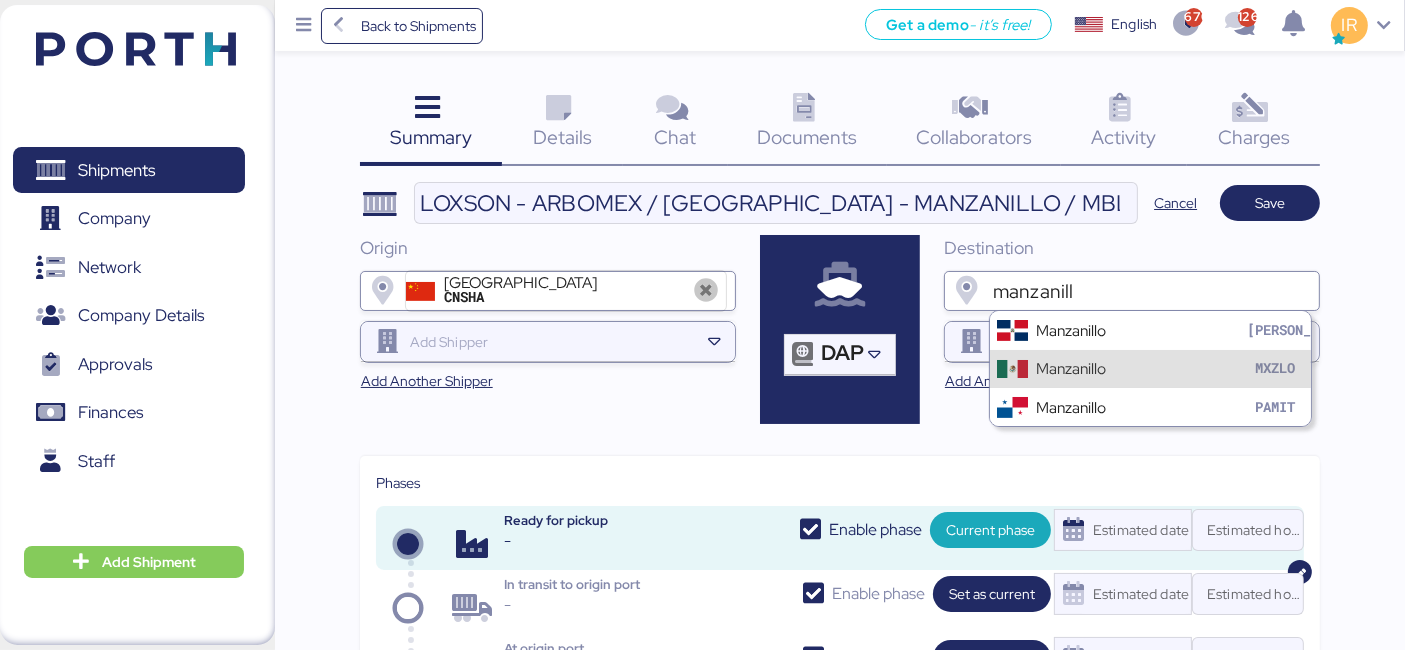 type on "manzanill" 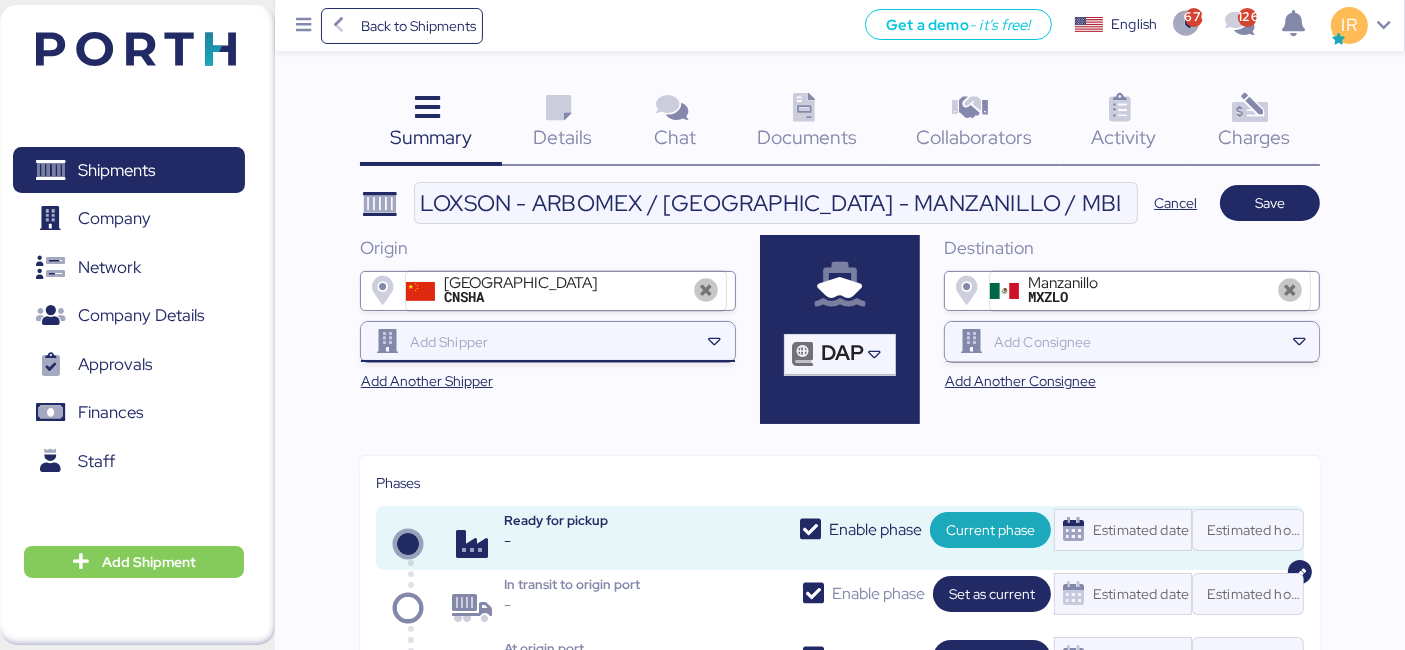 click at bounding box center (552, 342) 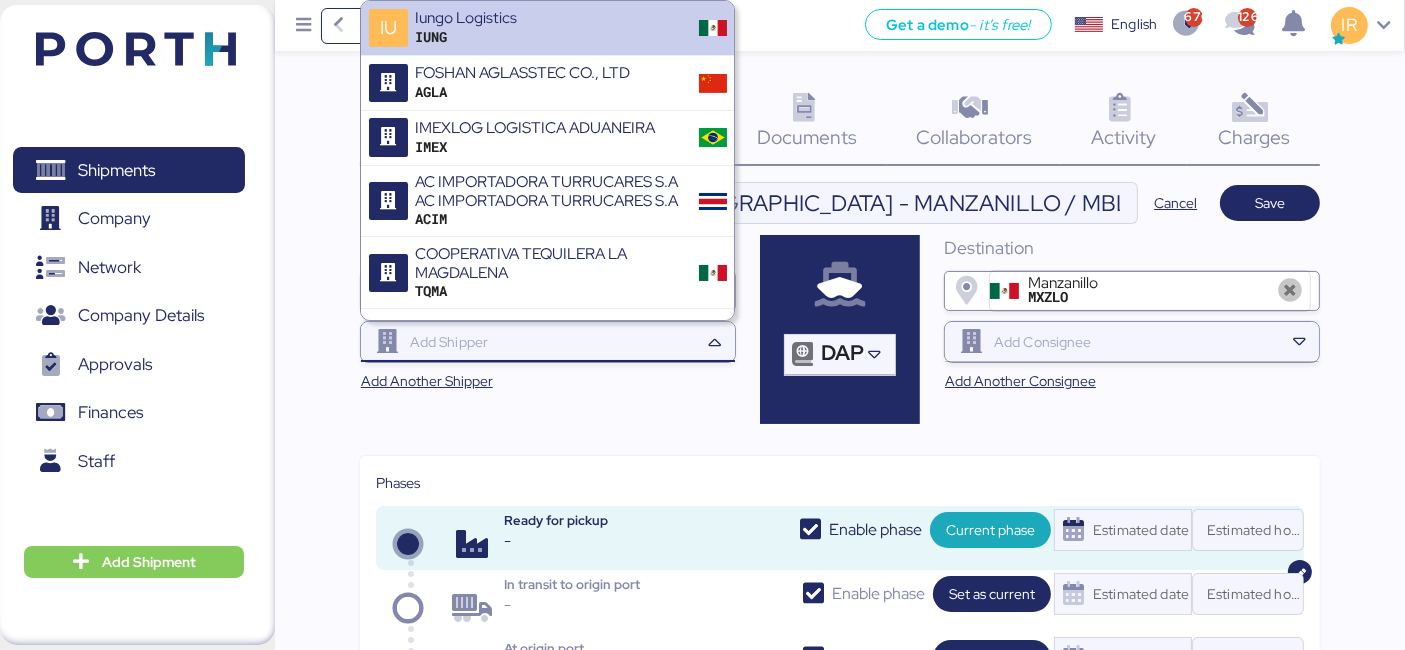 paste on "ALCHA INTERNATIONAL" 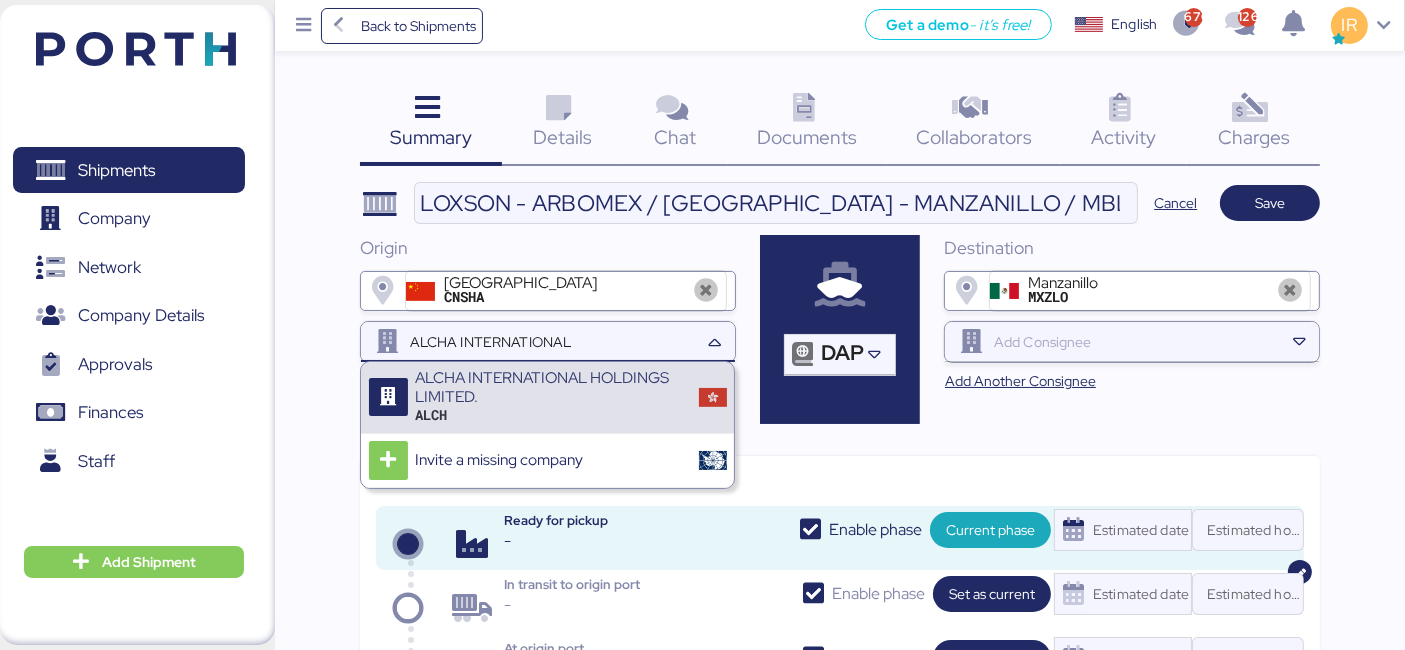type on "ALCHA INTERNATIONAL" 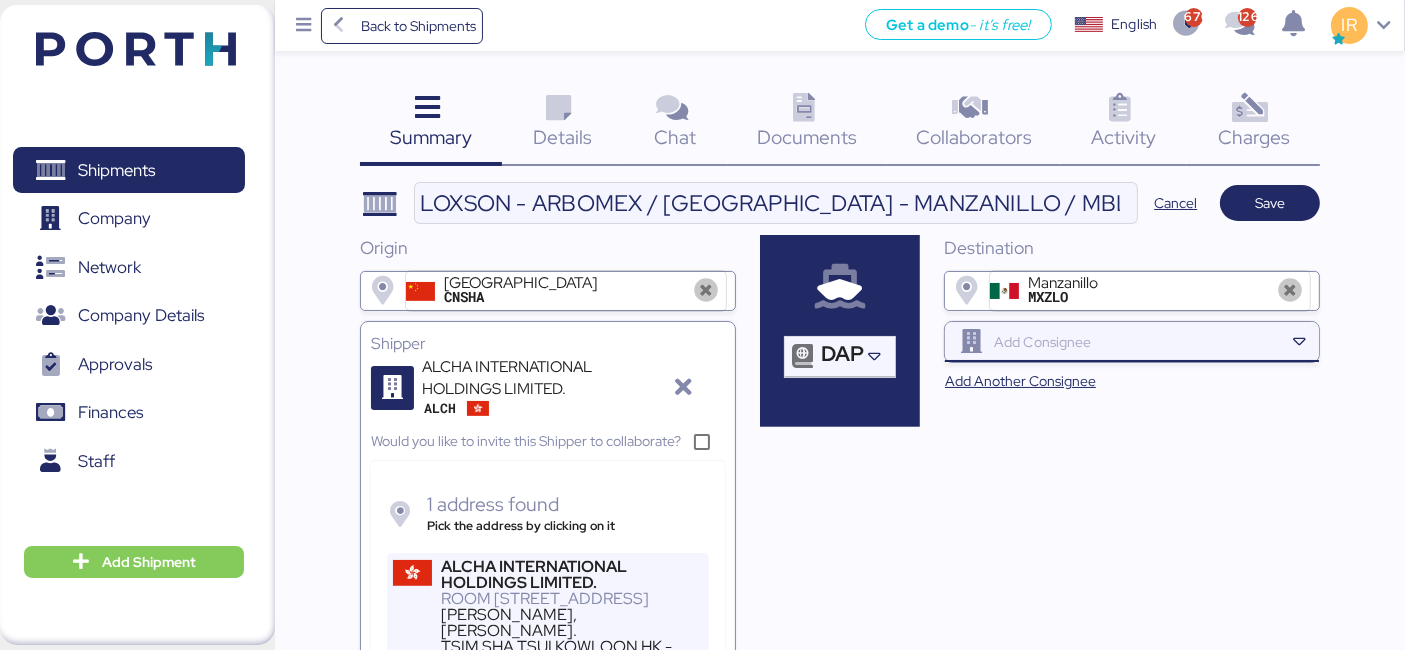 click at bounding box center (1136, 342) 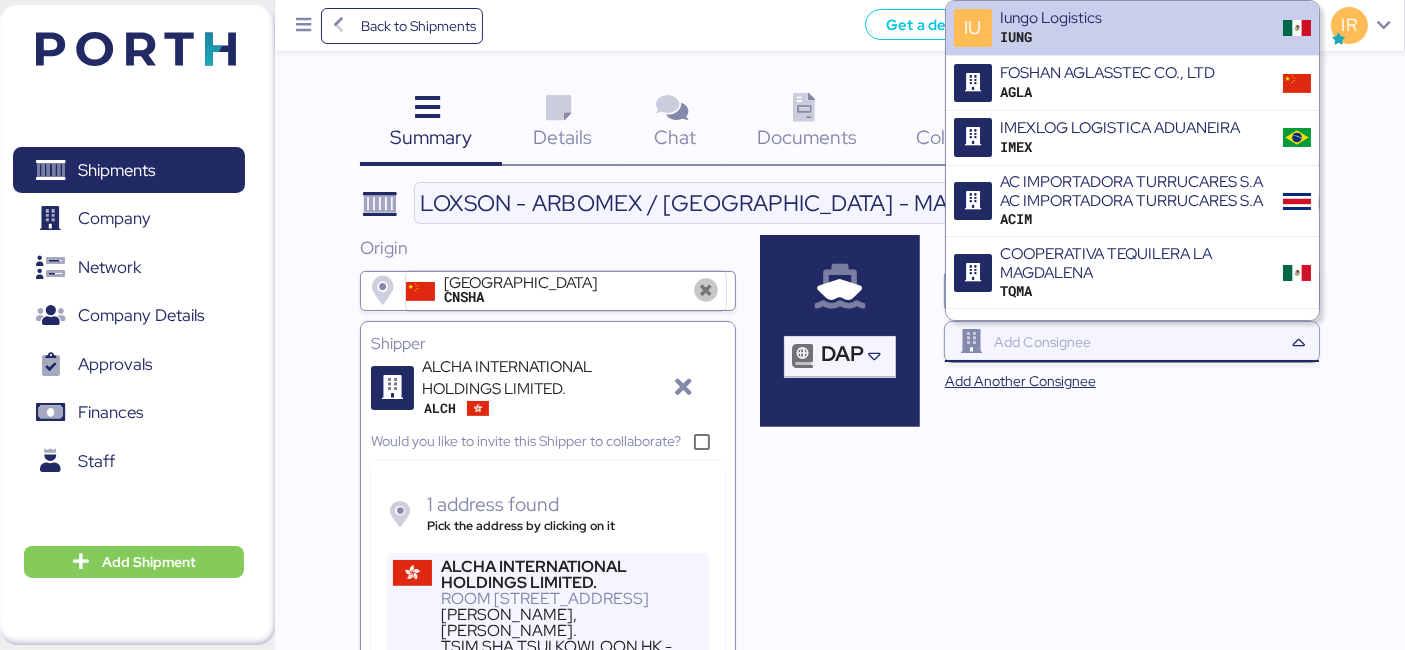 paste on "ARBOMEX" 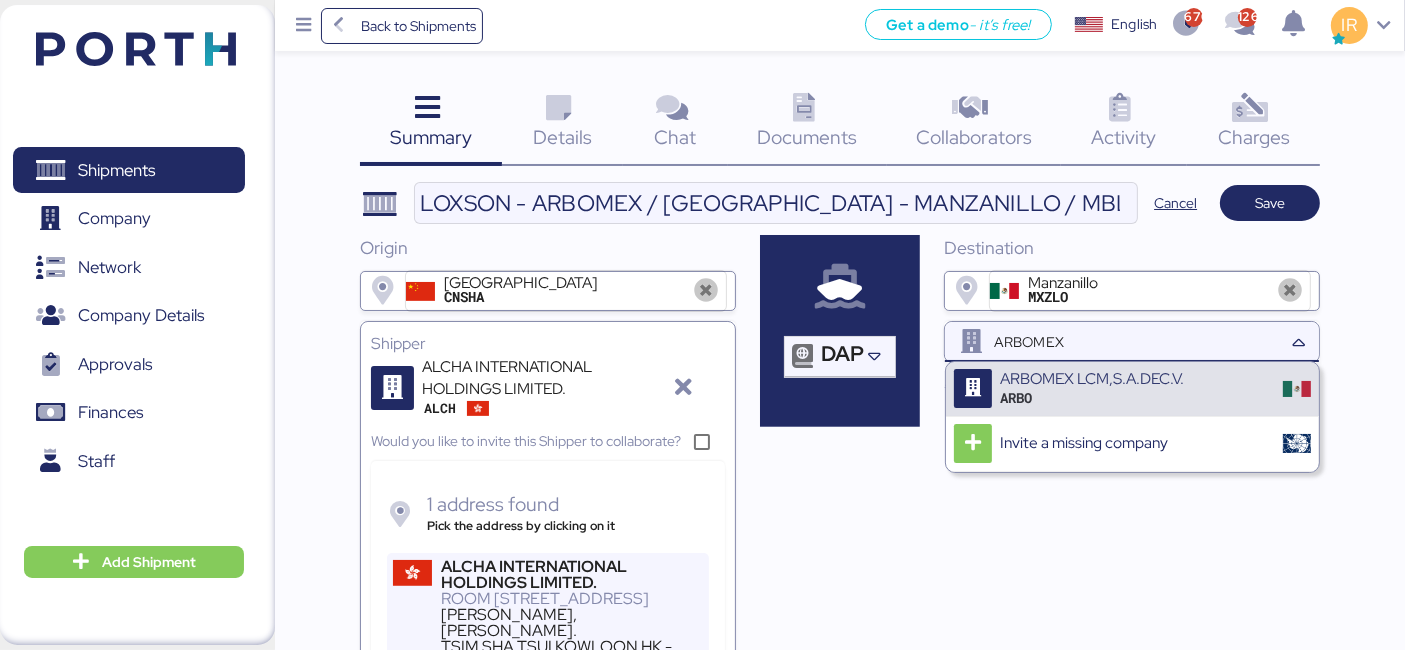 type on "ARBOMEX" 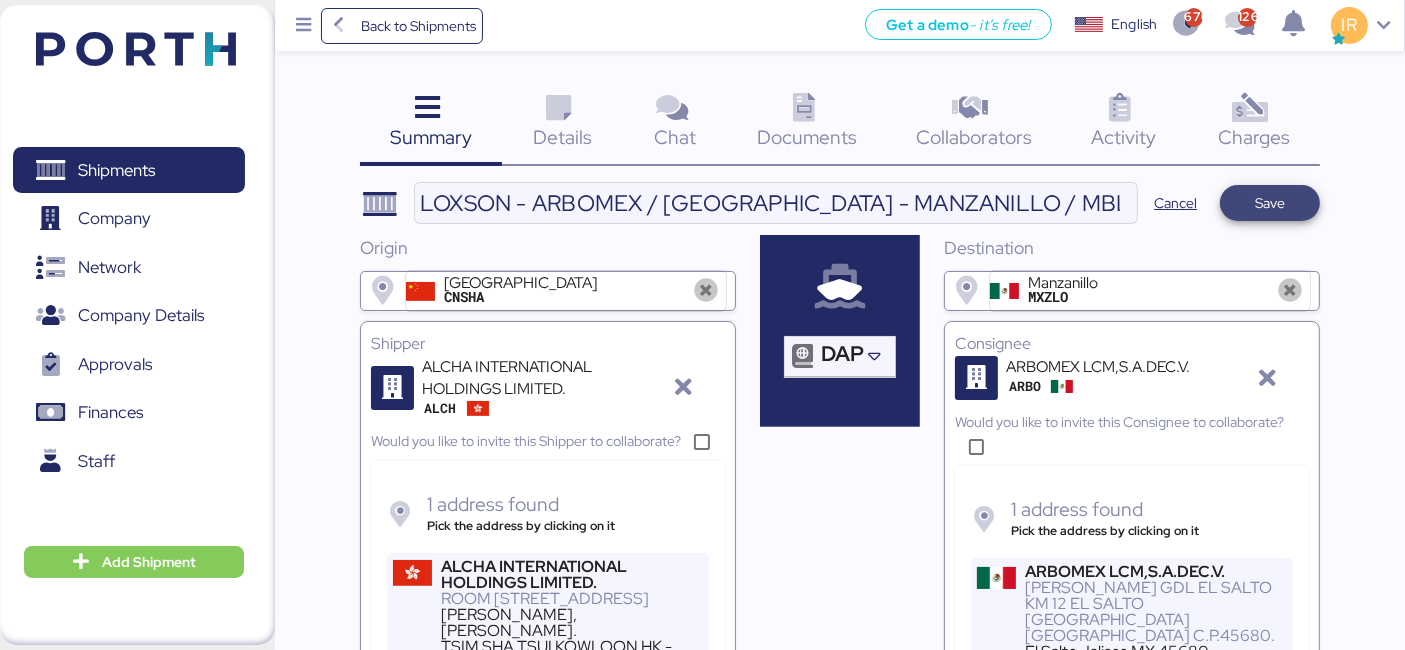 click on "Save" at bounding box center (1270, 203) 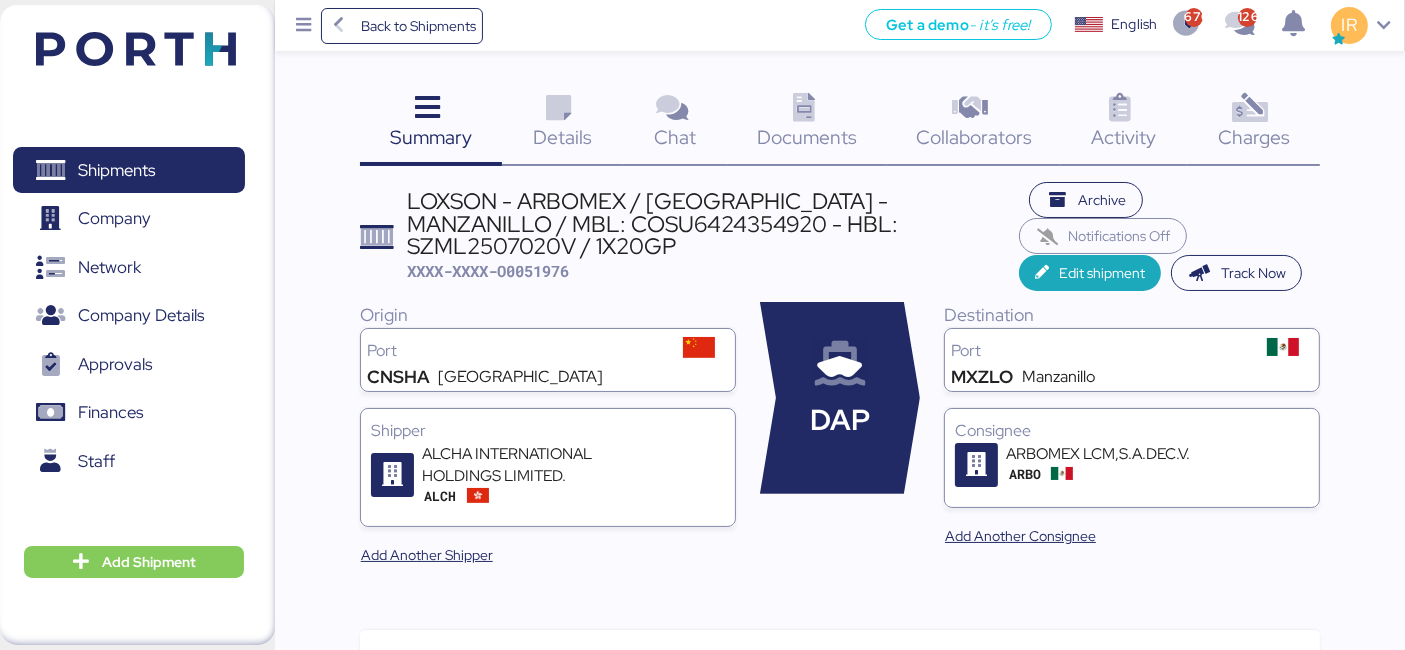 click on "Details 0" at bounding box center (562, 124) 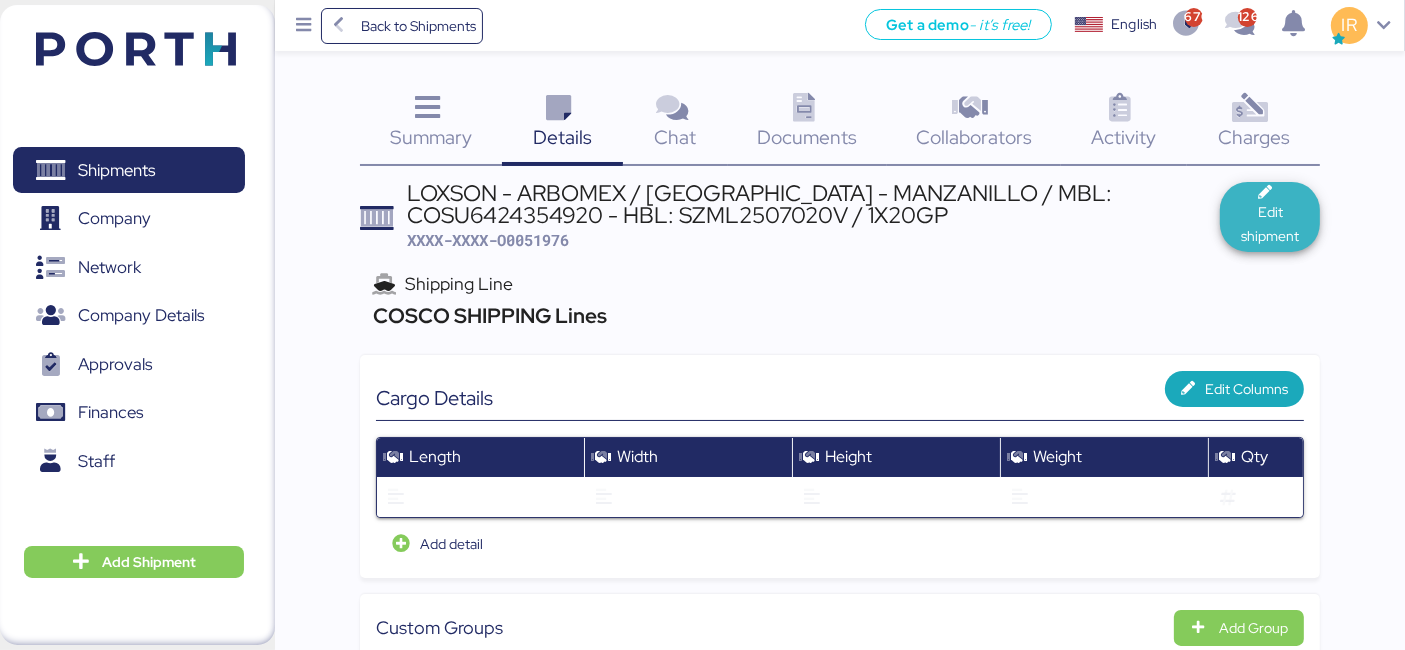 click on "Edit shipment" at bounding box center [1270, 224] 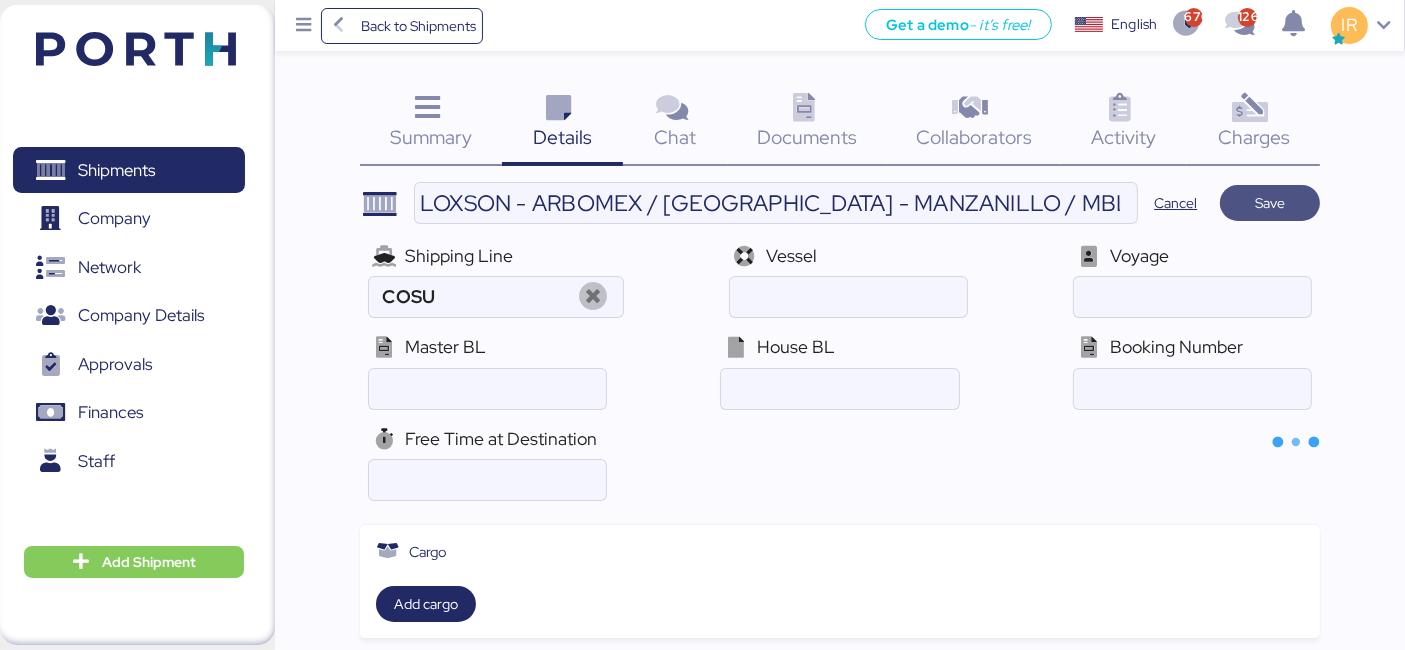 type on "COSCO SHIPPING Lines" 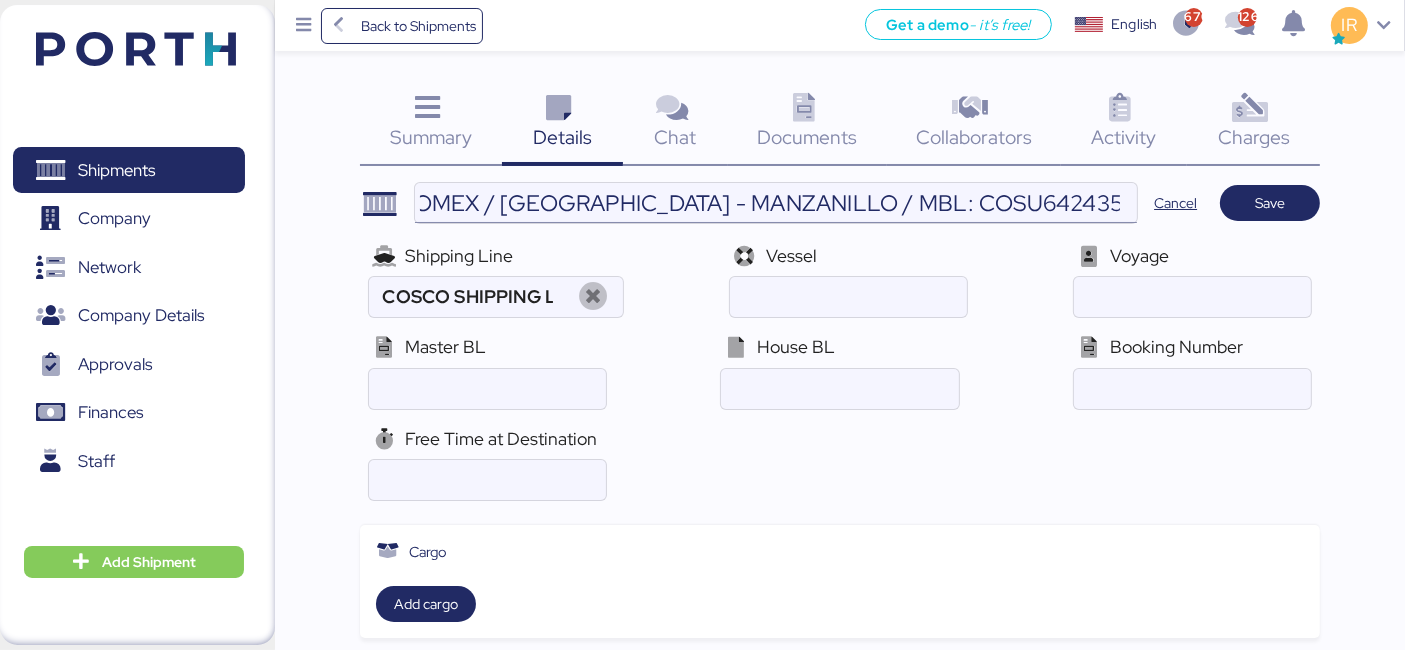 scroll, scrollTop: 0, scrollLeft: 171, axis: horizontal 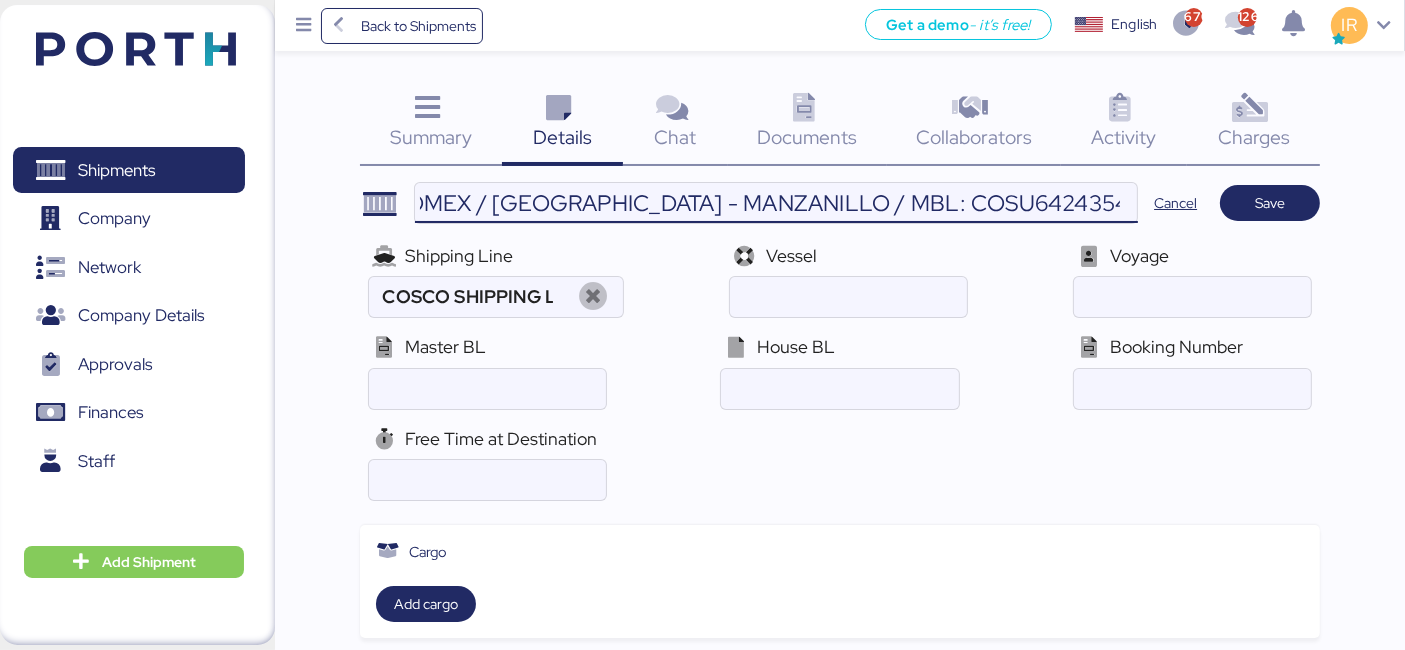 click on "LOXSON - ARBOMEX / [GEOGRAPHIC_DATA] - MANZANILLO / MBL: COSU6424354920 - HBL: SZML2507020V / 1X20GP" at bounding box center (776, 203) 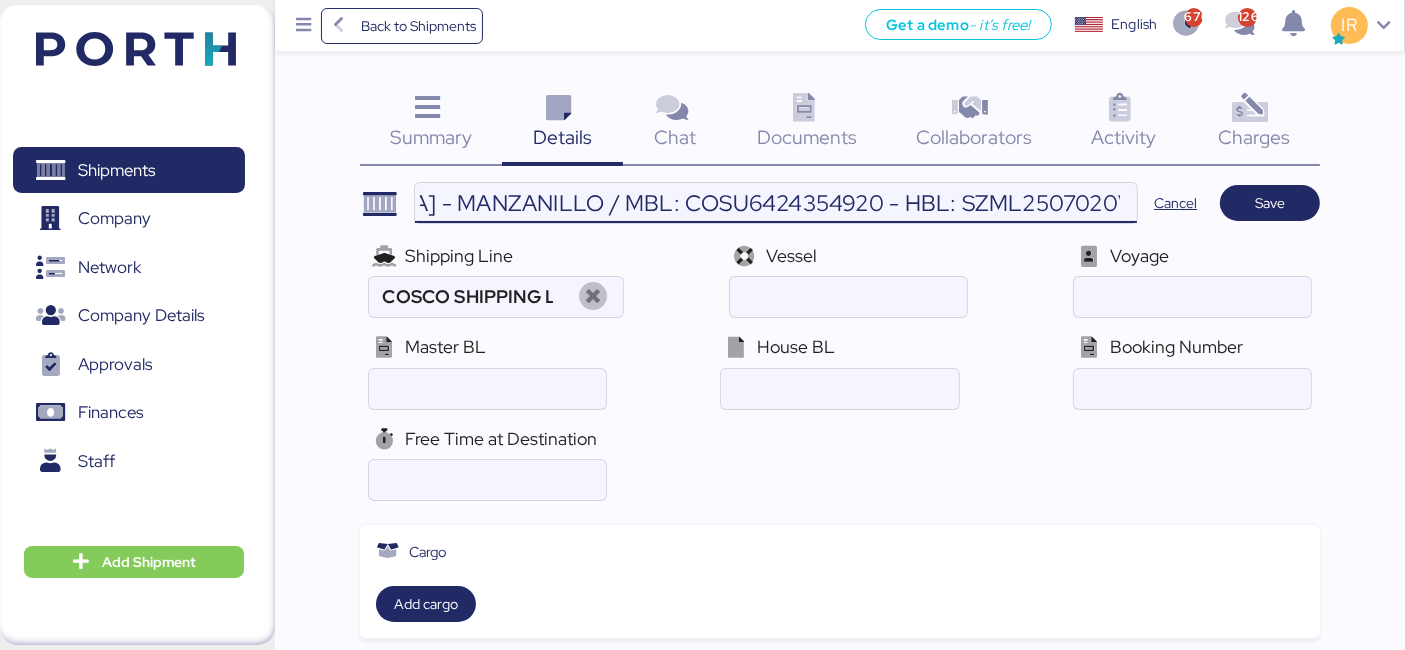 scroll, scrollTop: 0, scrollLeft: 0, axis: both 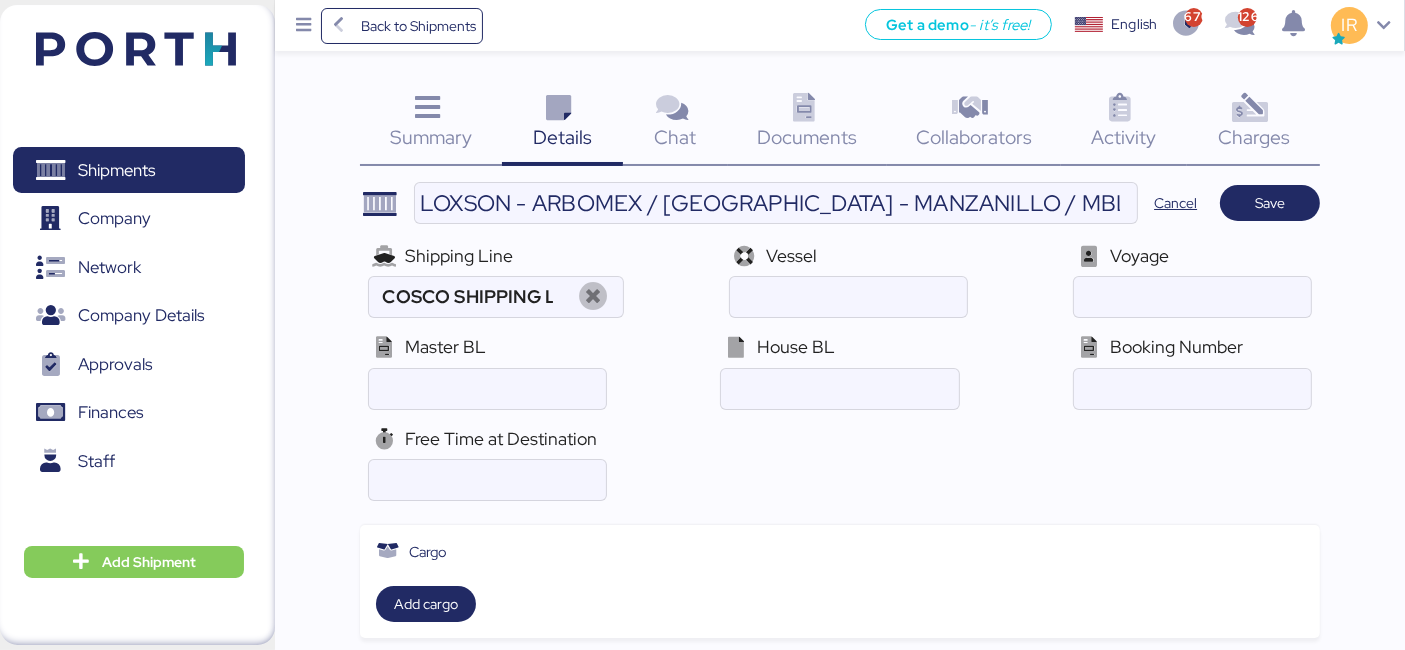 click on "Vessel" at bounding box center (848, 280) 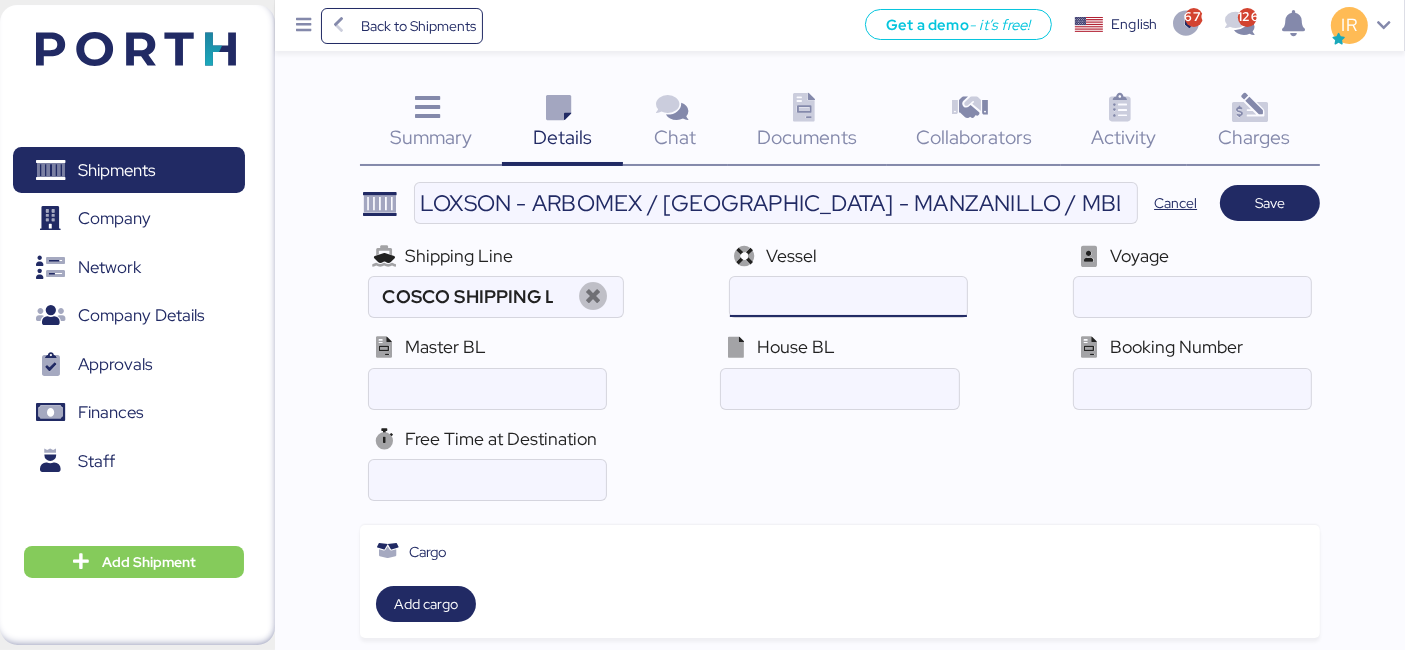 paste on "COSCO AMERICA V.094E" 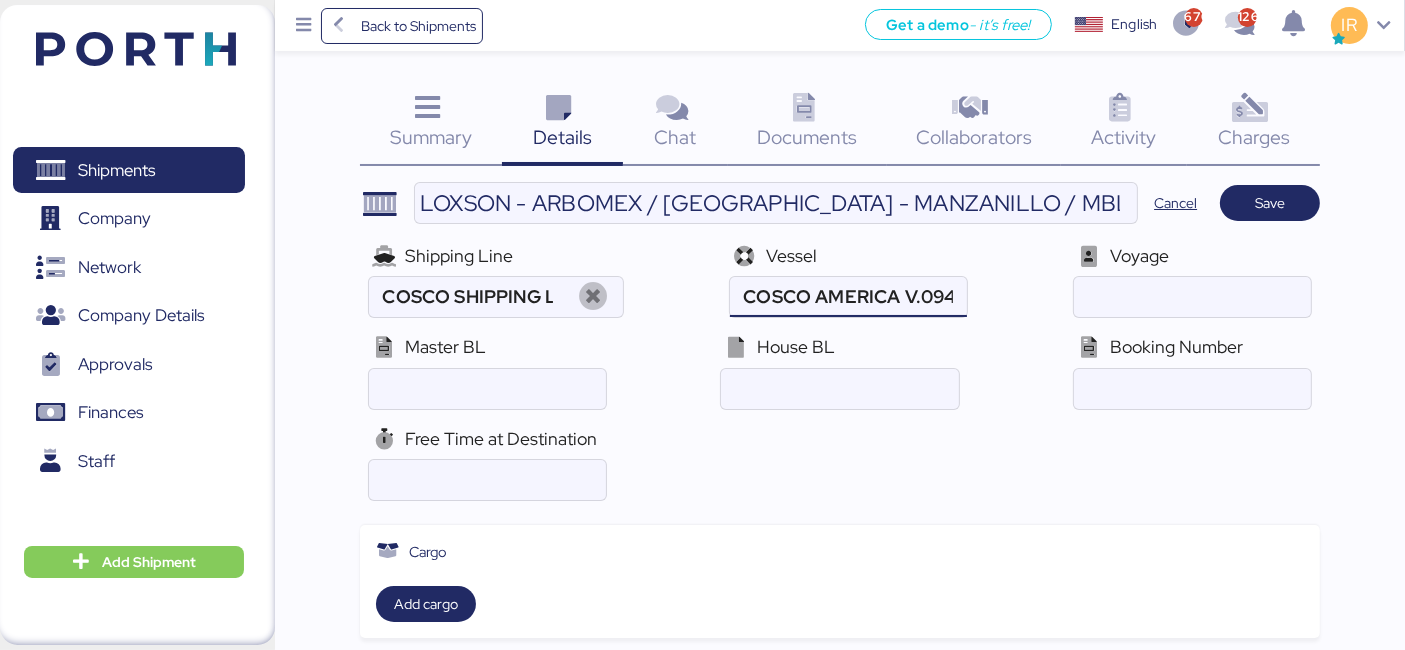 click at bounding box center [848, 297] 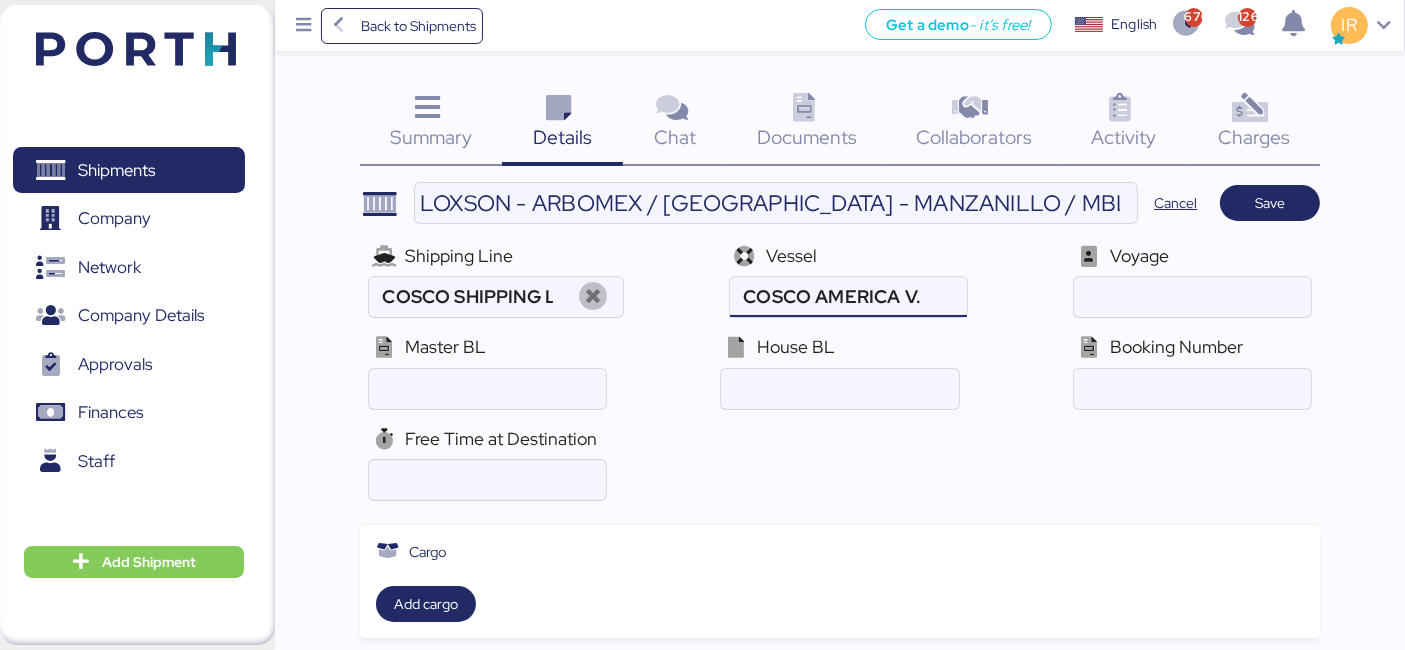 scroll, scrollTop: 0, scrollLeft: 0, axis: both 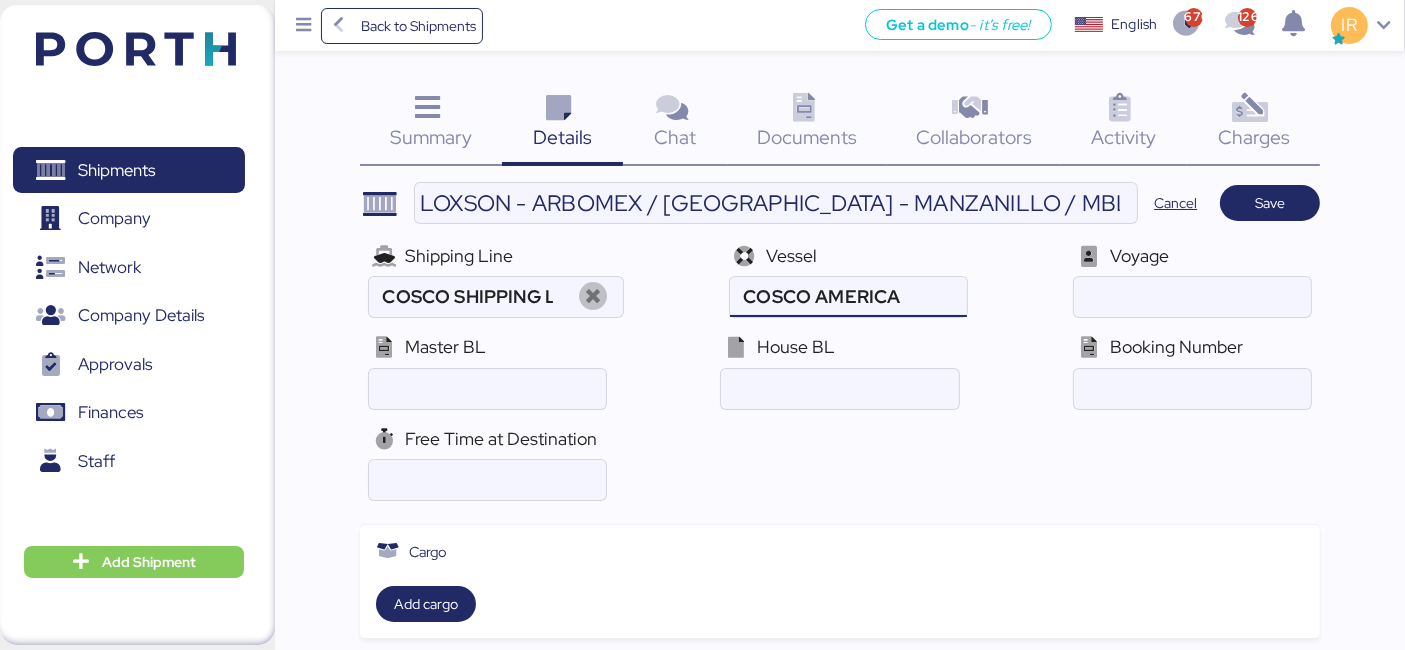 type on "COSCO AMERICA" 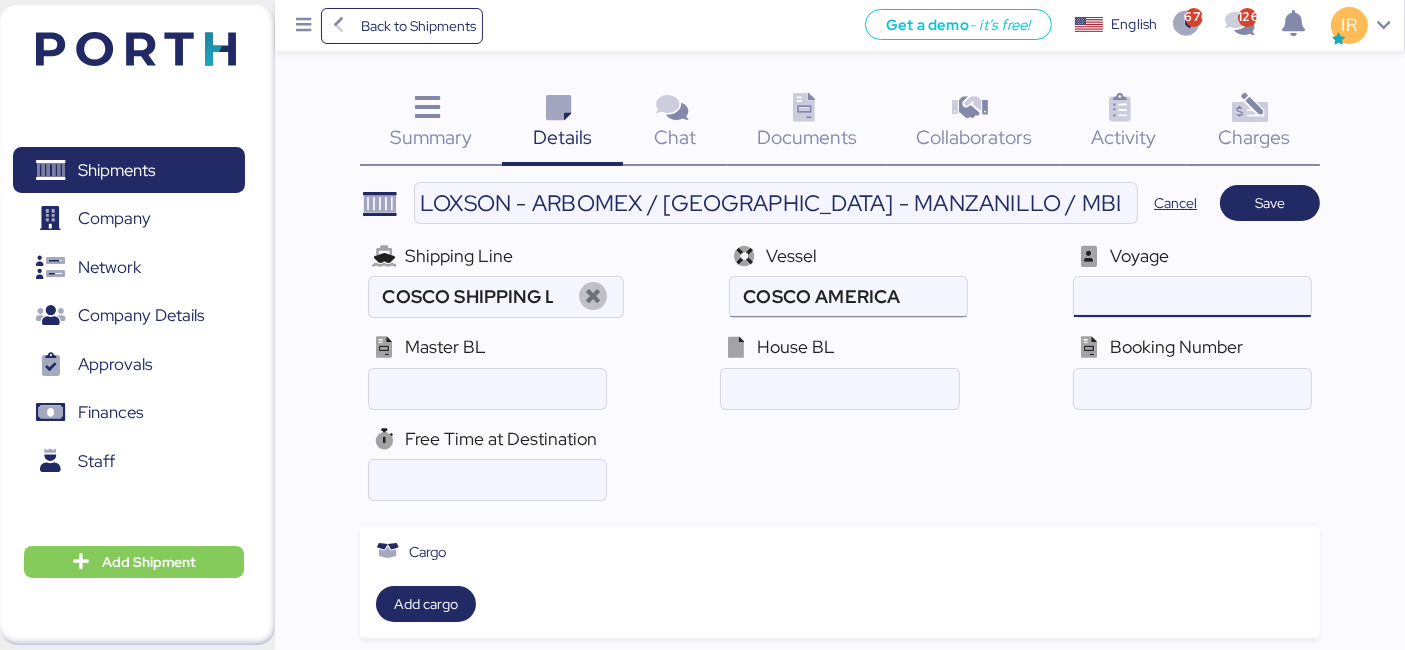paste on "094E" 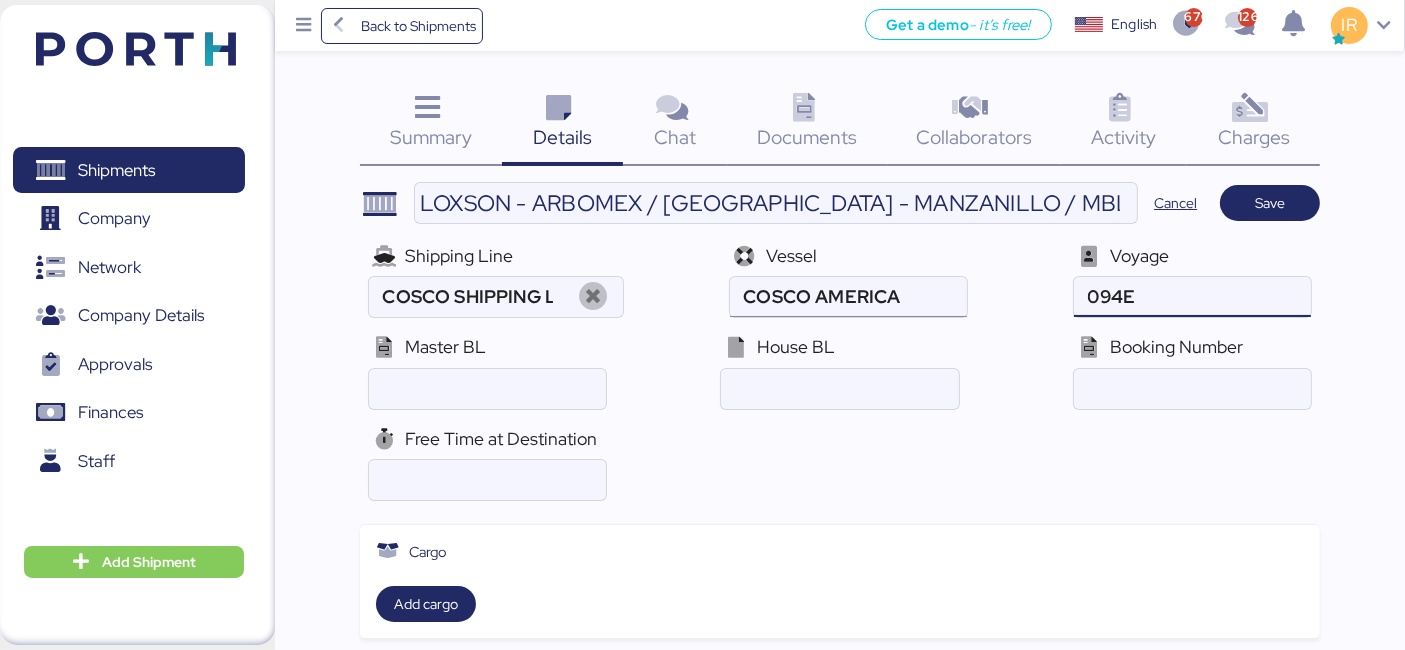 type on "094E" 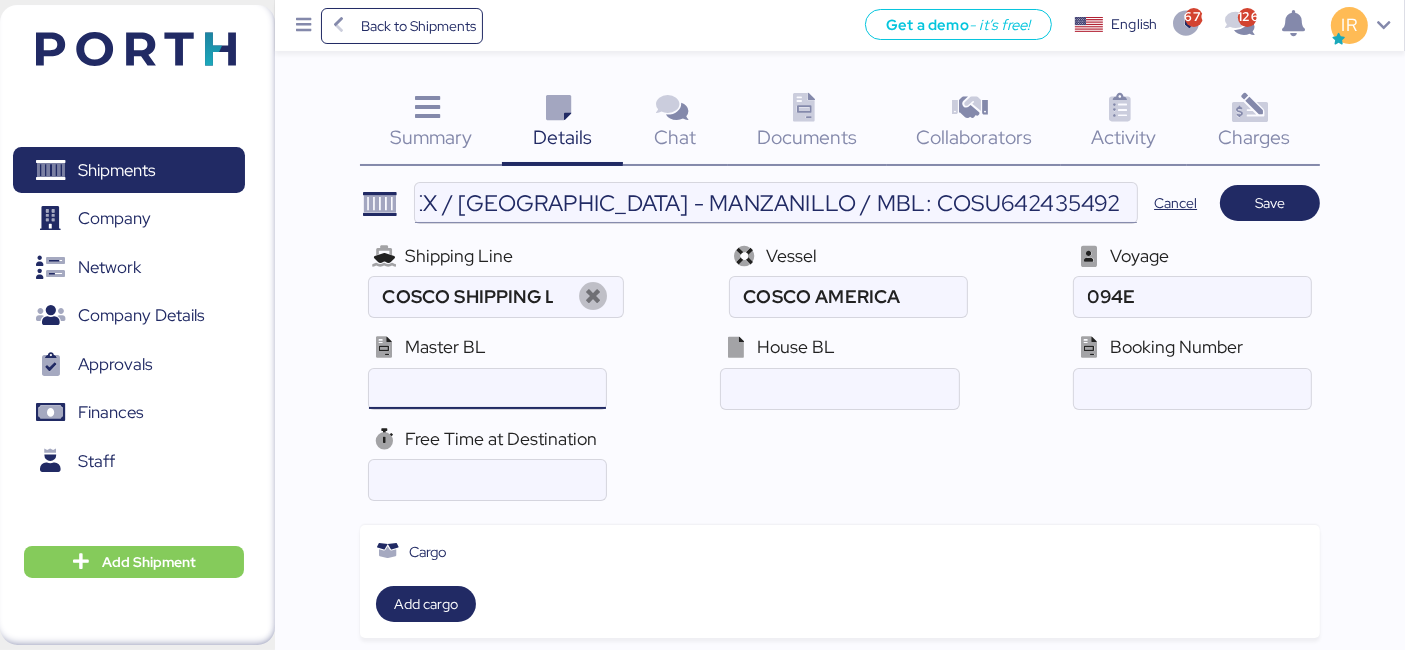 scroll, scrollTop: 0, scrollLeft: 210, axis: horizontal 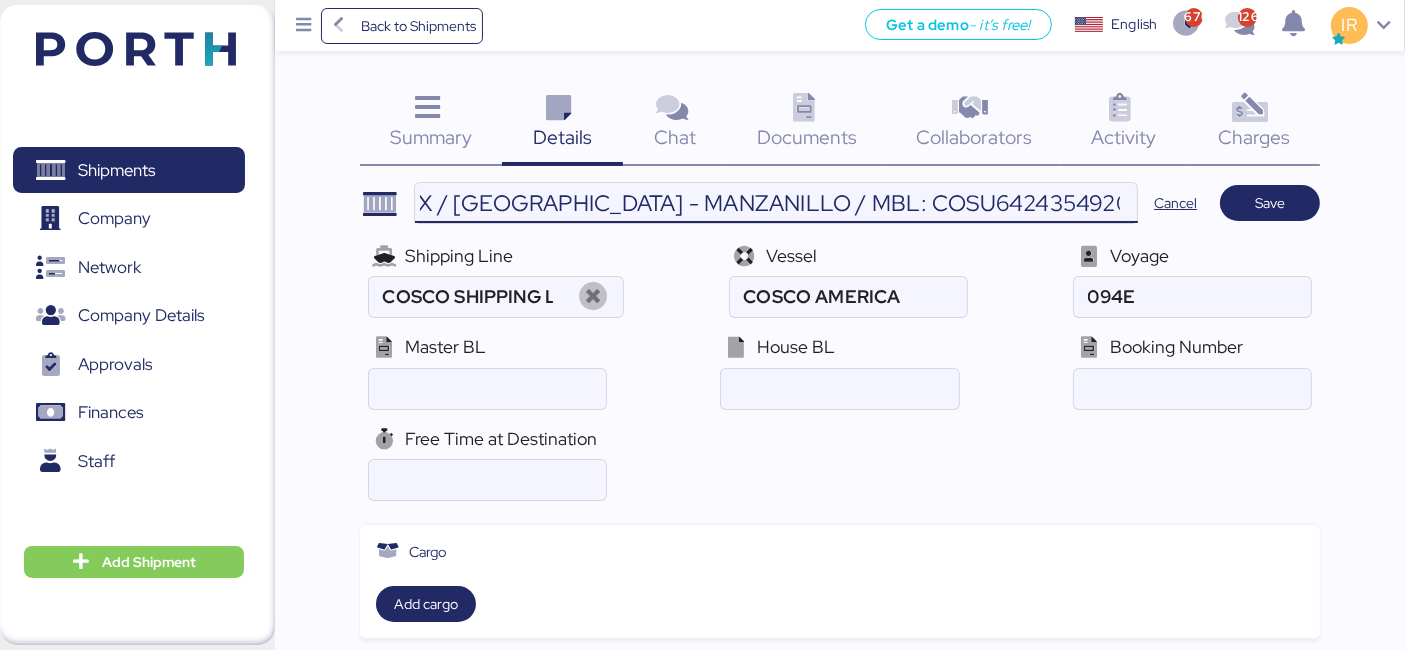 click on "LOXSON - ARBOMEX / [GEOGRAPHIC_DATA] - MANZANILLO / MBL: COSU6424354920 - HBL: SZML2507020V / 1X20GP" at bounding box center (776, 203) 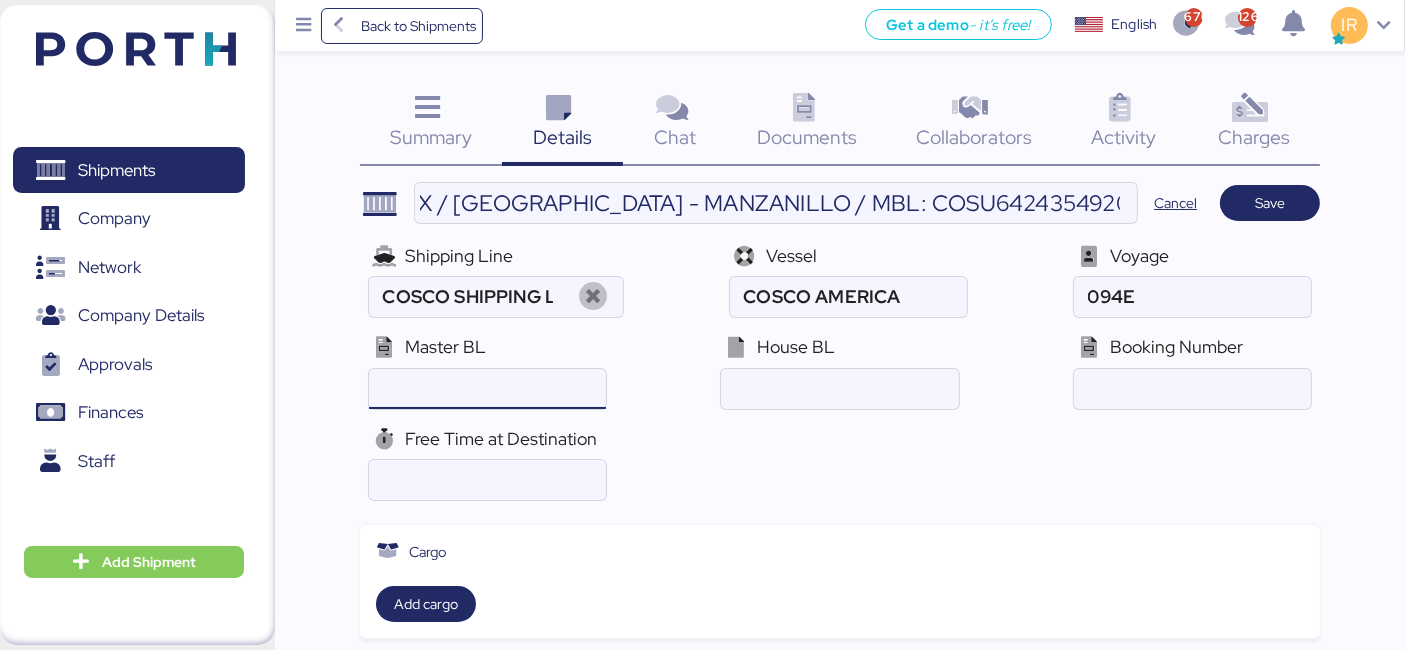 scroll, scrollTop: 0, scrollLeft: 0, axis: both 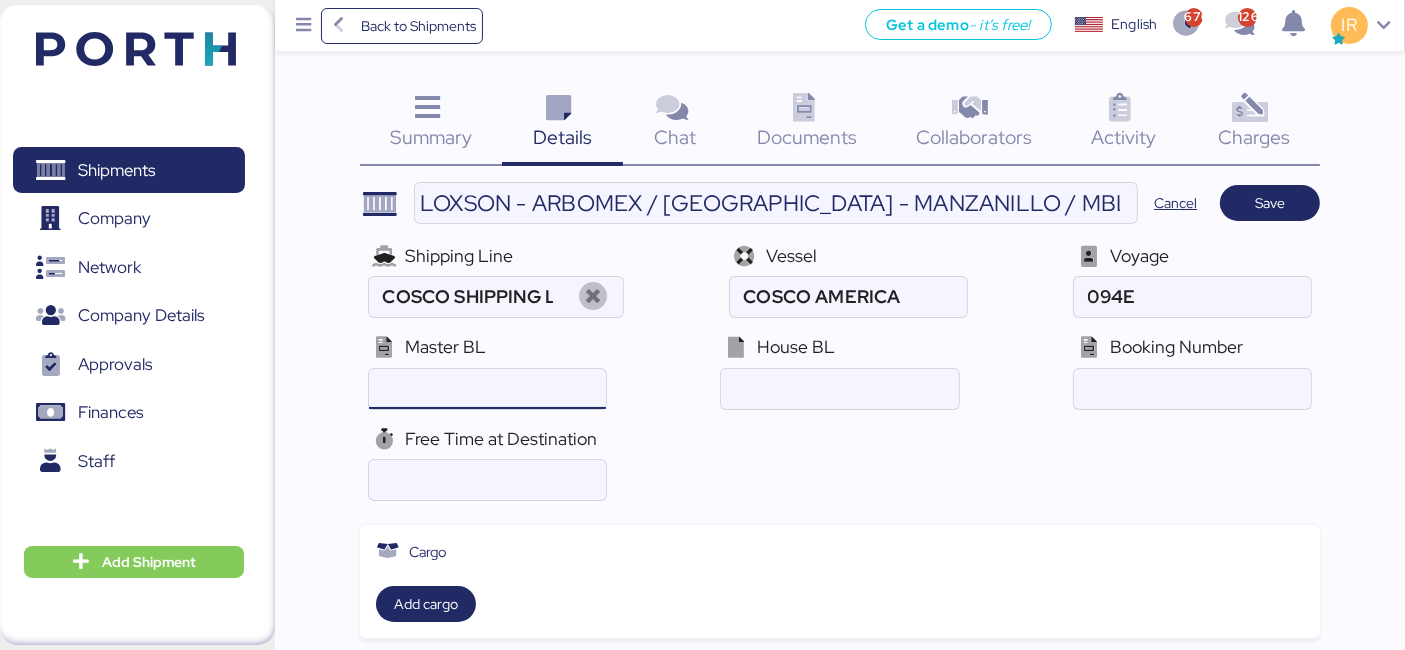 paste on "COSU6424354920" 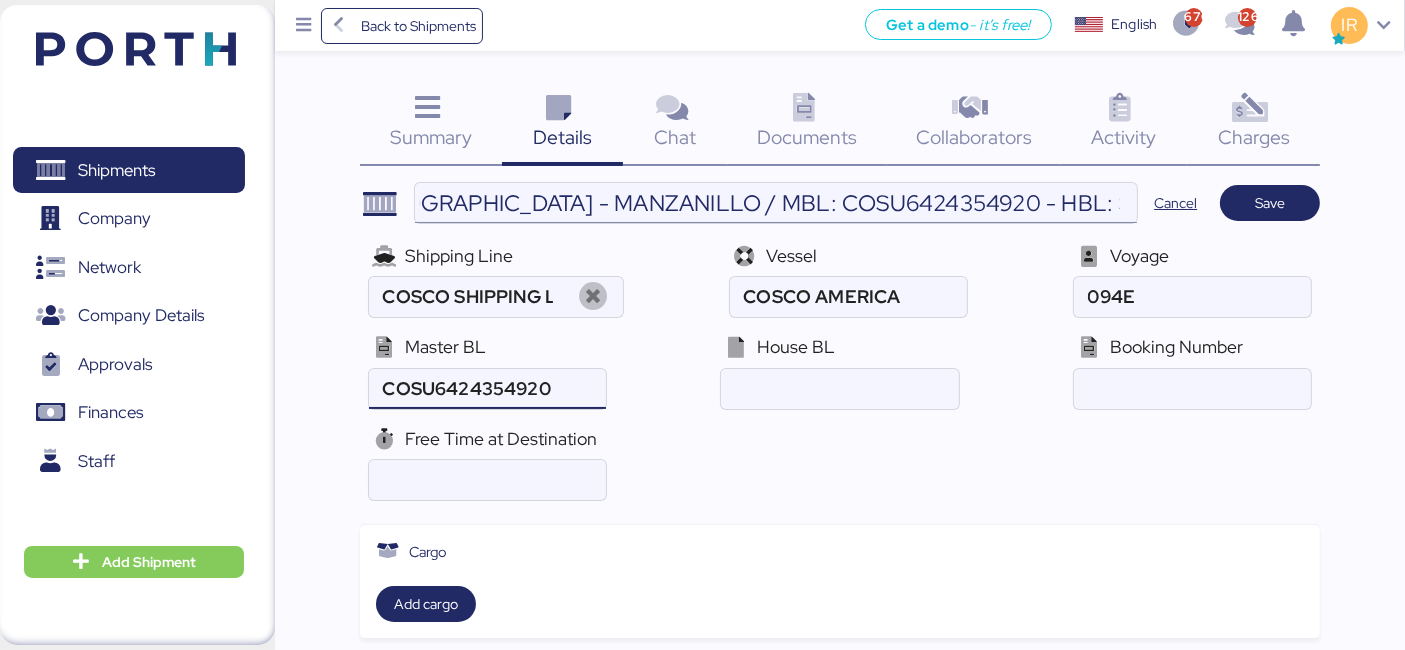 scroll, scrollTop: 0, scrollLeft: 457, axis: horizontal 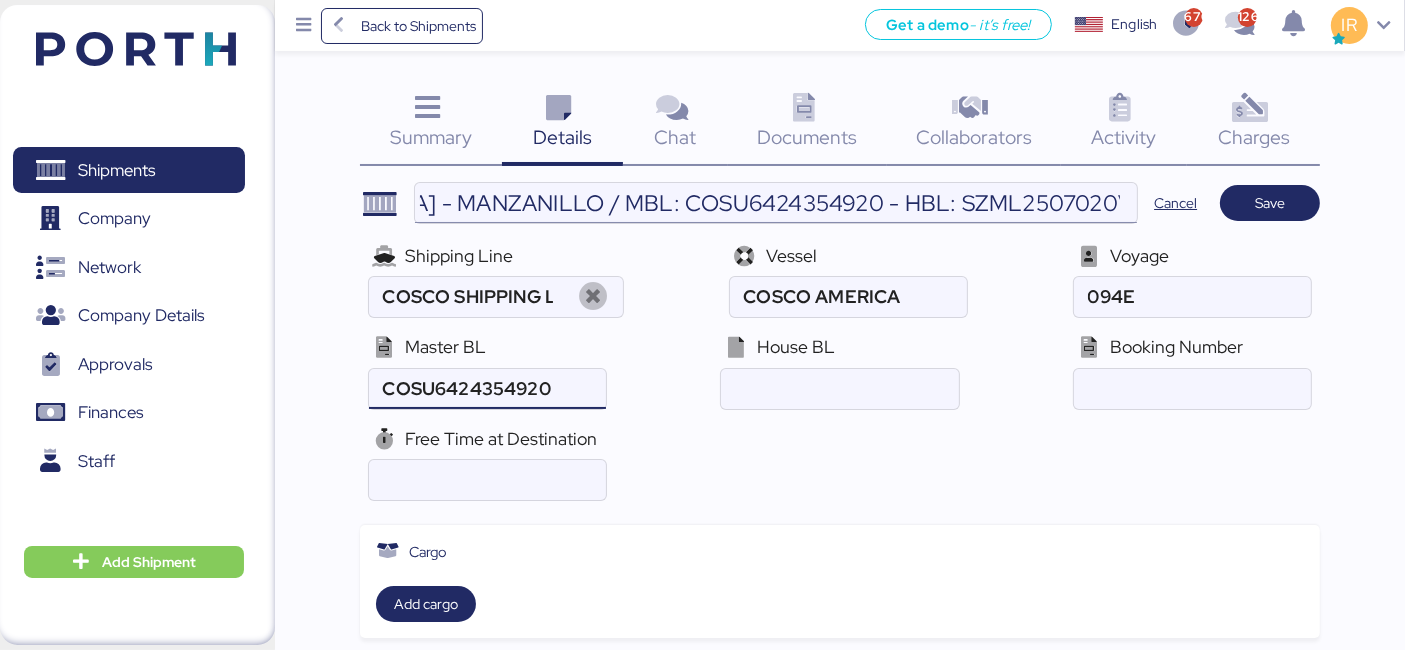type on "COSU6424354920" 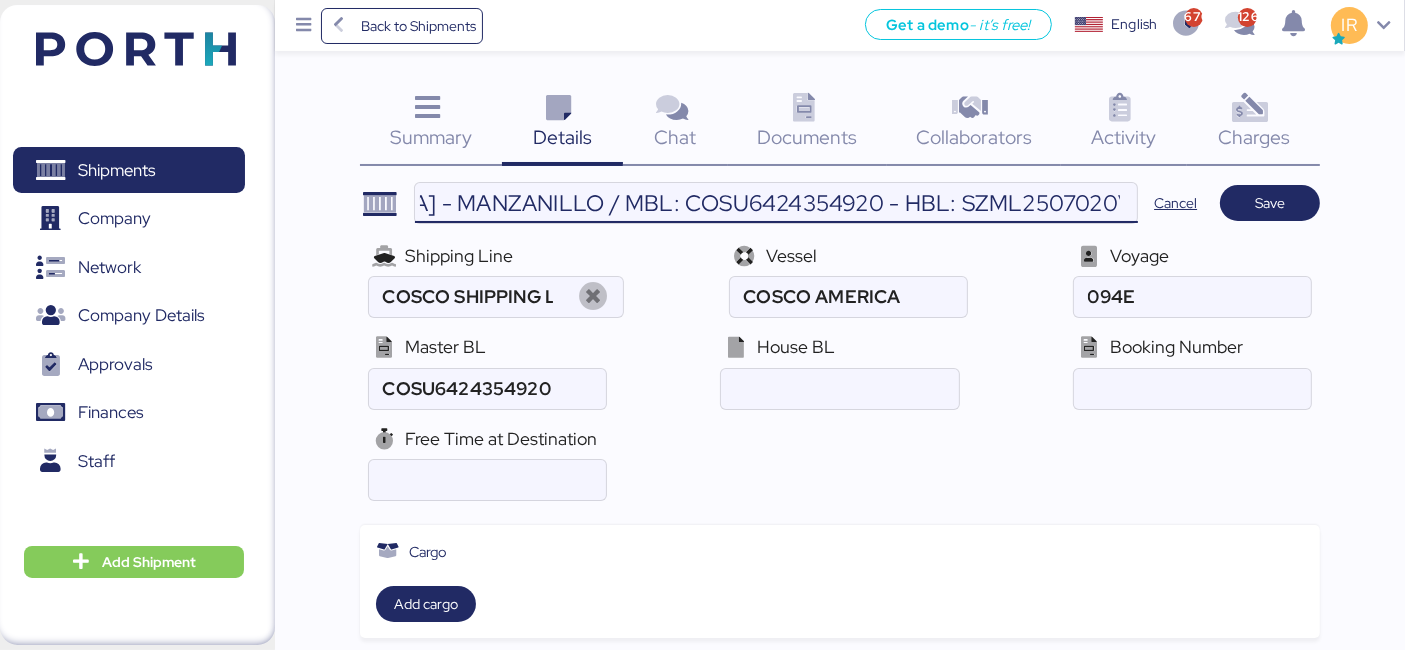 click on "LOXSON - ARBOMEX / [GEOGRAPHIC_DATA] - MANZANILLO / MBL: COSU6424354920 - HBL: SZML2507020V / 1X20GP" at bounding box center (776, 203) 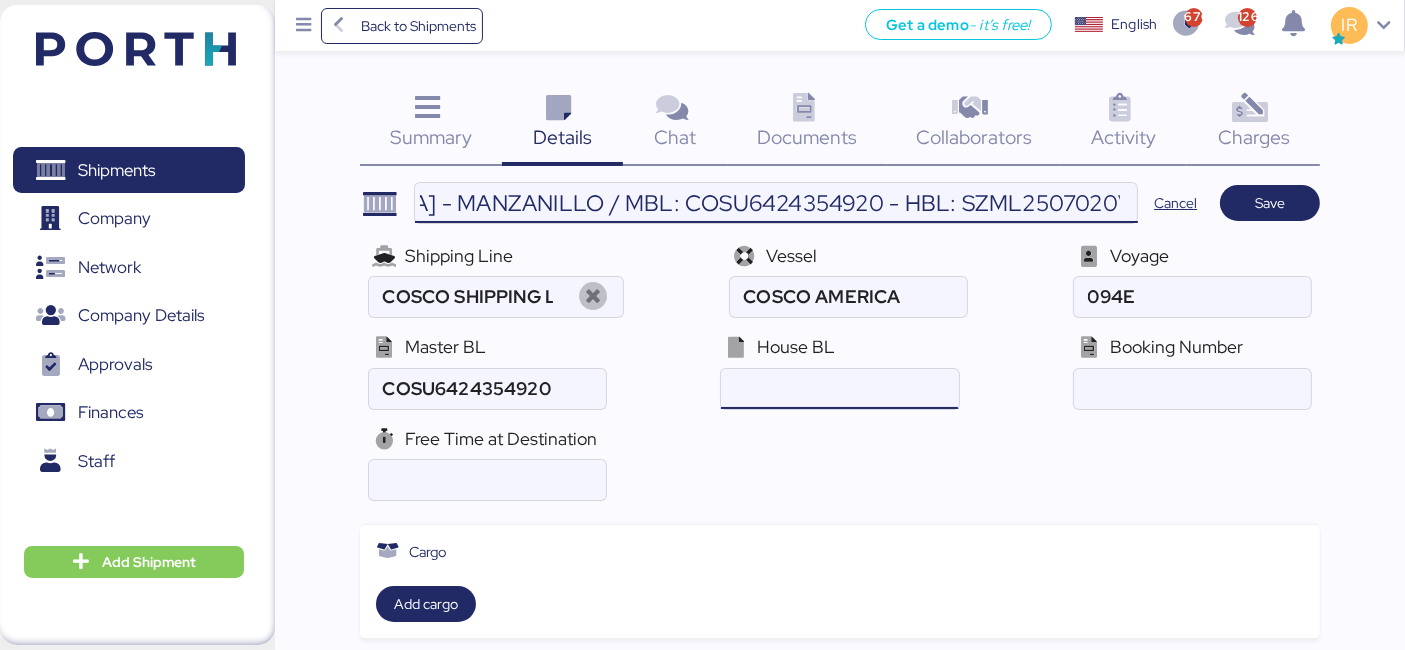 scroll, scrollTop: 0, scrollLeft: 0, axis: both 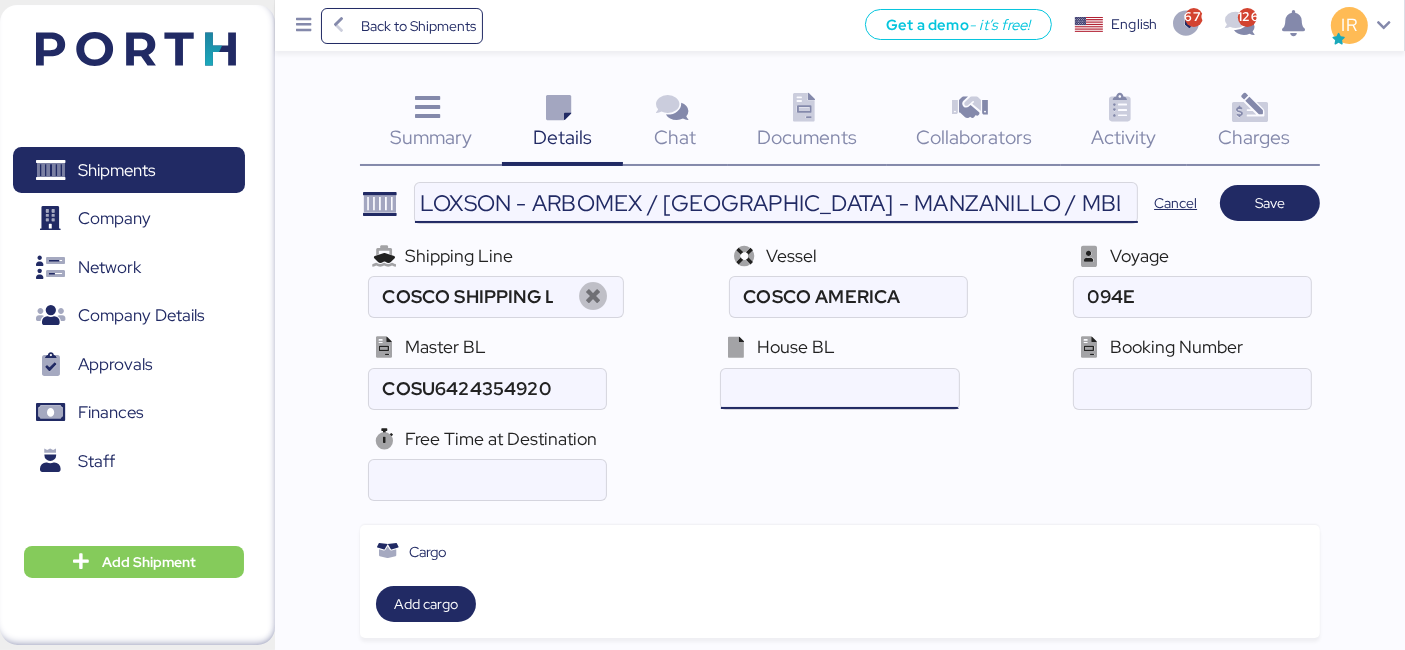 paste on "SZML2507020V" 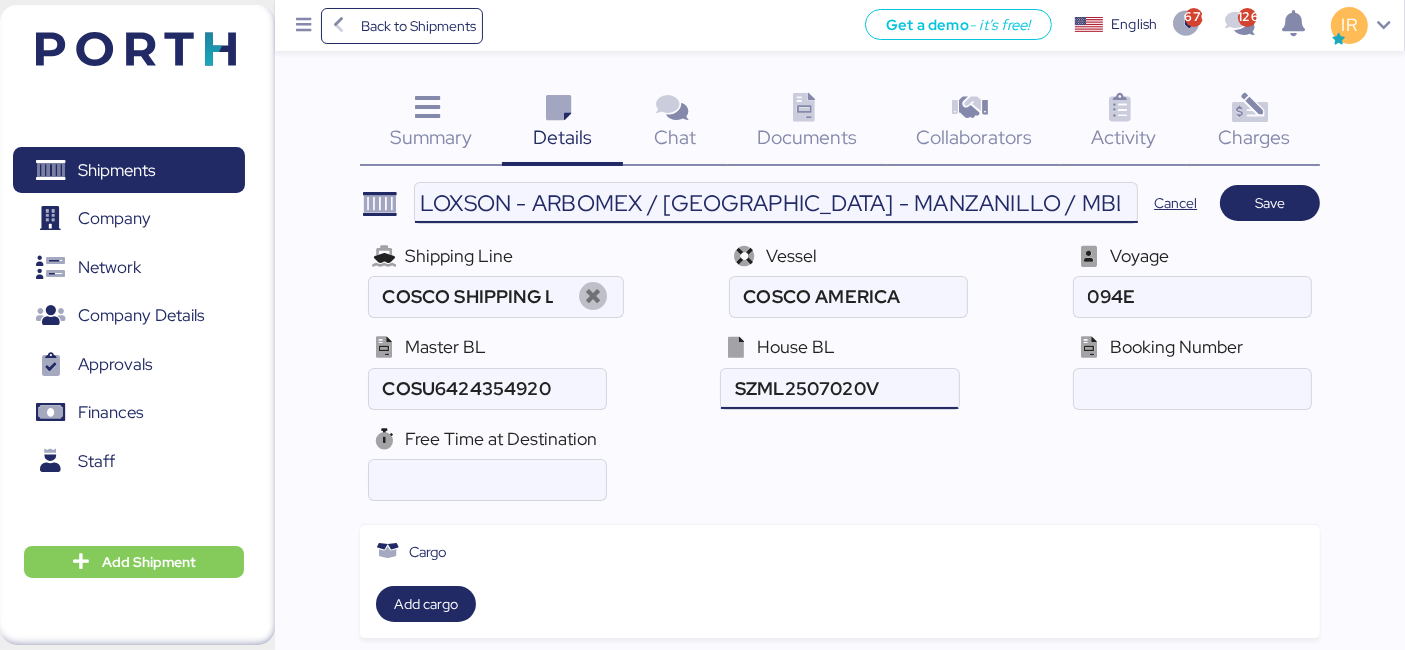 click at bounding box center (839, 389) 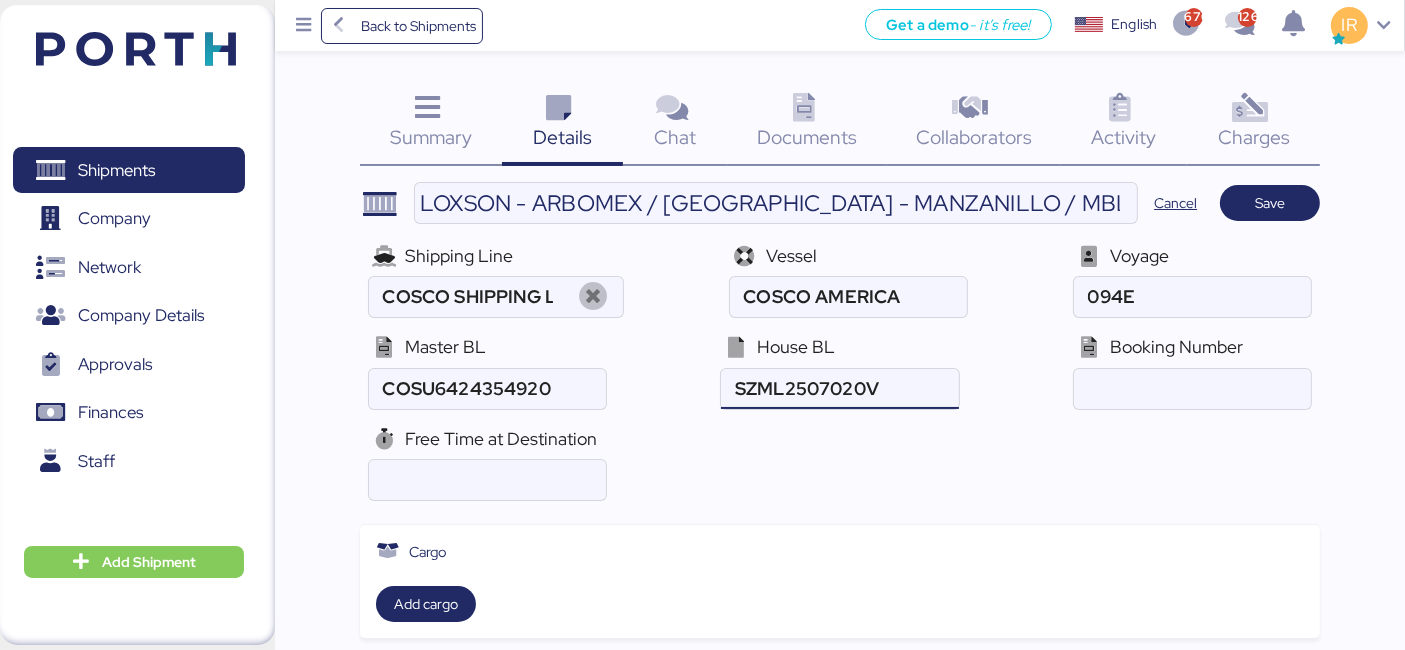 type on "SZML2507020V" 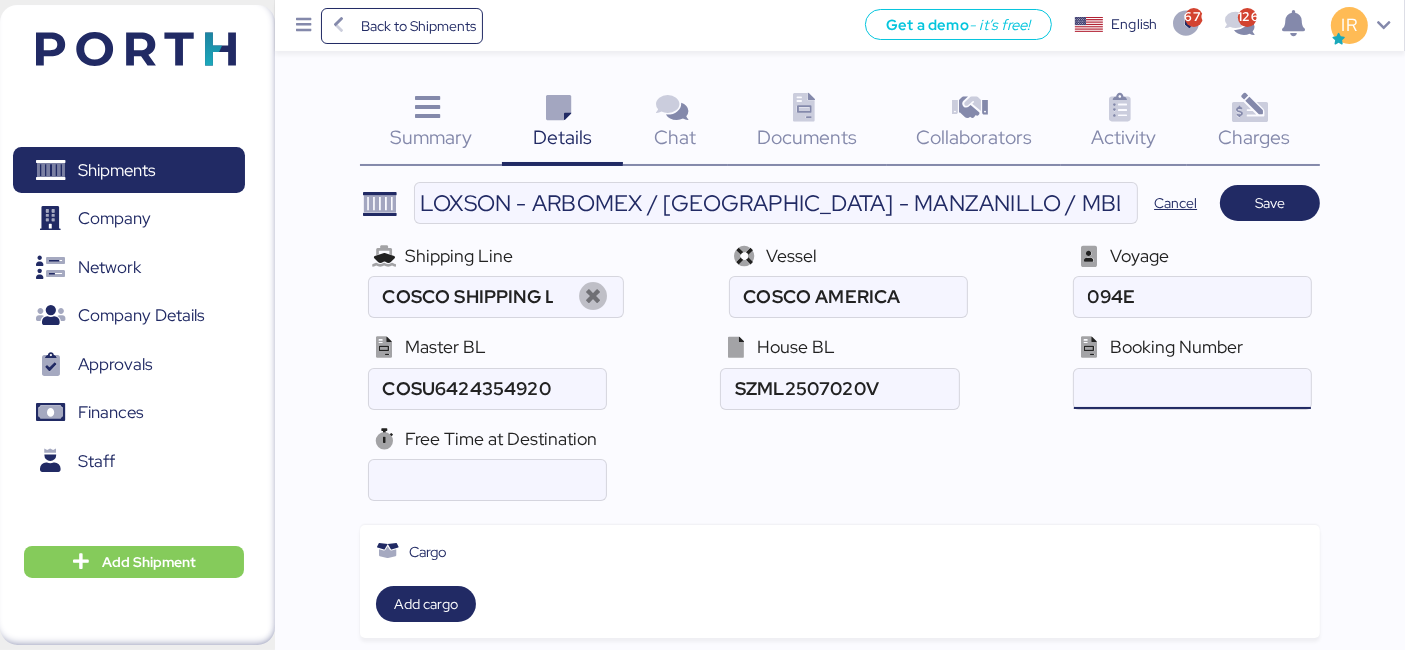 drag, startPoint x: 1120, startPoint y: 365, endPoint x: 1121, endPoint y: 378, distance: 13.038404 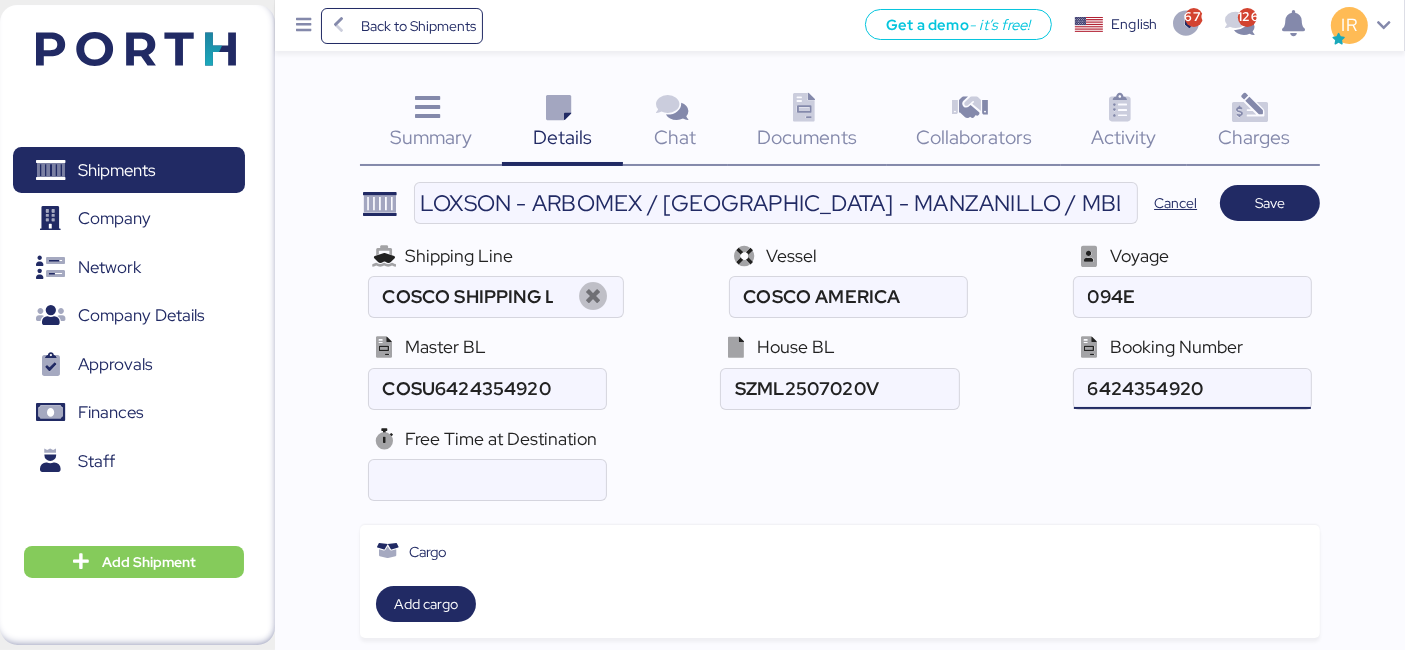 type on "6424354920" 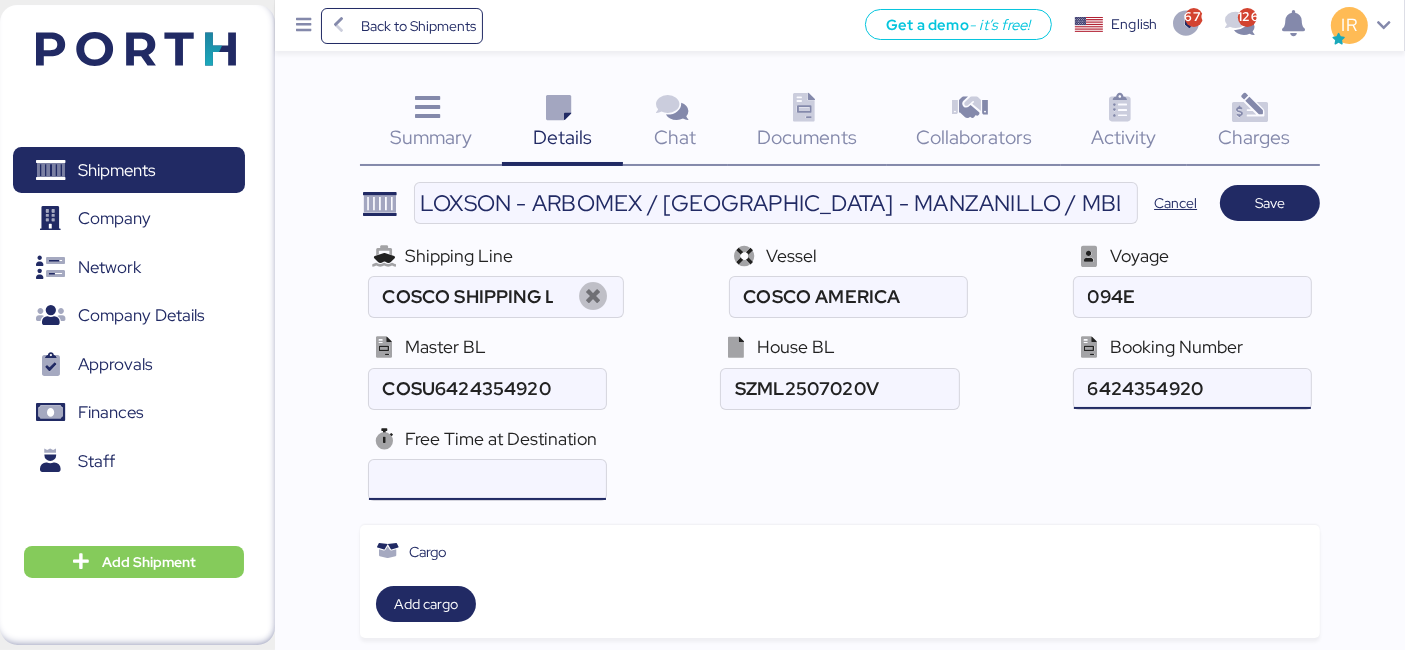 click at bounding box center (487, 480) 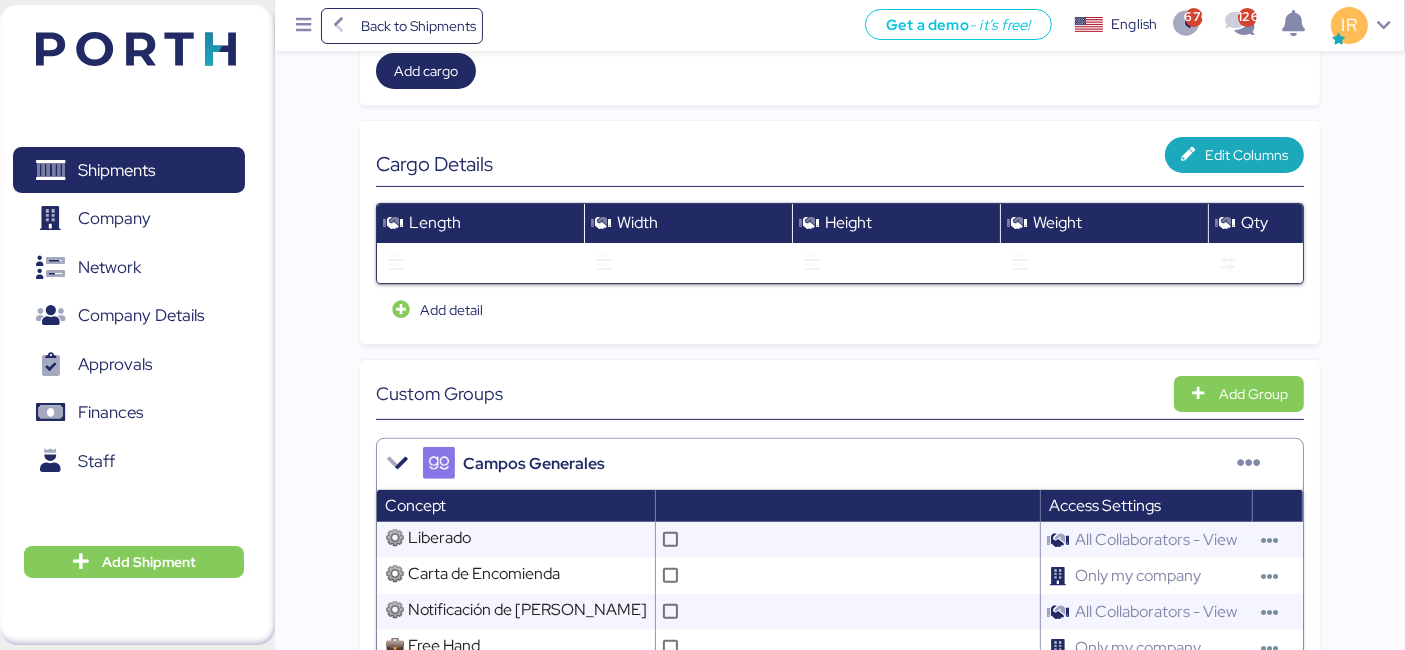 scroll, scrollTop: 833, scrollLeft: 0, axis: vertical 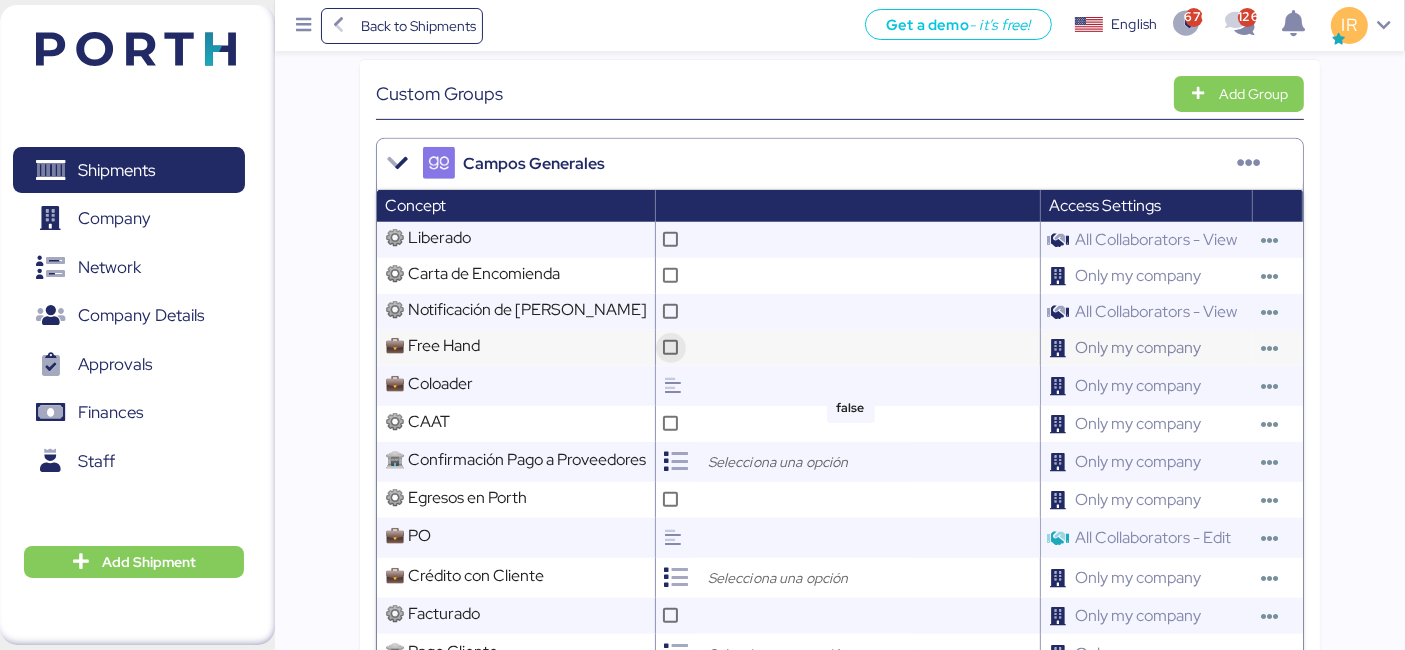 type on "28" 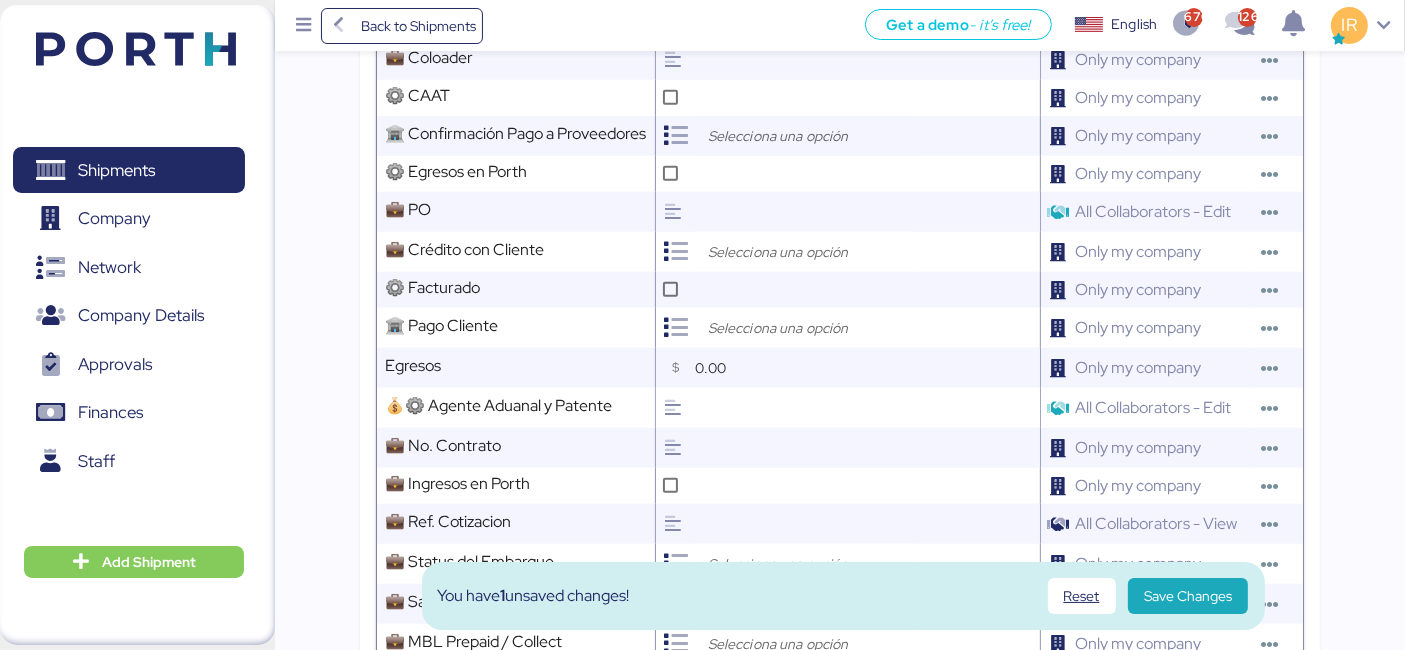 scroll, scrollTop: 1160, scrollLeft: 0, axis: vertical 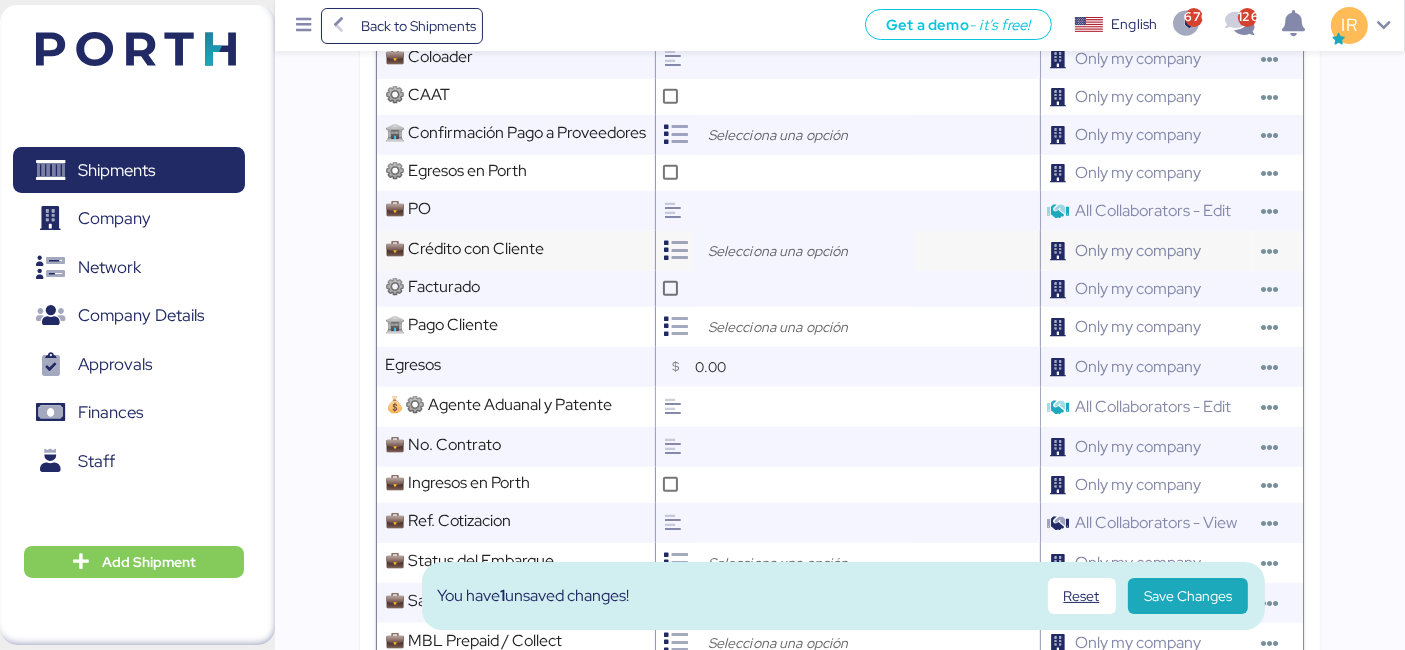 click at bounding box center [809, 251] 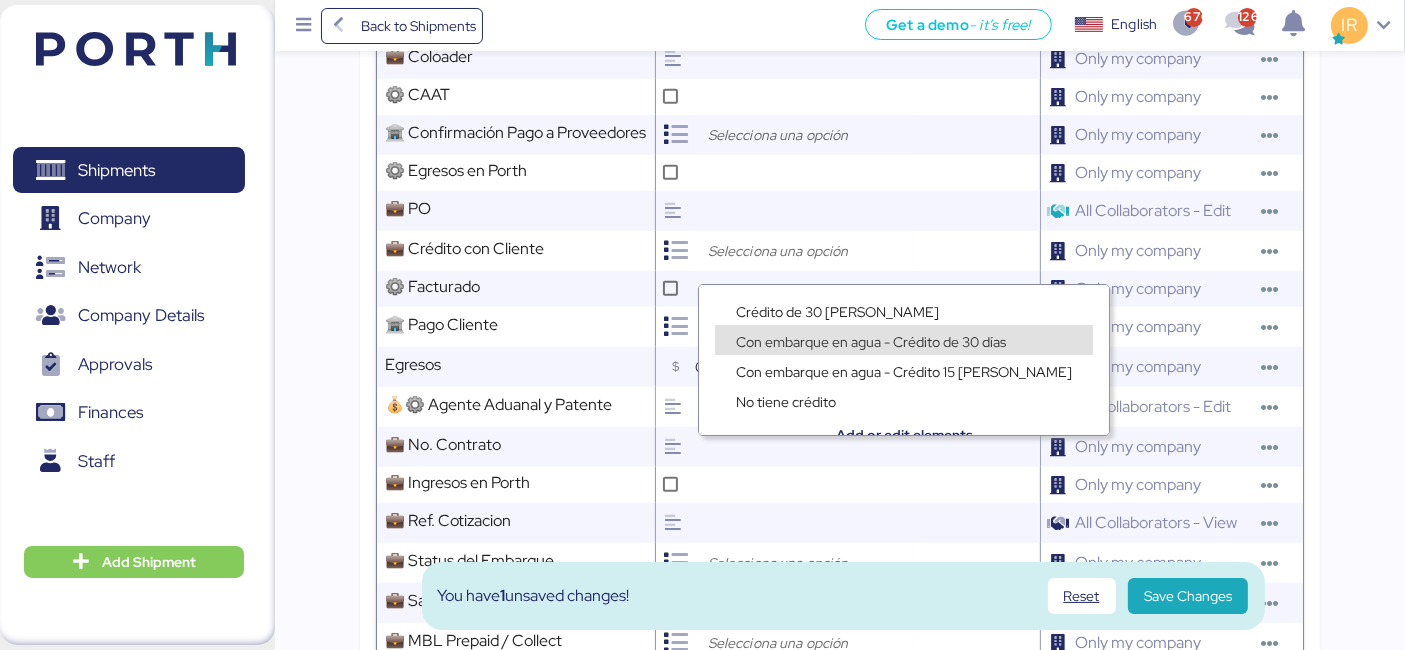 click on "Con embarque en agua - Crédito de 30 días" at bounding box center [871, 342] 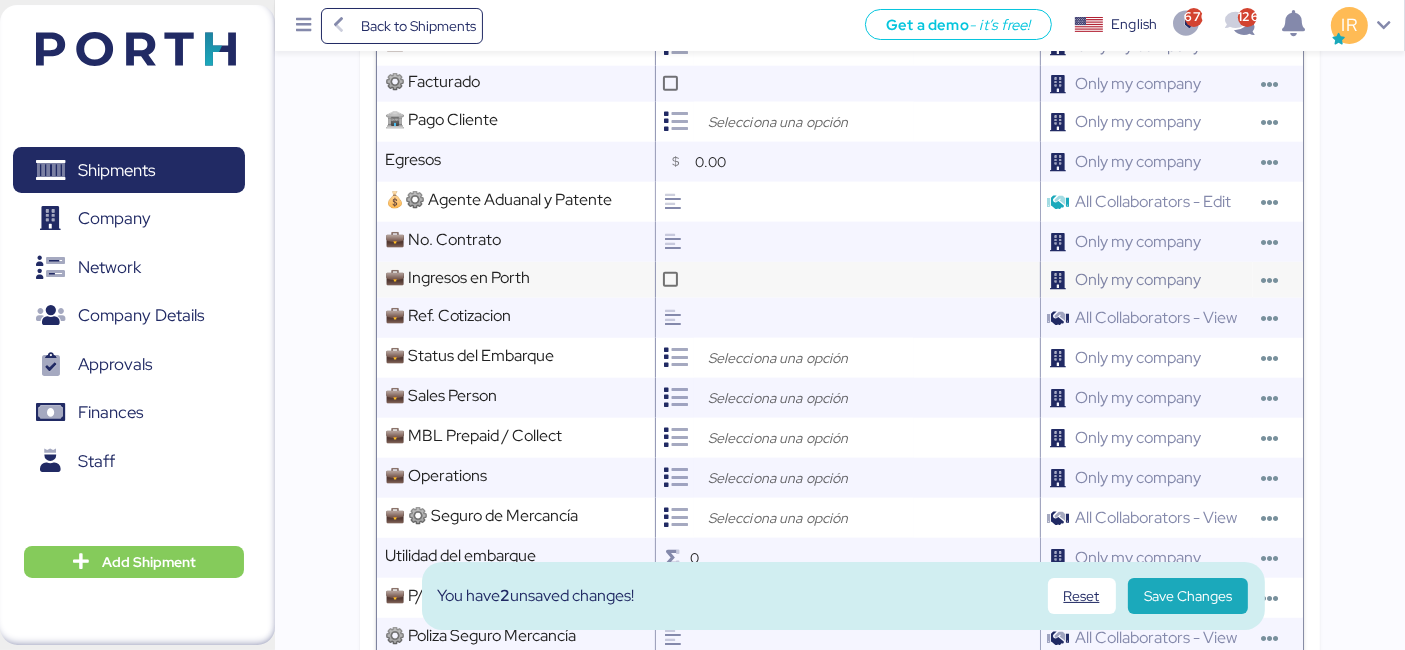 scroll, scrollTop: 1366, scrollLeft: 0, axis: vertical 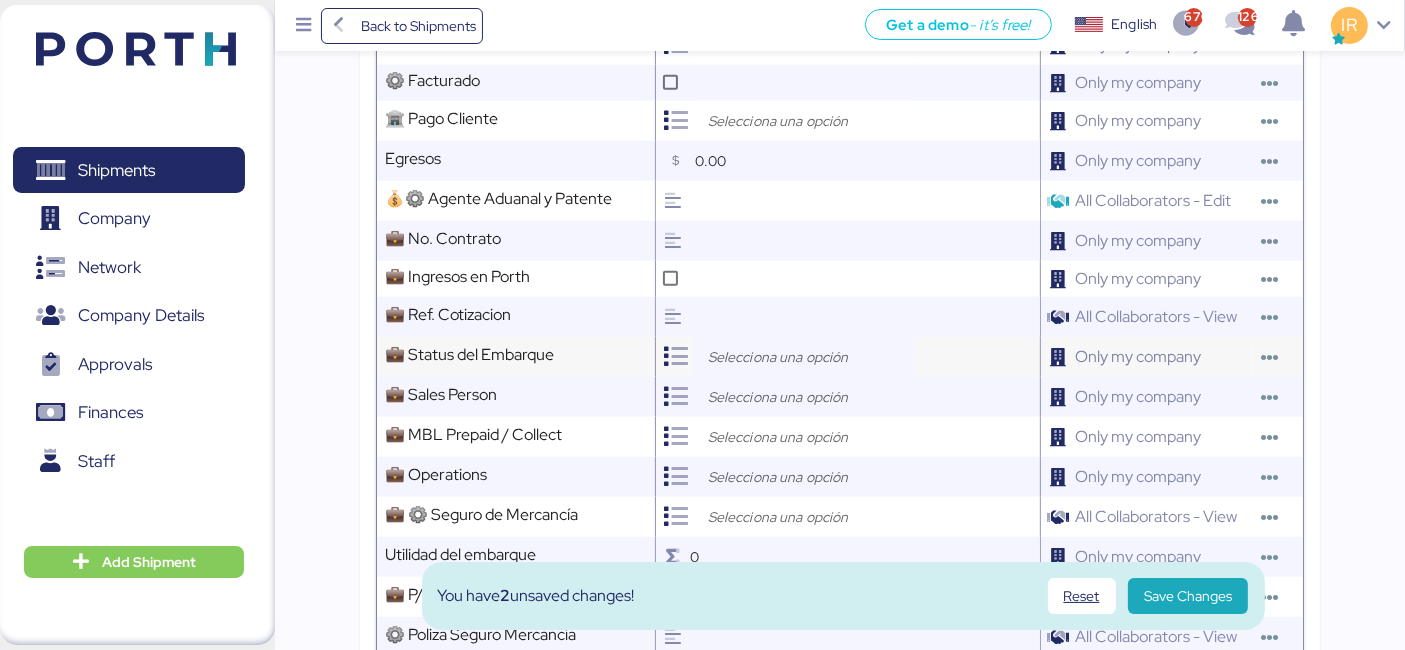 click at bounding box center [809, 357] 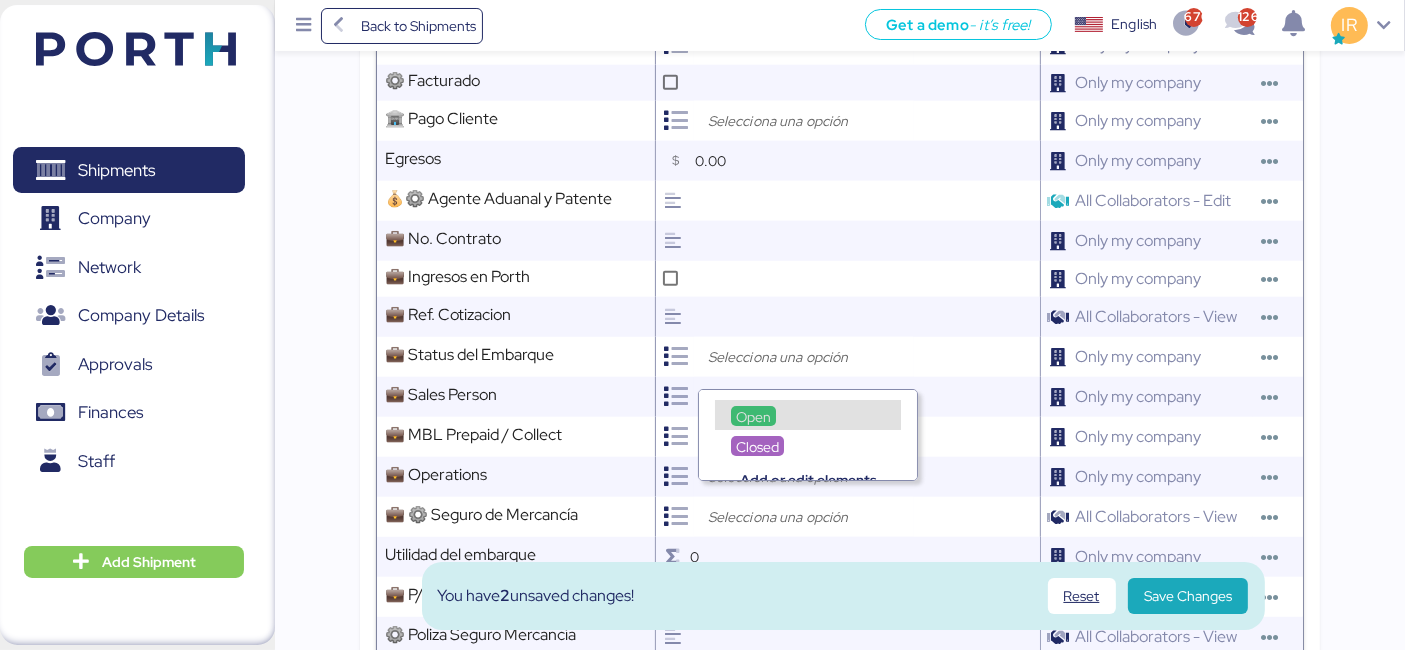 click on "Closed" at bounding box center (808, 435) 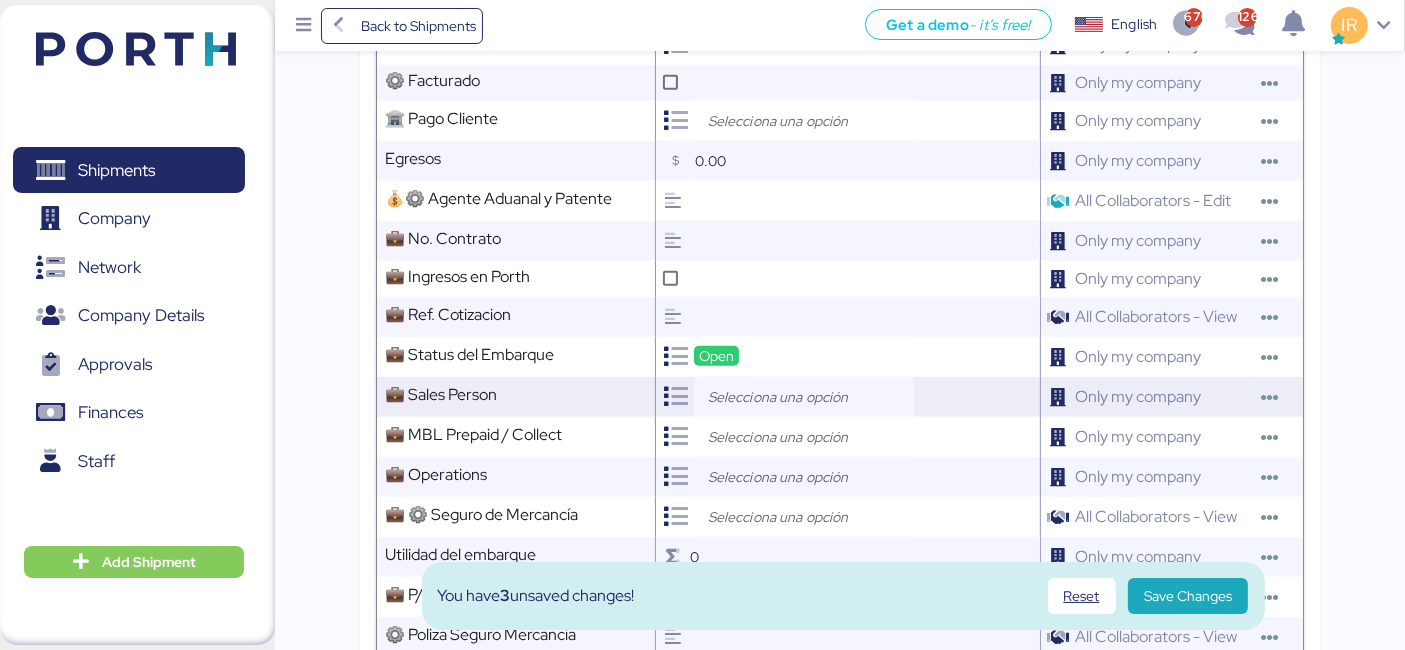 click at bounding box center [809, 397] 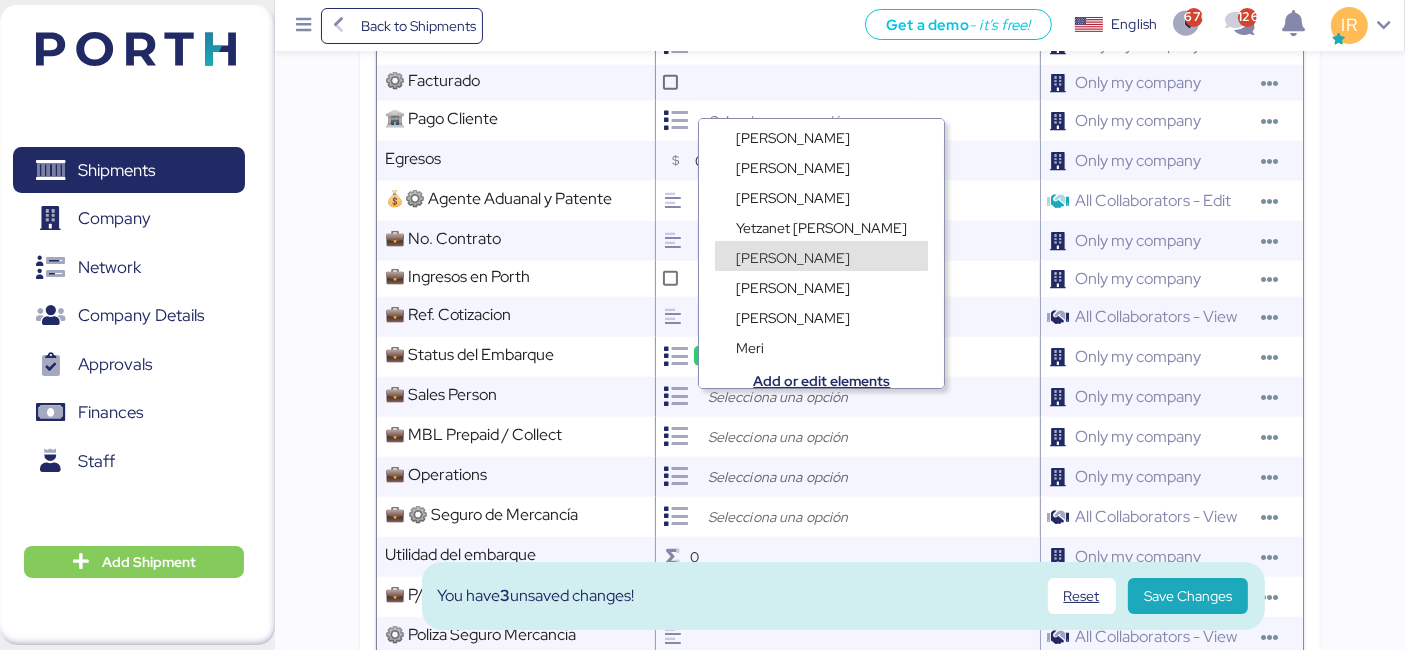 scroll, scrollTop: 0, scrollLeft: 0, axis: both 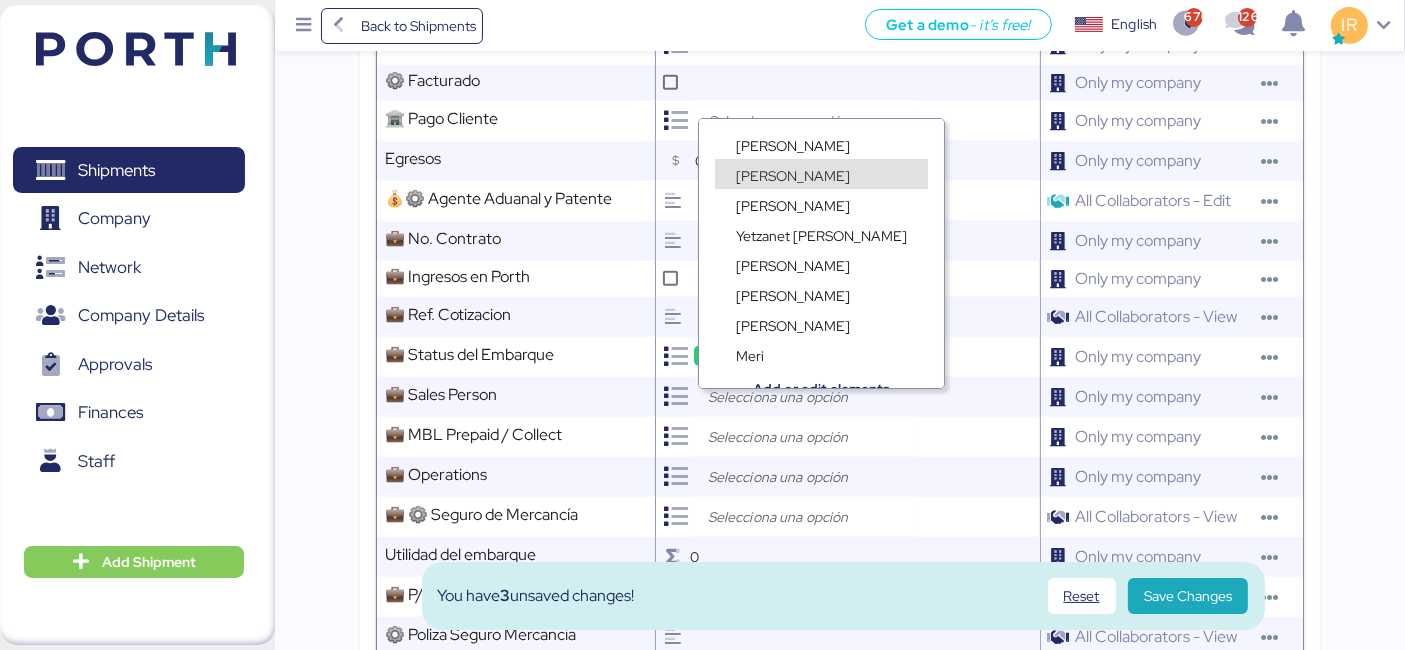 click on "[PERSON_NAME]" at bounding box center (793, 176) 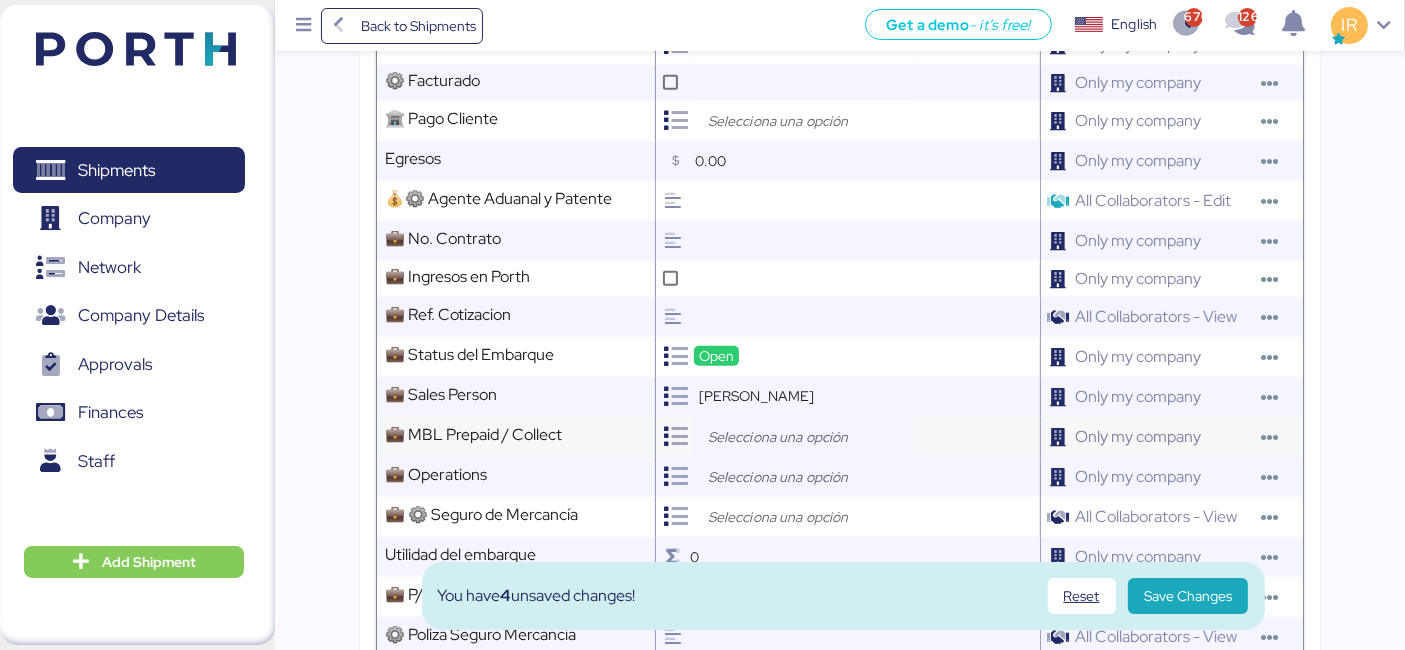 click at bounding box center (809, 437) 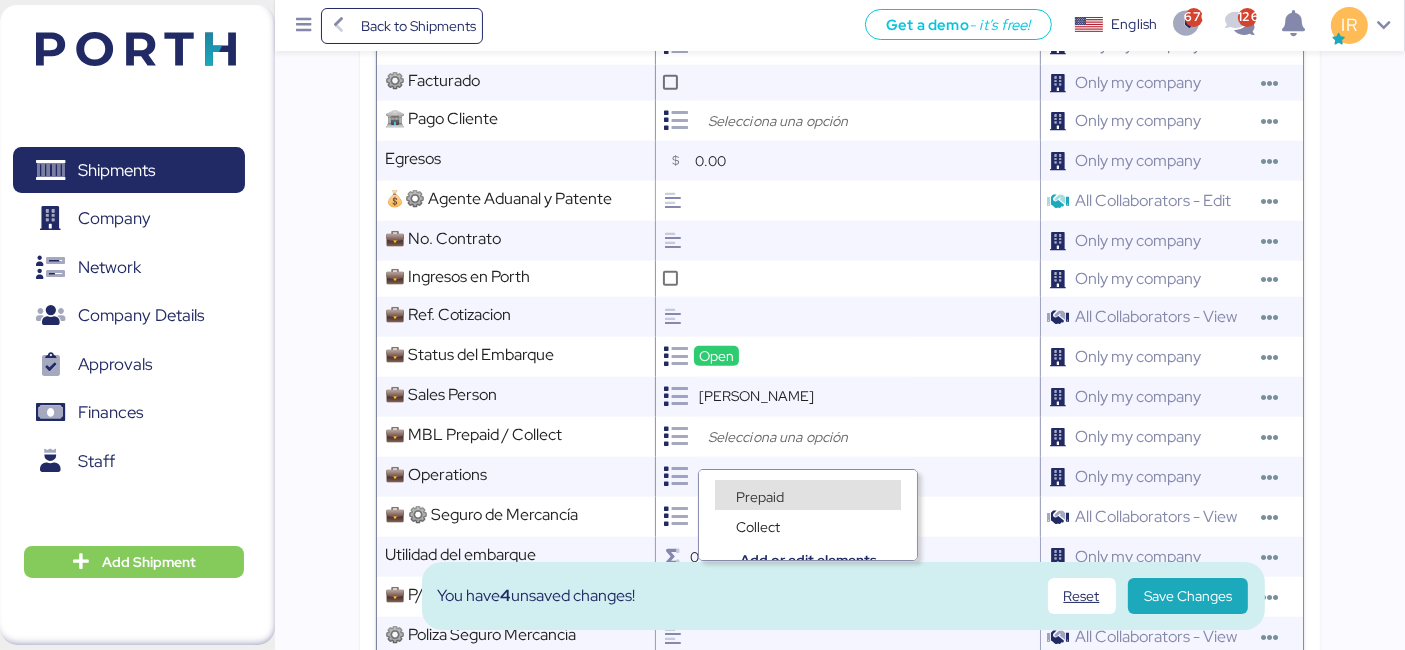 click on "Prepaid" at bounding box center [808, 495] 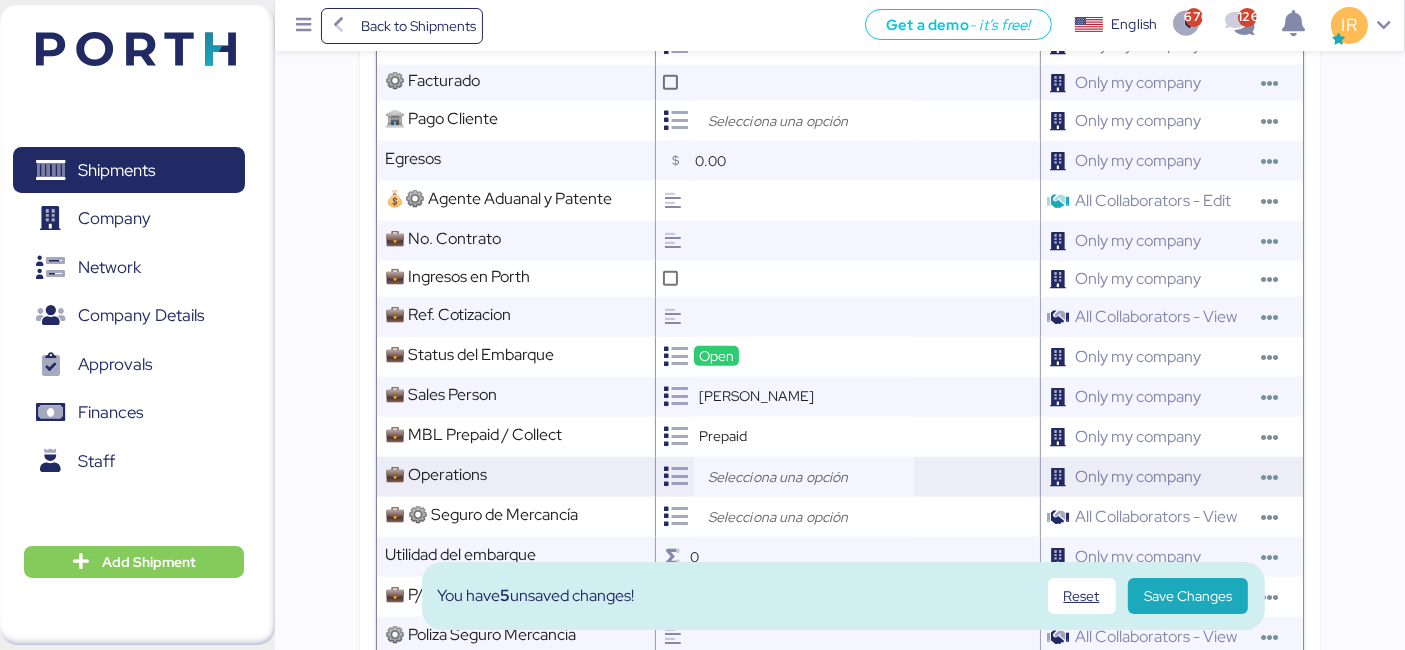 click at bounding box center [809, 477] 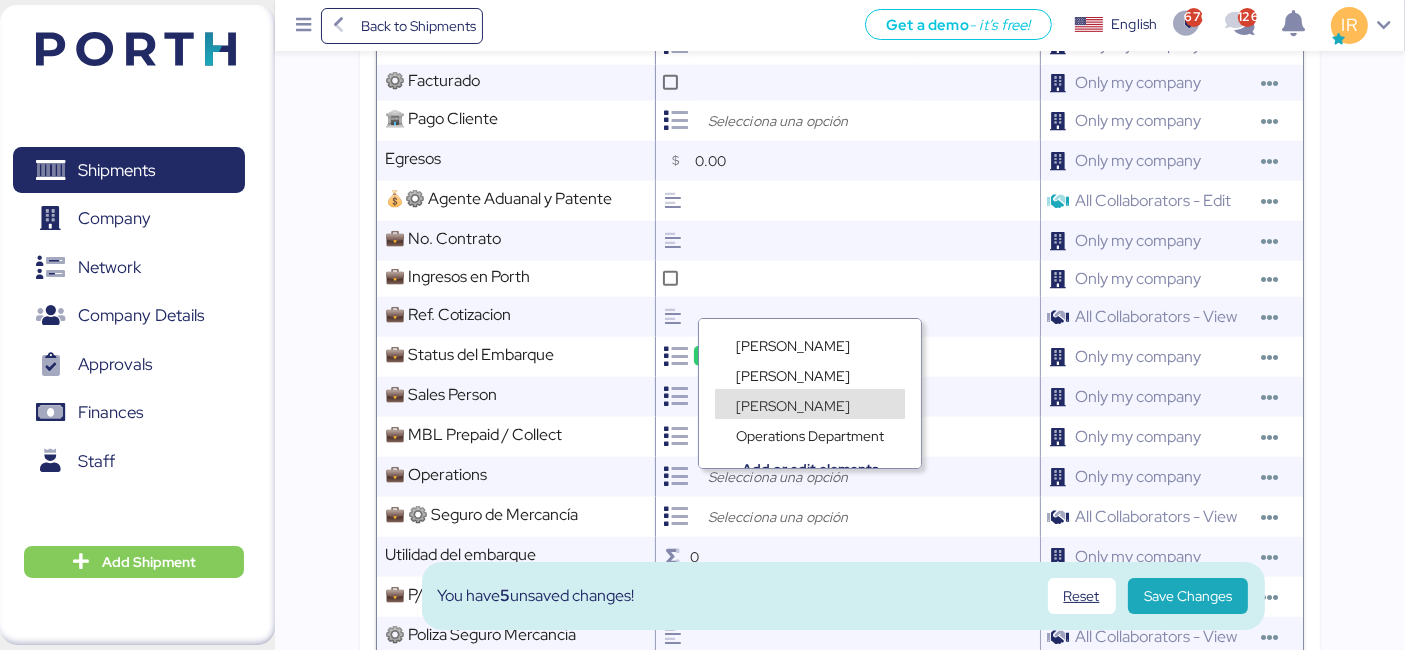 click on "[PERSON_NAME]" at bounding box center [793, 406] 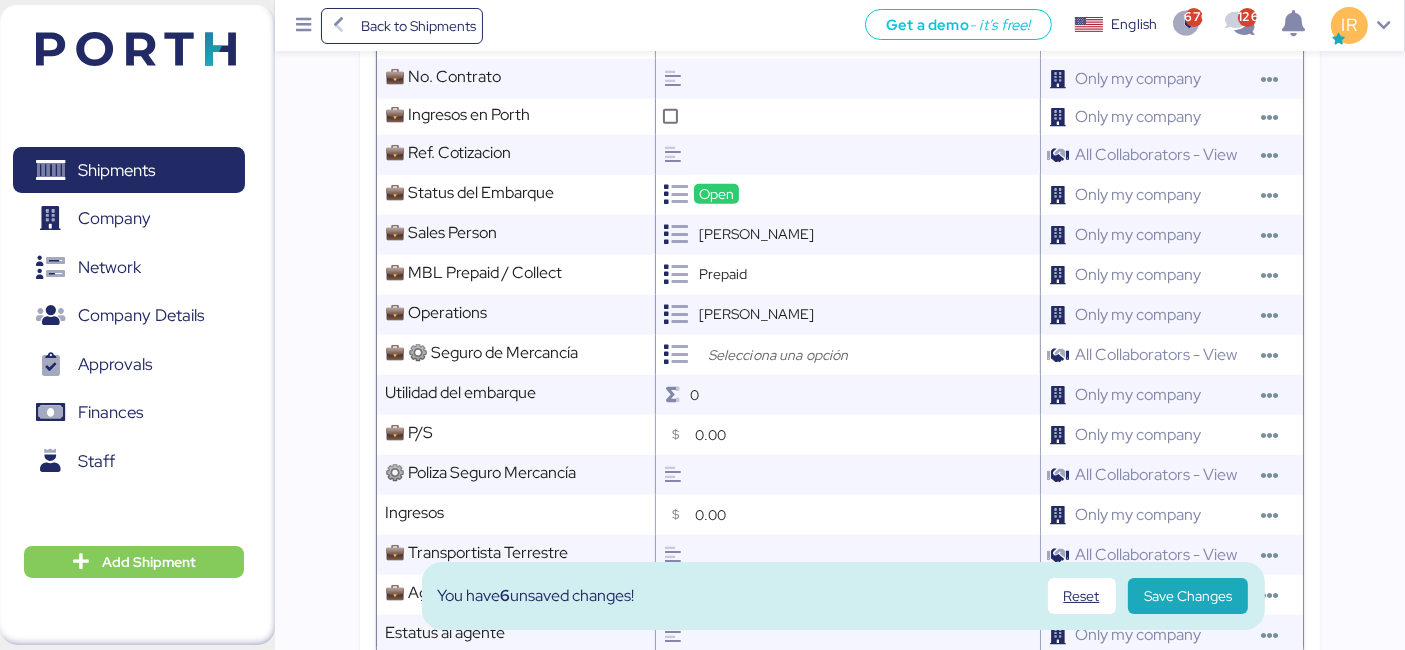 scroll, scrollTop: 1535, scrollLeft: 0, axis: vertical 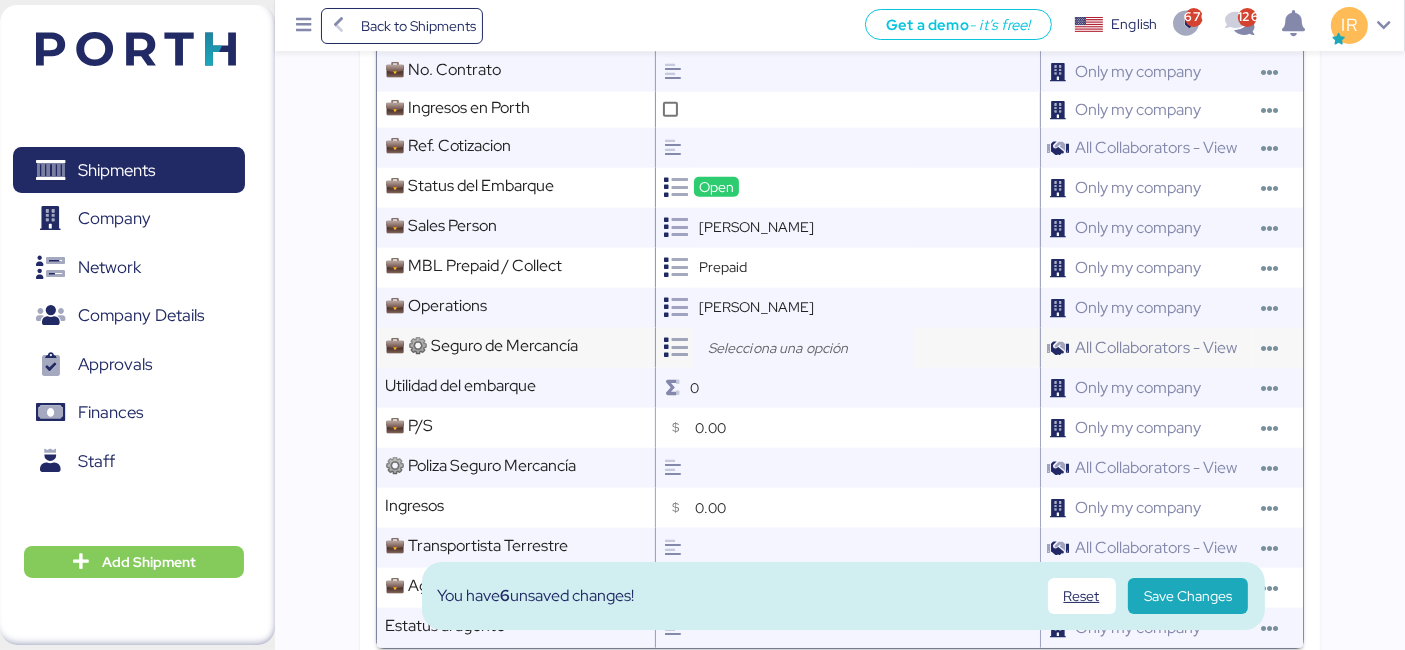 click at bounding box center (809, 348) 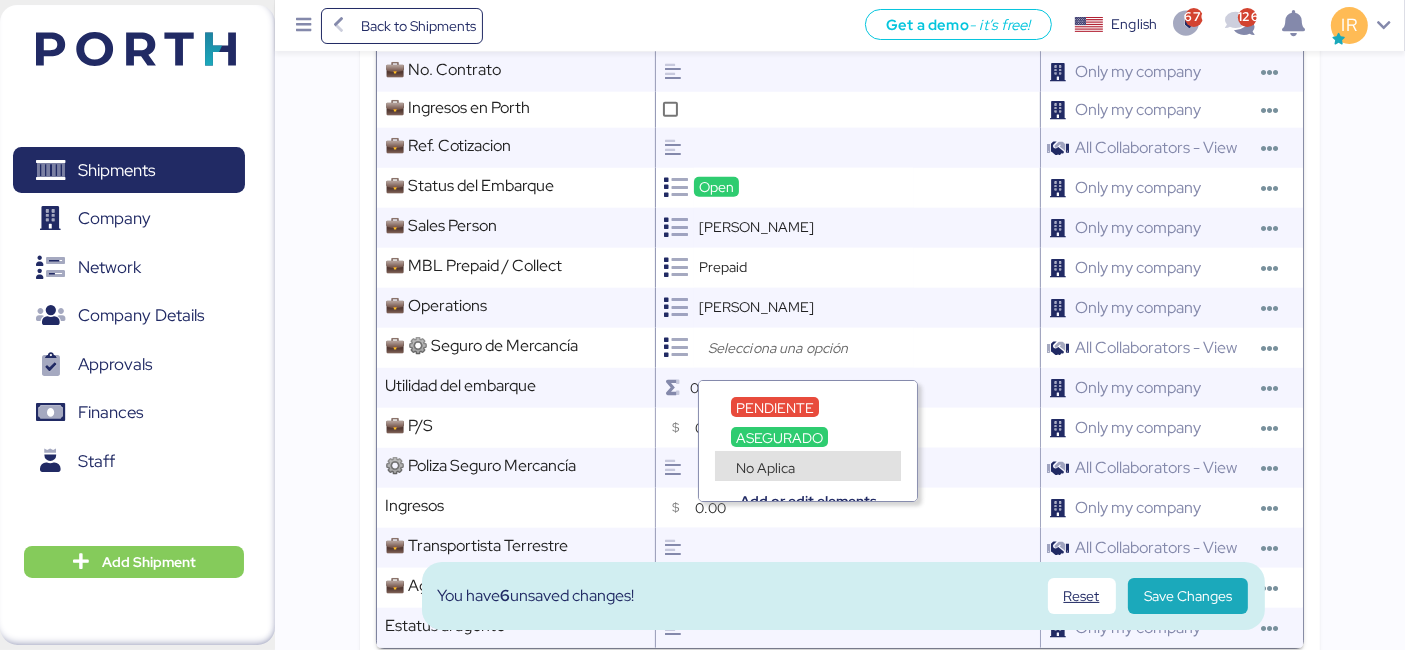 click on "No Aplica" at bounding box center (765, 468) 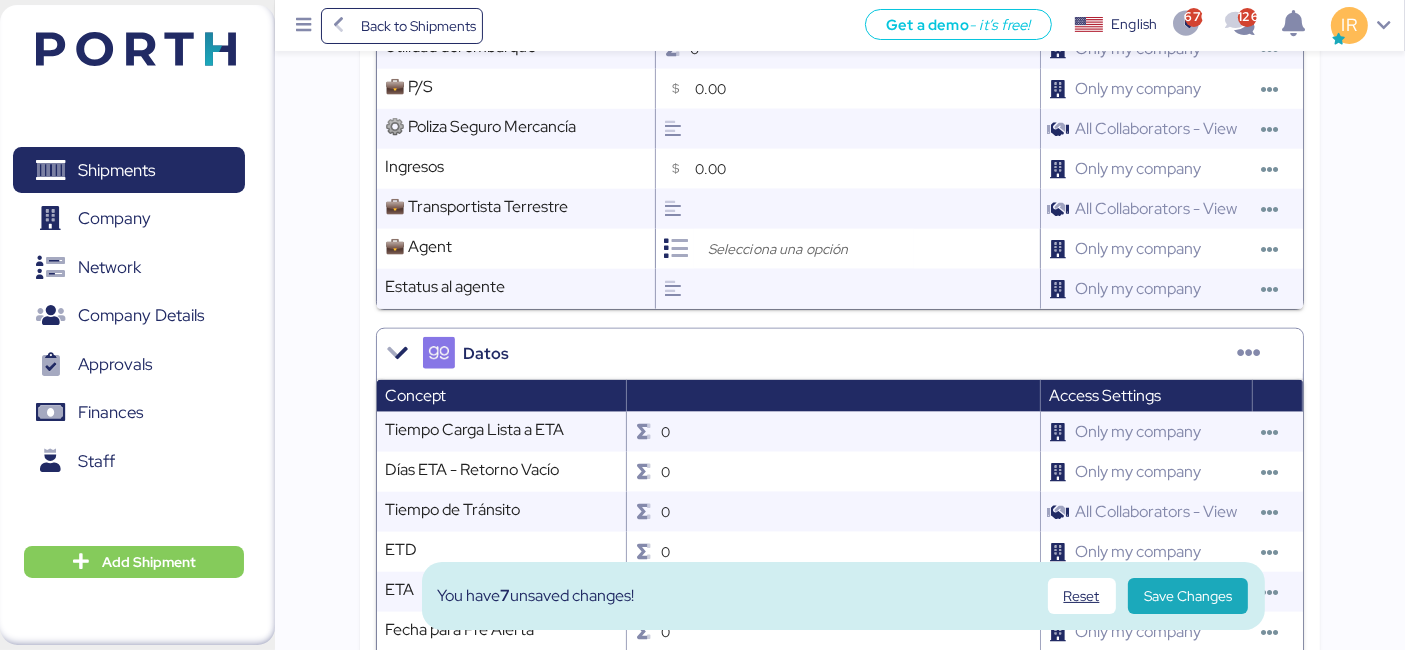 scroll, scrollTop: 1922, scrollLeft: 0, axis: vertical 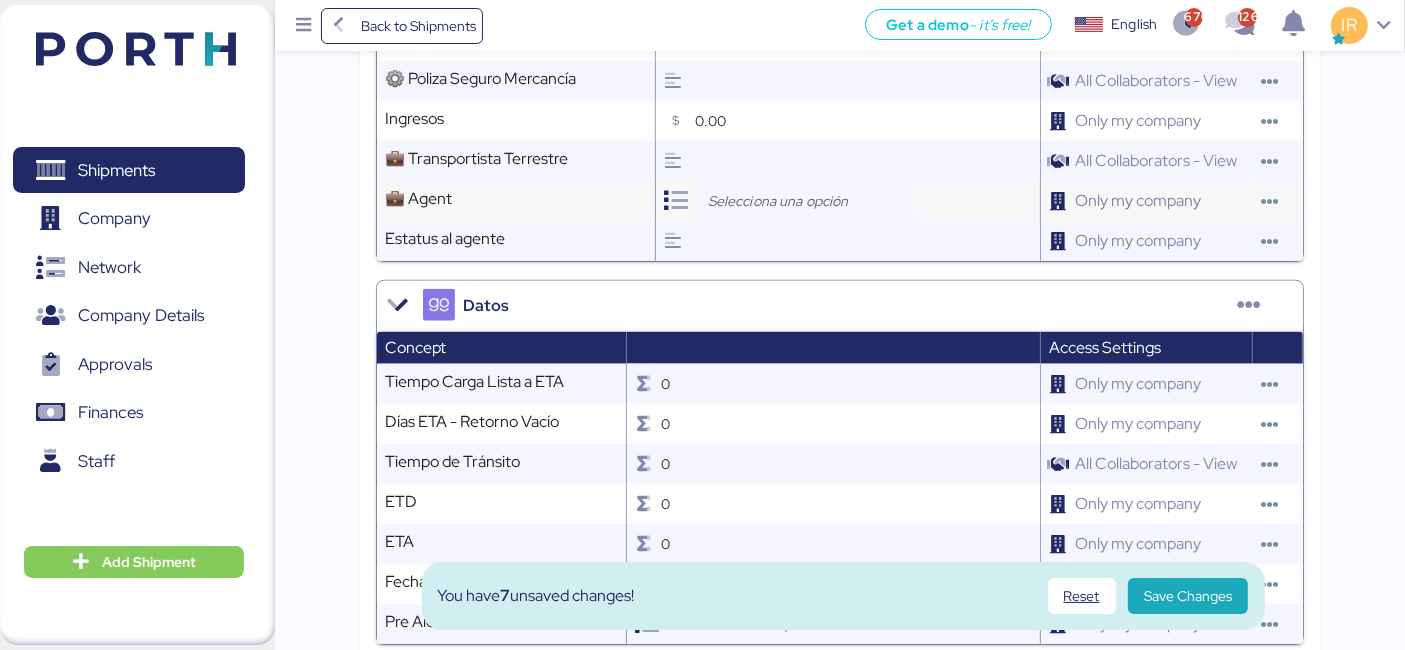 click at bounding box center (804, 201) 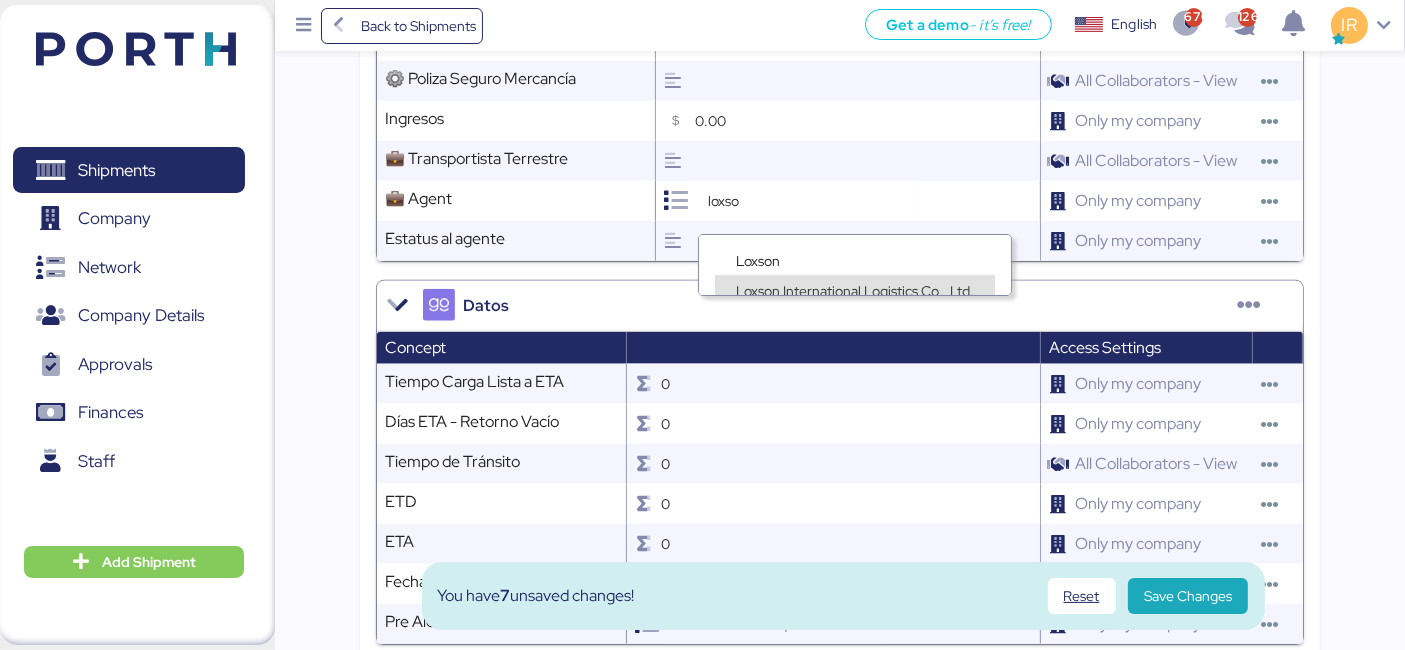 type on "loxso" 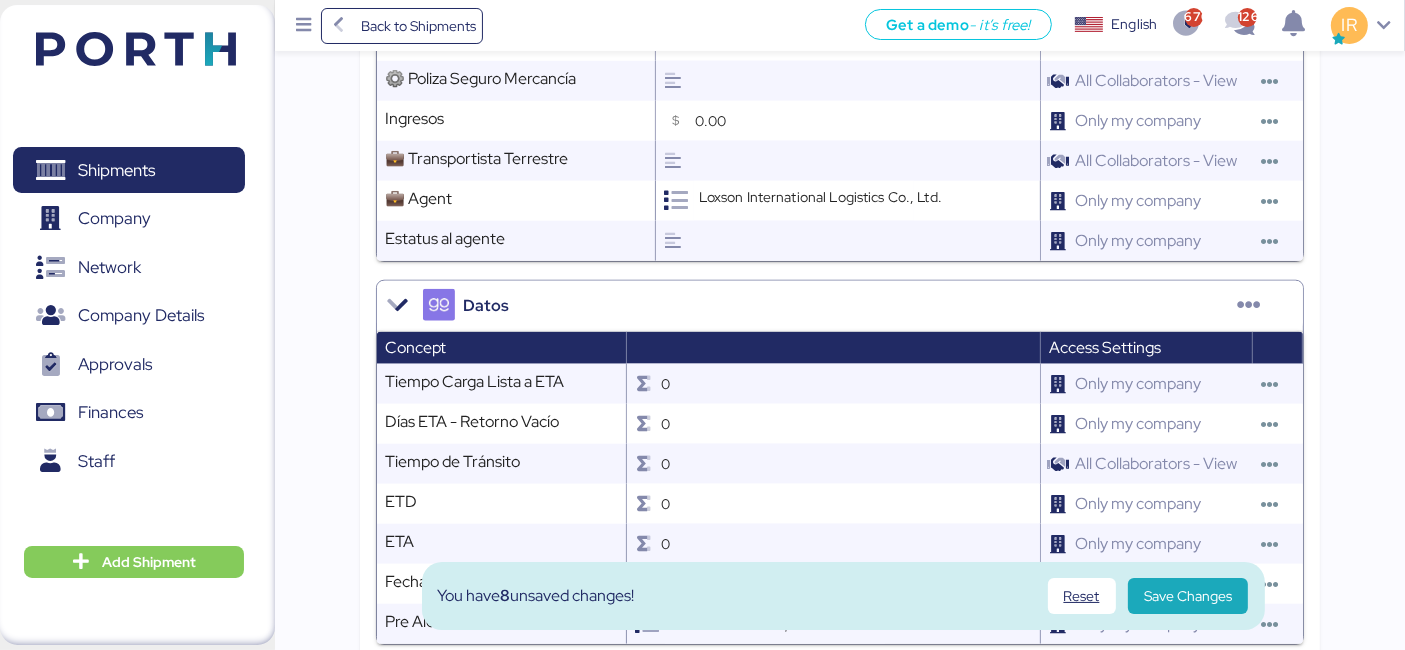 scroll, scrollTop: 9, scrollLeft: 0, axis: vertical 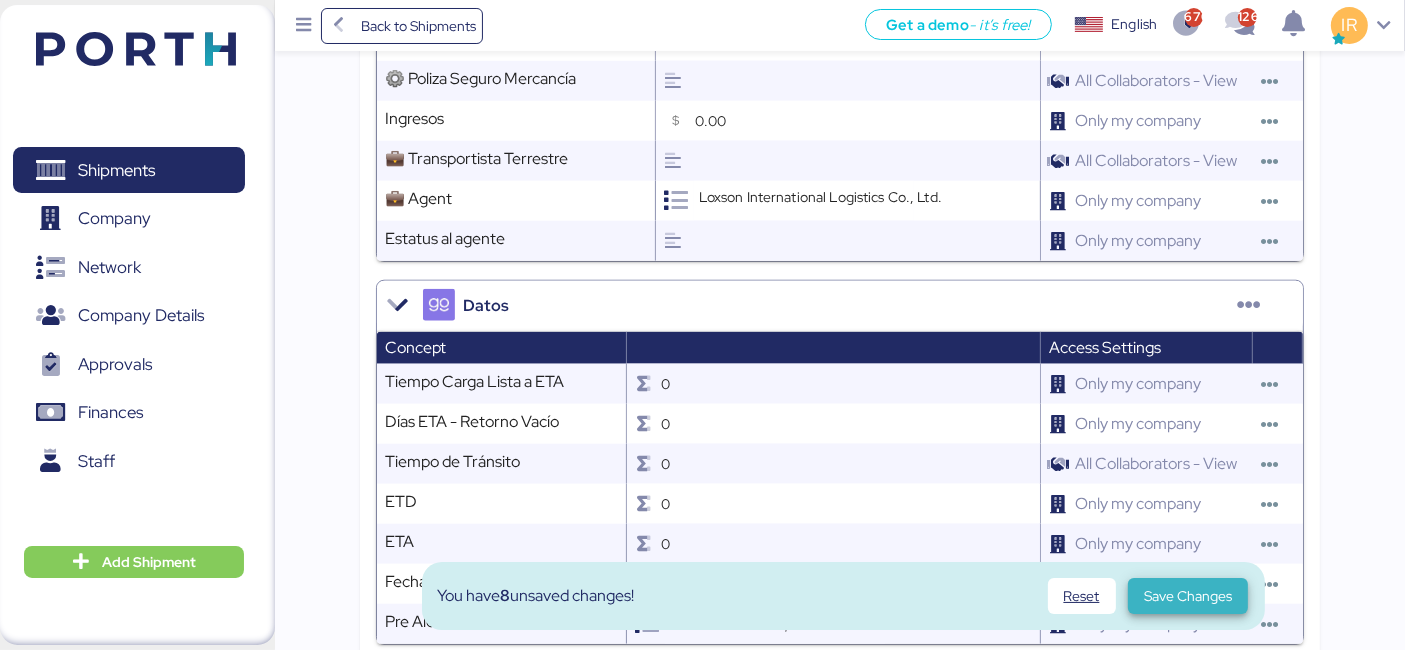 click on "Save Changes" at bounding box center [1188, 596] 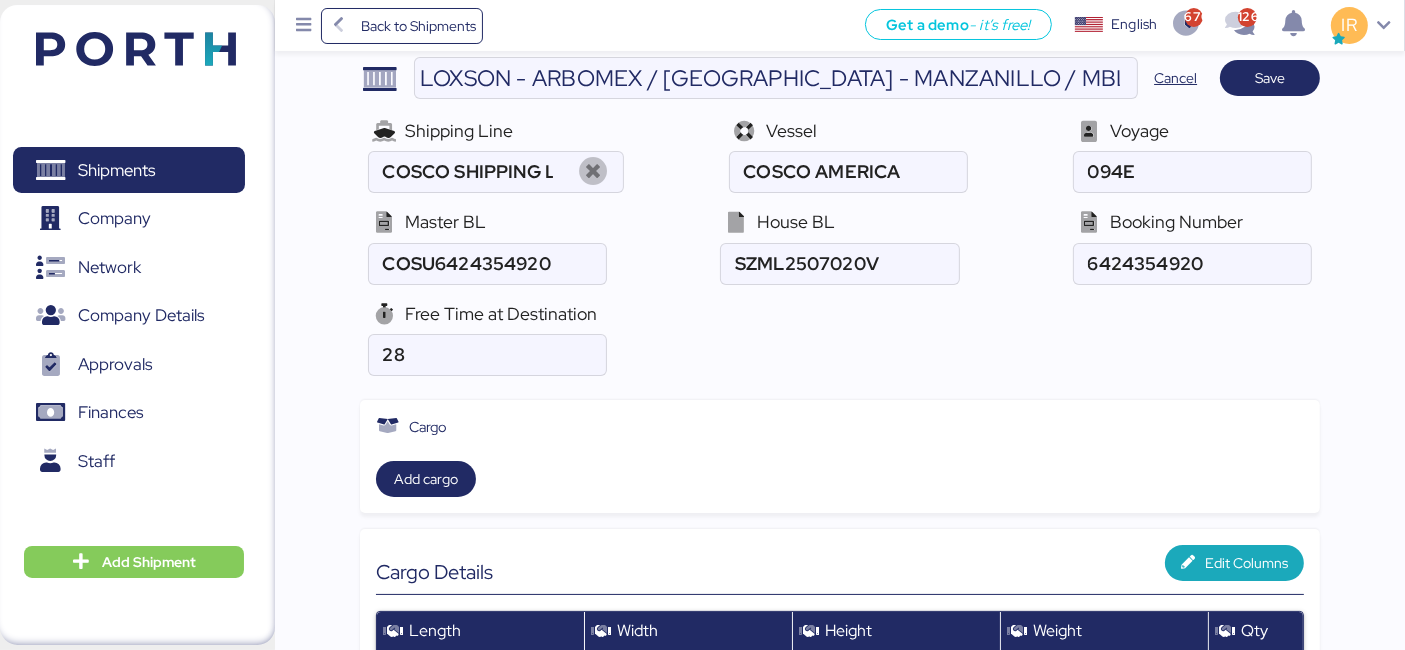 scroll, scrollTop: 124, scrollLeft: 0, axis: vertical 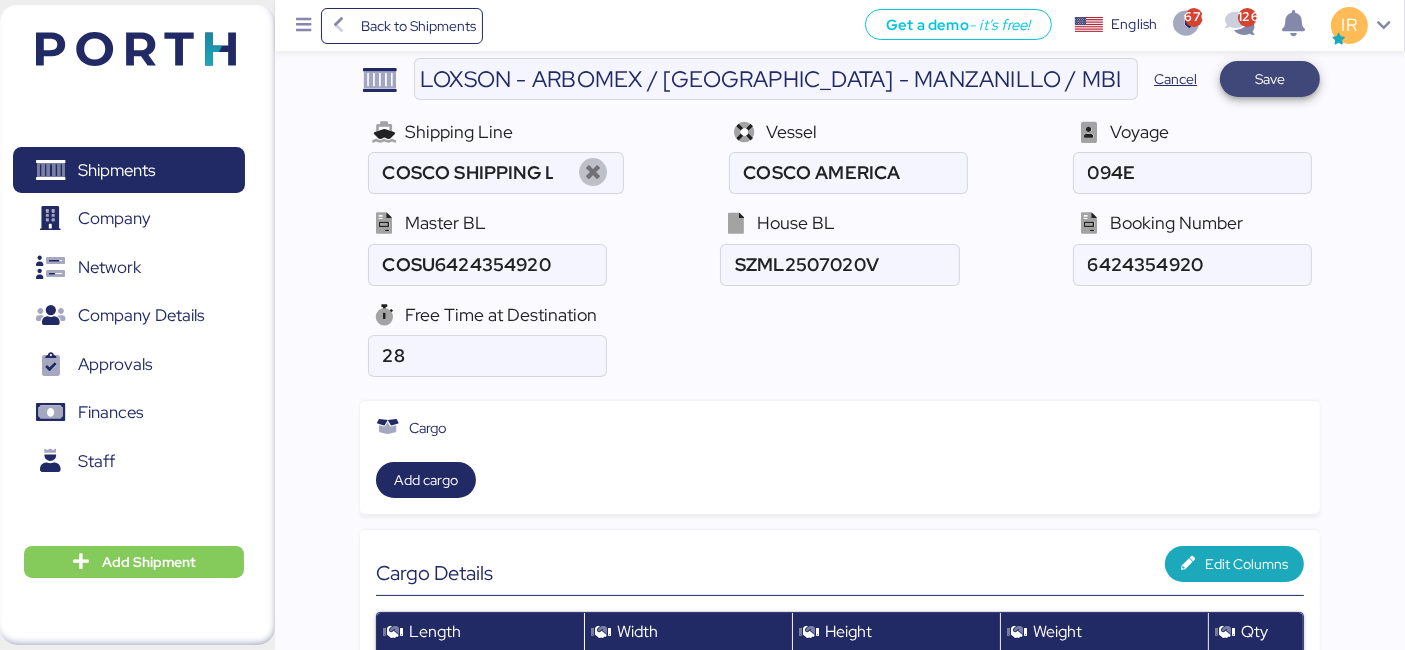 click on "Save" at bounding box center [1270, 79] 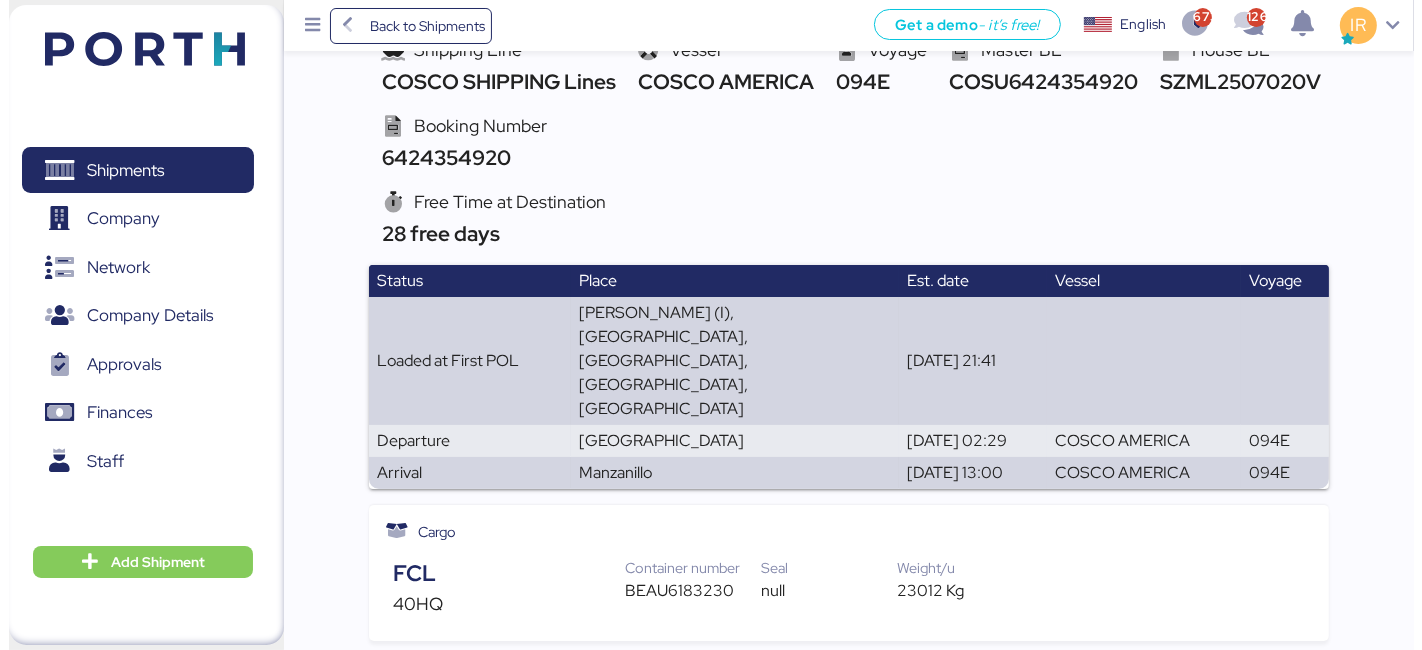 scroll, scrollTop: 0, scrollLeft: 0, axis: both 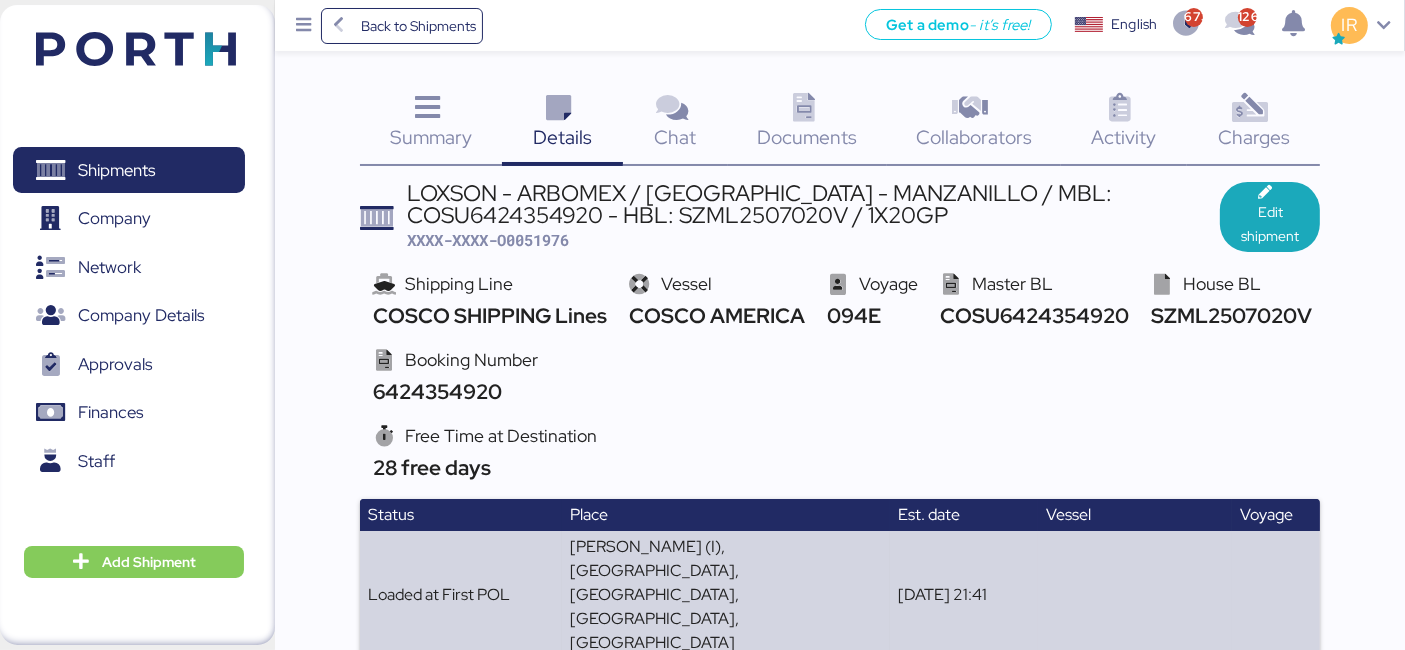 click on "Charges 0" at bounding box center [1253, 124] 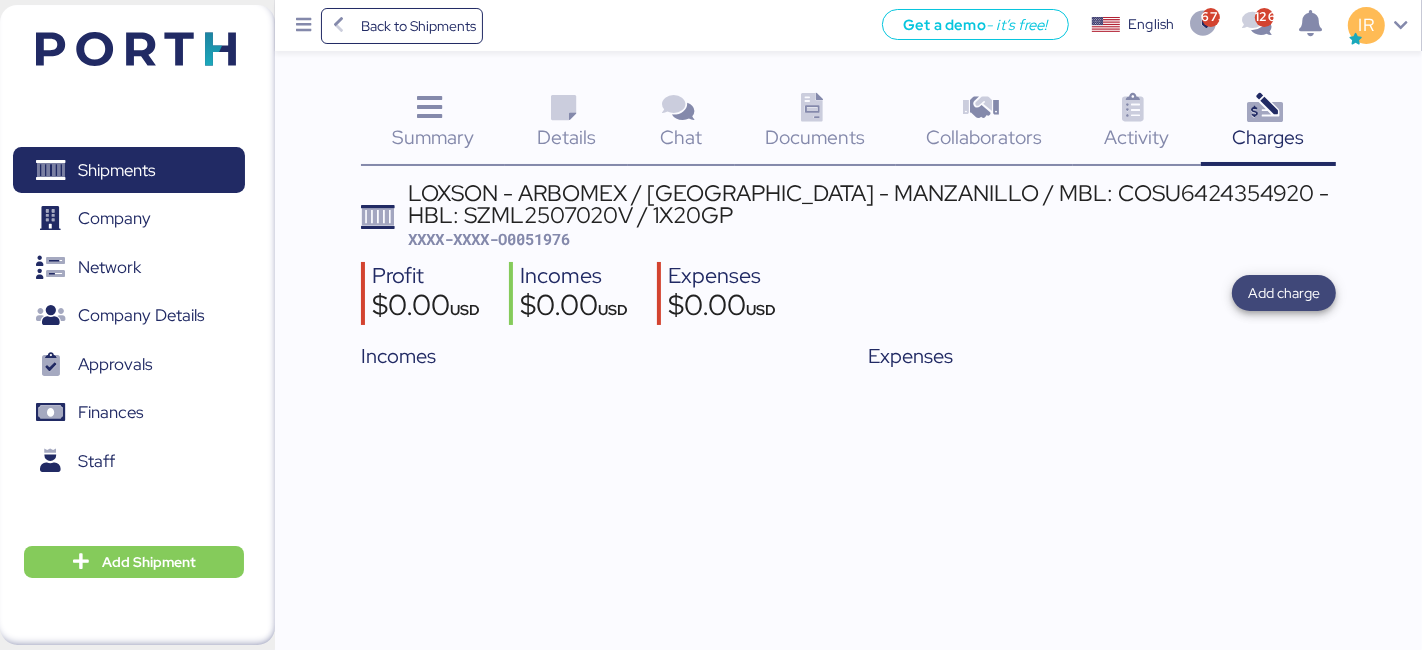 click on "Add charge" at bounding box center [1284, 293] 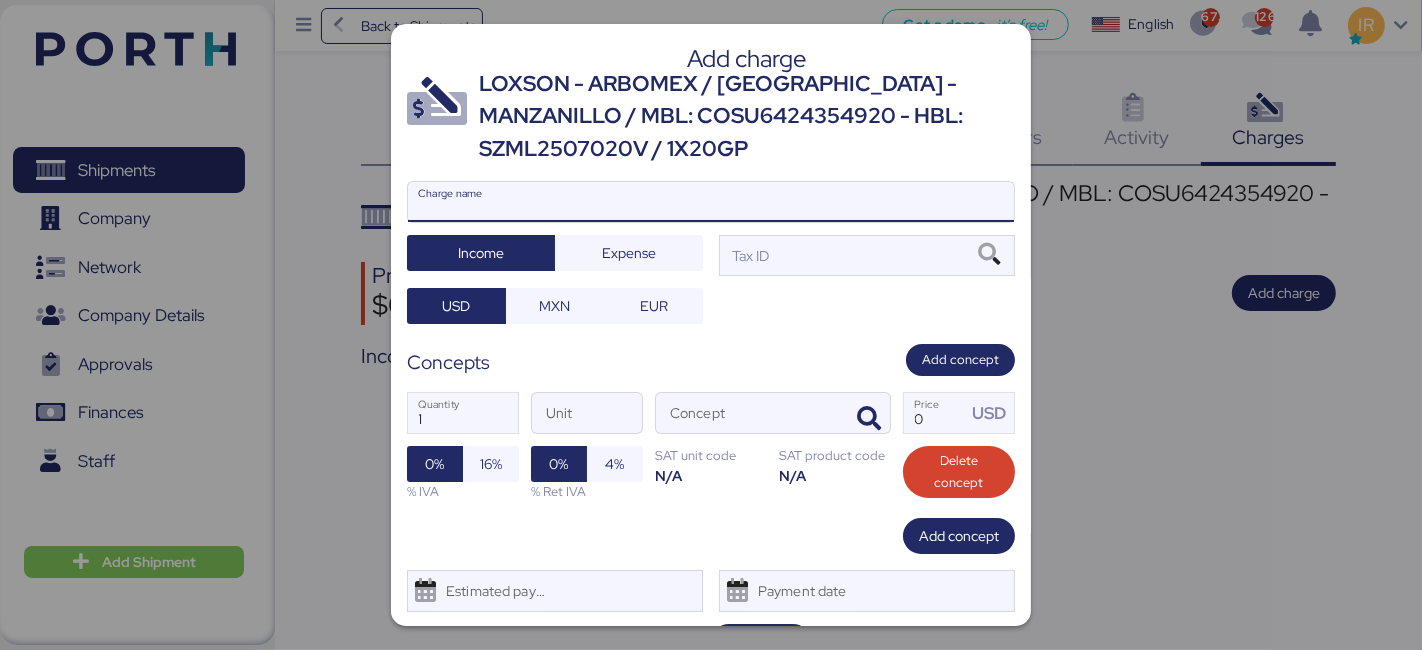 click on "Charge name" at bounding box center (711, 202) 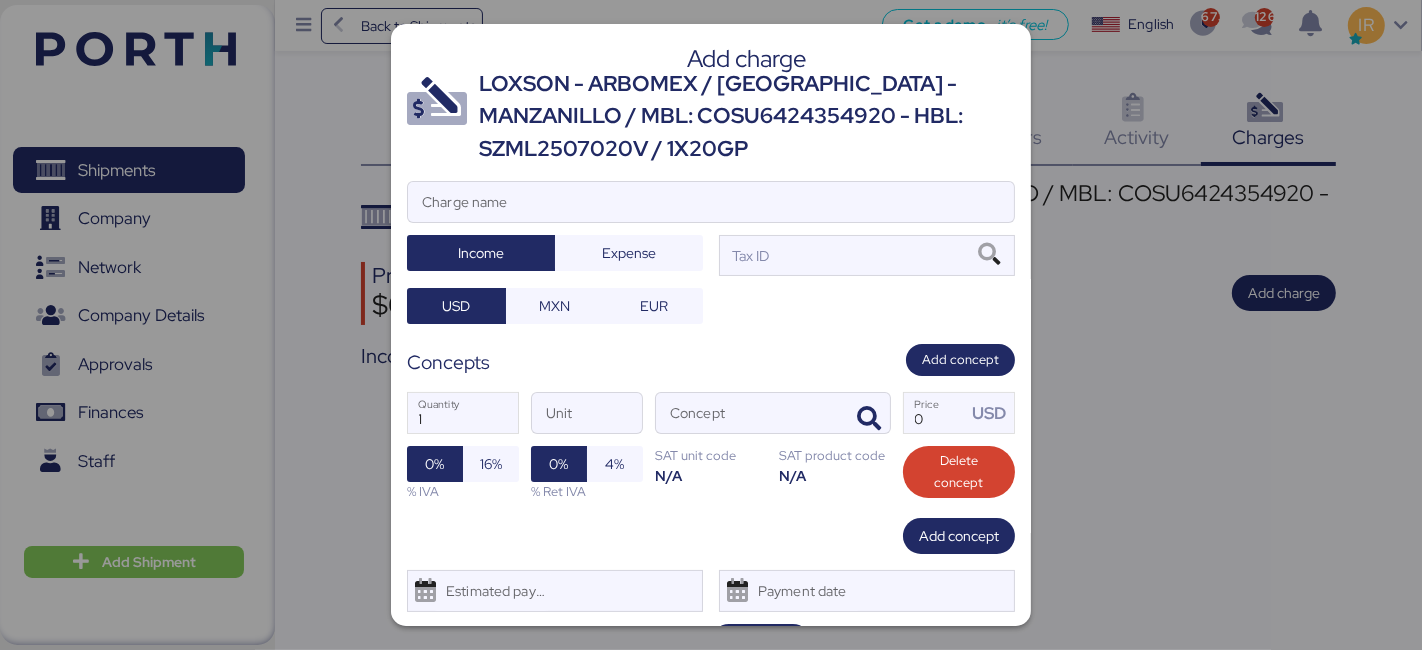 click on "LOXSON - ARBOMEX / [GEOGRAPHIC_DATA] - MANZANILLO / MBL: COSU6424354920 - HBL: SZML2507020V / 1X20GP" at bounding box center [747, 116] 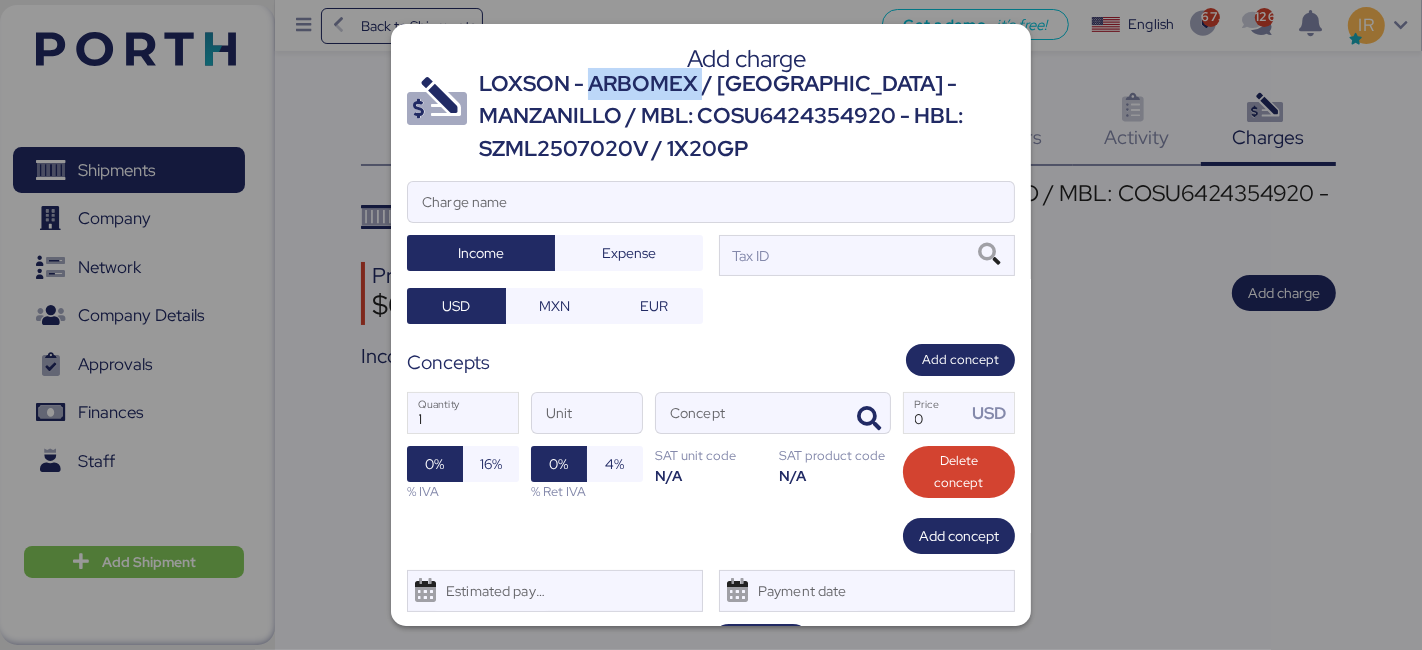 click on "LOXSON - ARBOMEX / [GEOGRAPHIC_DATA] - MANZANILLO / MBL: COSU6424354920 - HBL: SZML2507020V / 1X20GP" at bounding box center (747, 116) 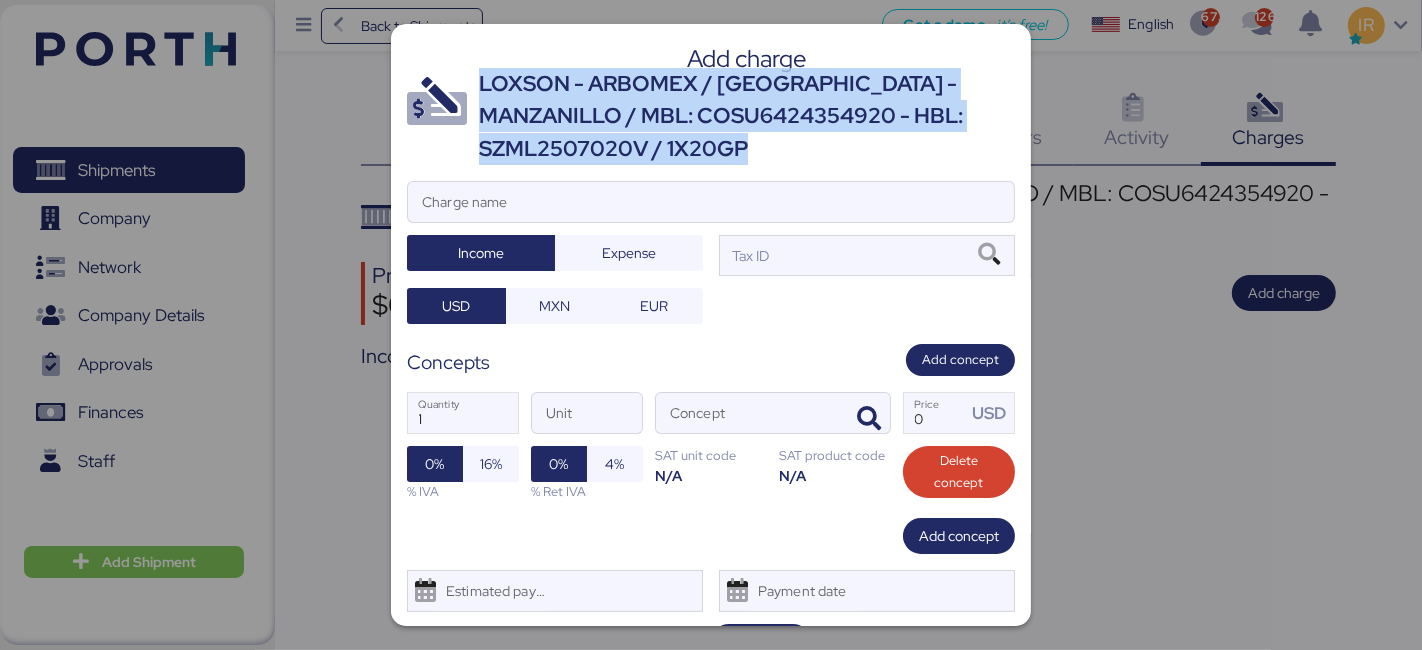 click on "LOXSON - ARBOMEX / [GEOGRAPHIC_DATA] - MANZANILLO / MBL: COSU6424354920 - HBL: SZML2507020V / 1X20GP" at bounding box center (747, 116) 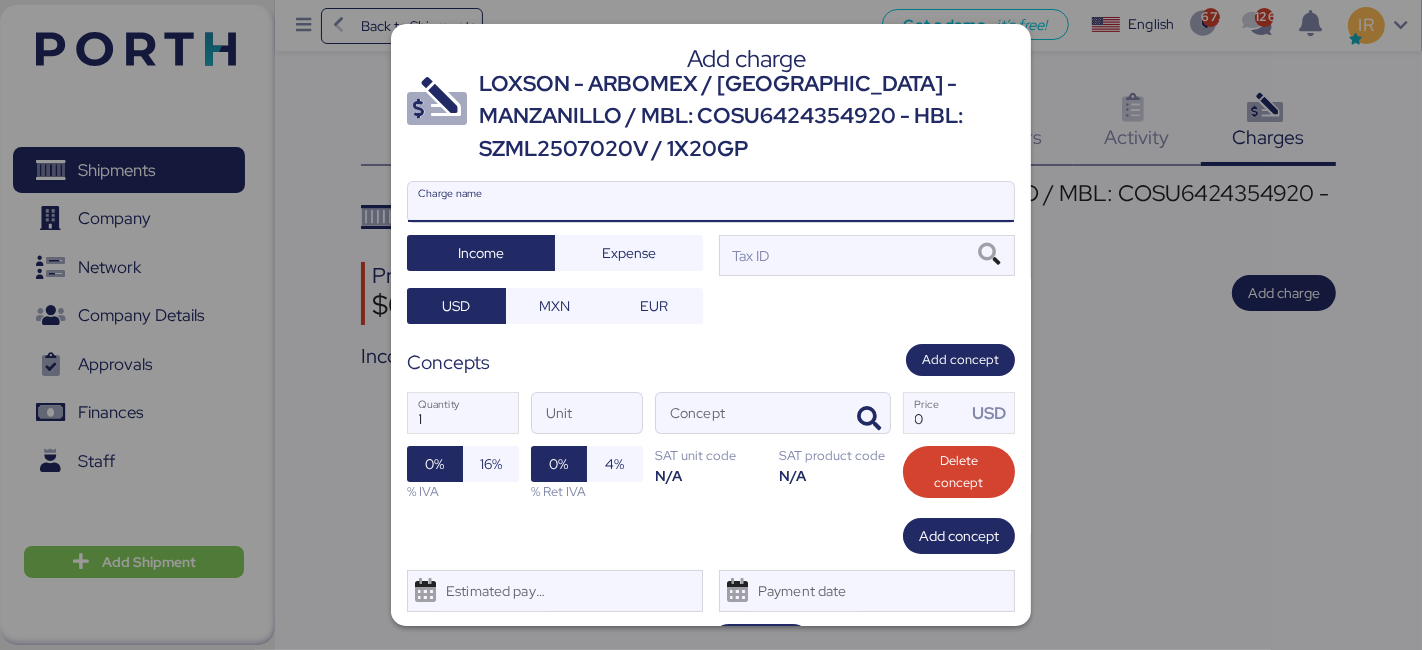 click on "Charge name" at bounding box center [711, 202] 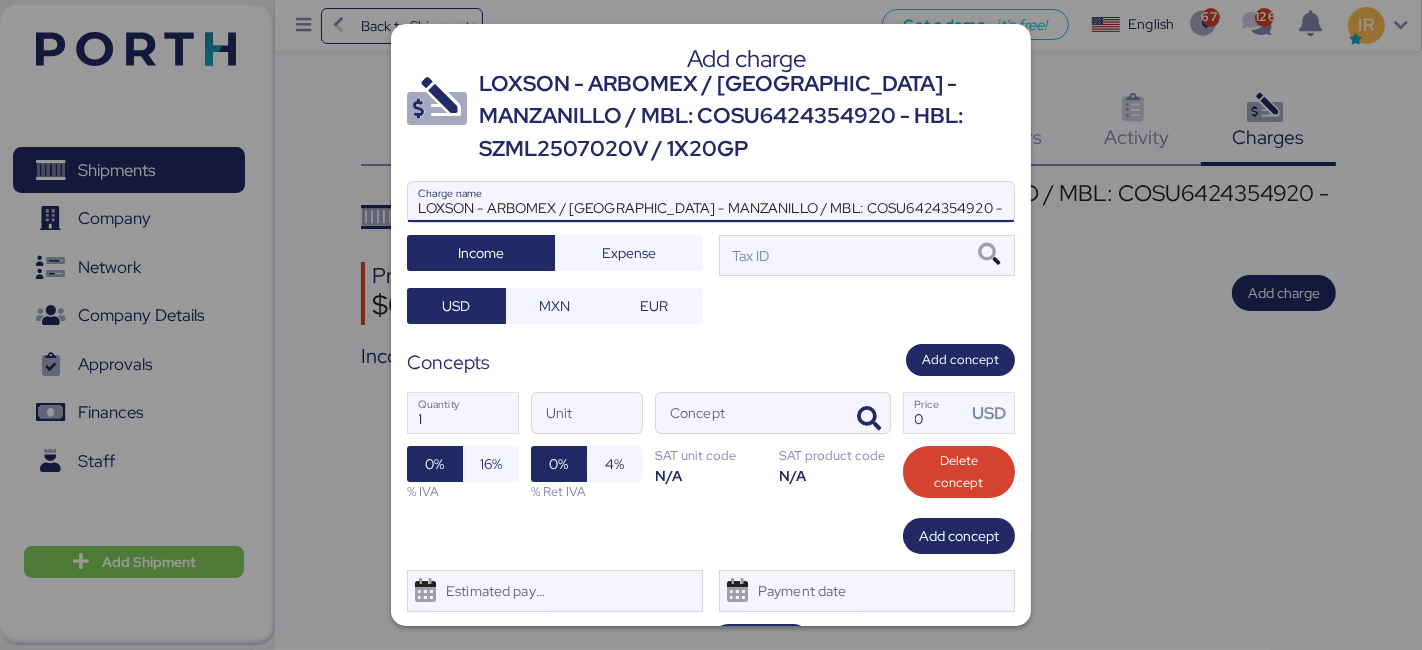 scroll, scrollTop: 0, scrollLeft: 156, axis: horizontal 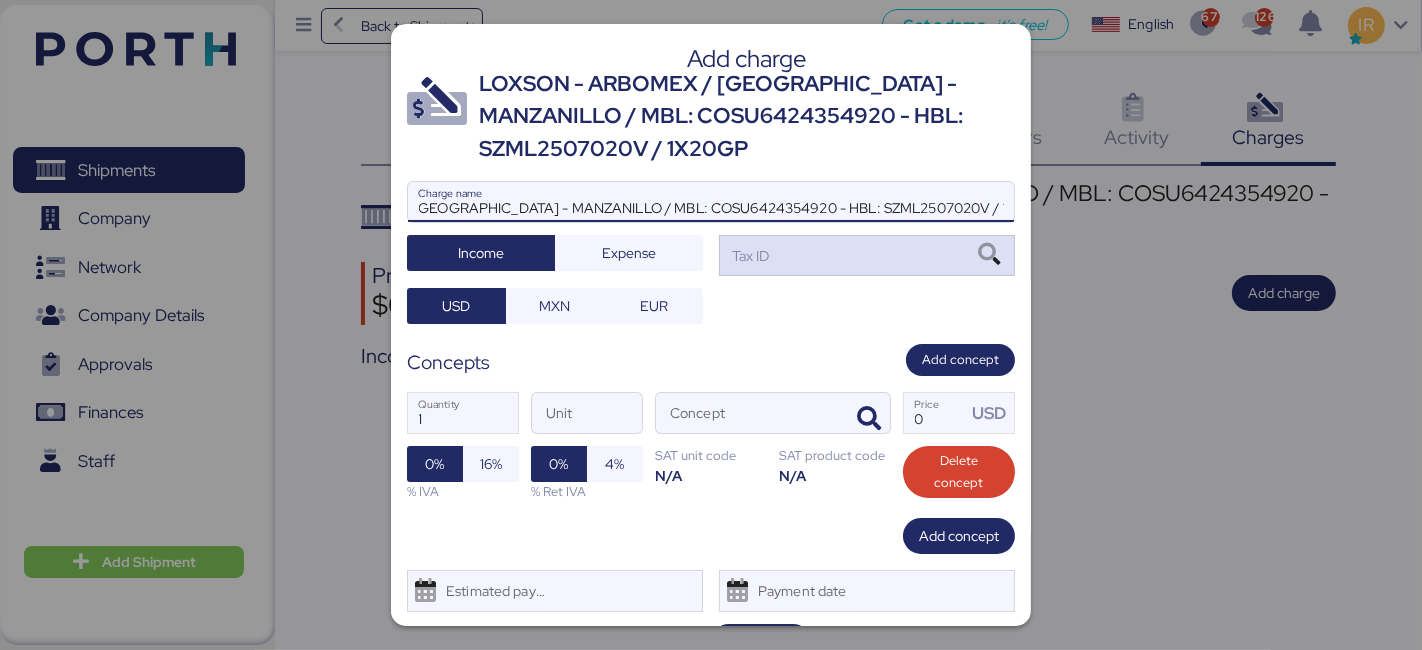 type on "LOXSON - ARBOMEX / [GEOGRAPHIC_DATA] - MANZANILLO / MBL: COSU6424354920 - HBL: SZML2507020V / 1X20GP" 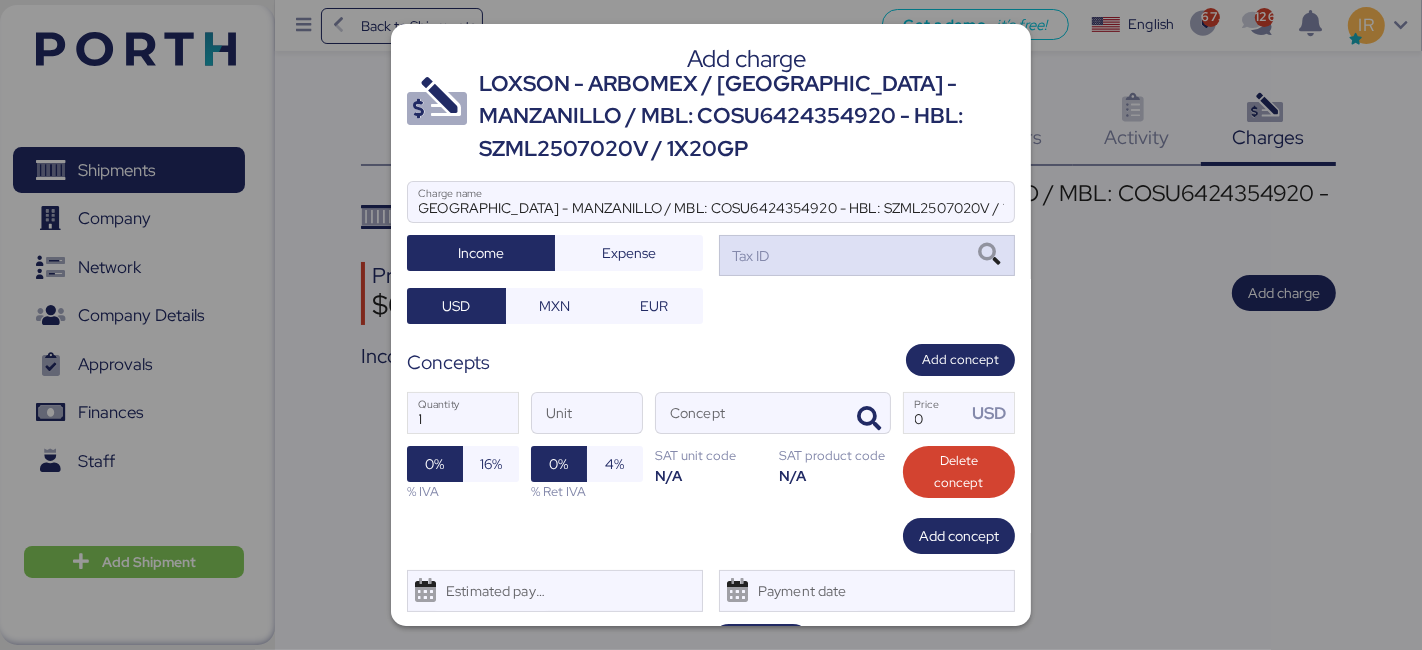 scroll, scrollTop: 0, scrollLeft: 0, axis: both 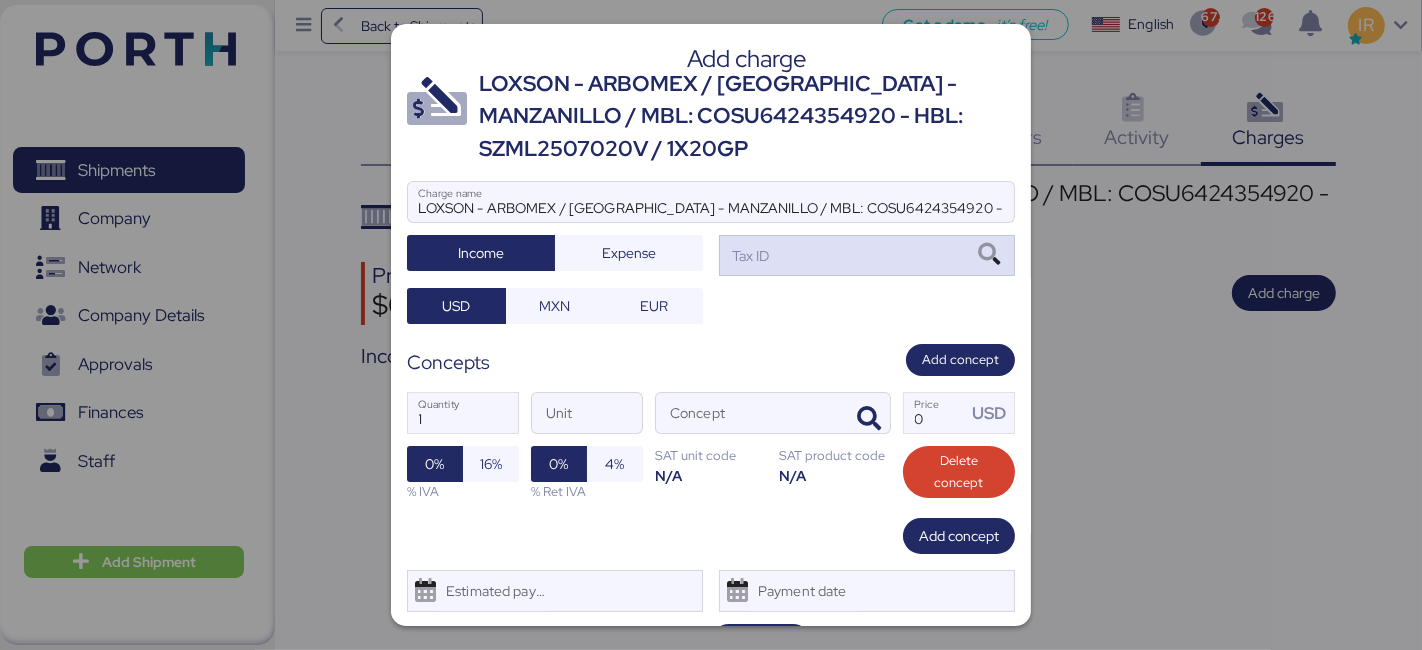 click on "Tax ID" at bounding box center (867, 255) 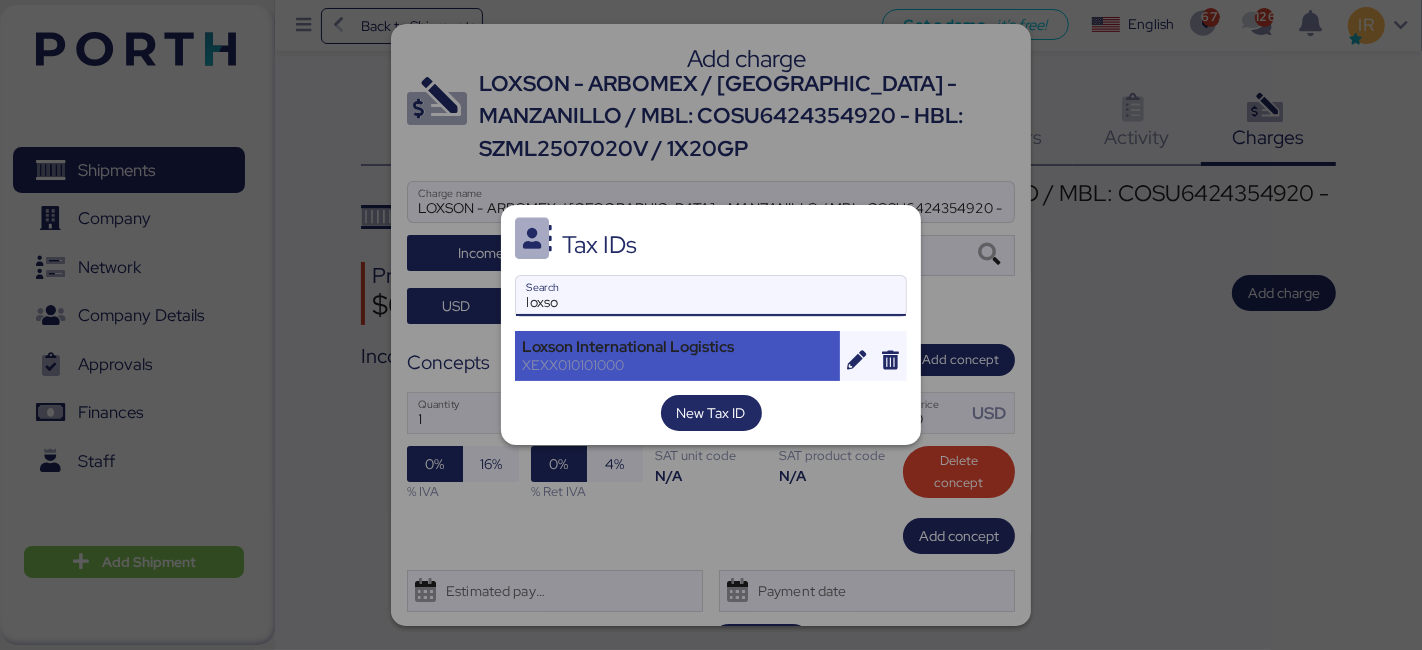 type on "loxso" 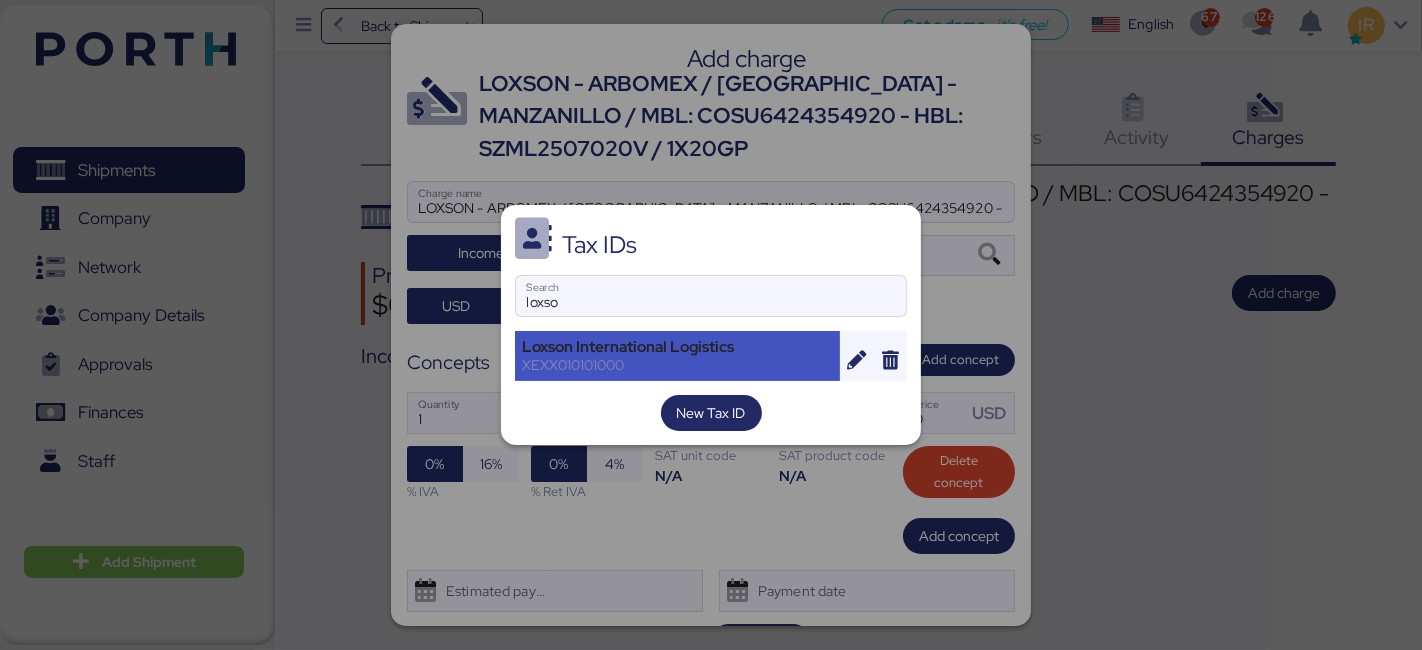 click on "XEXX010101000" at bounding box center (677, 365) 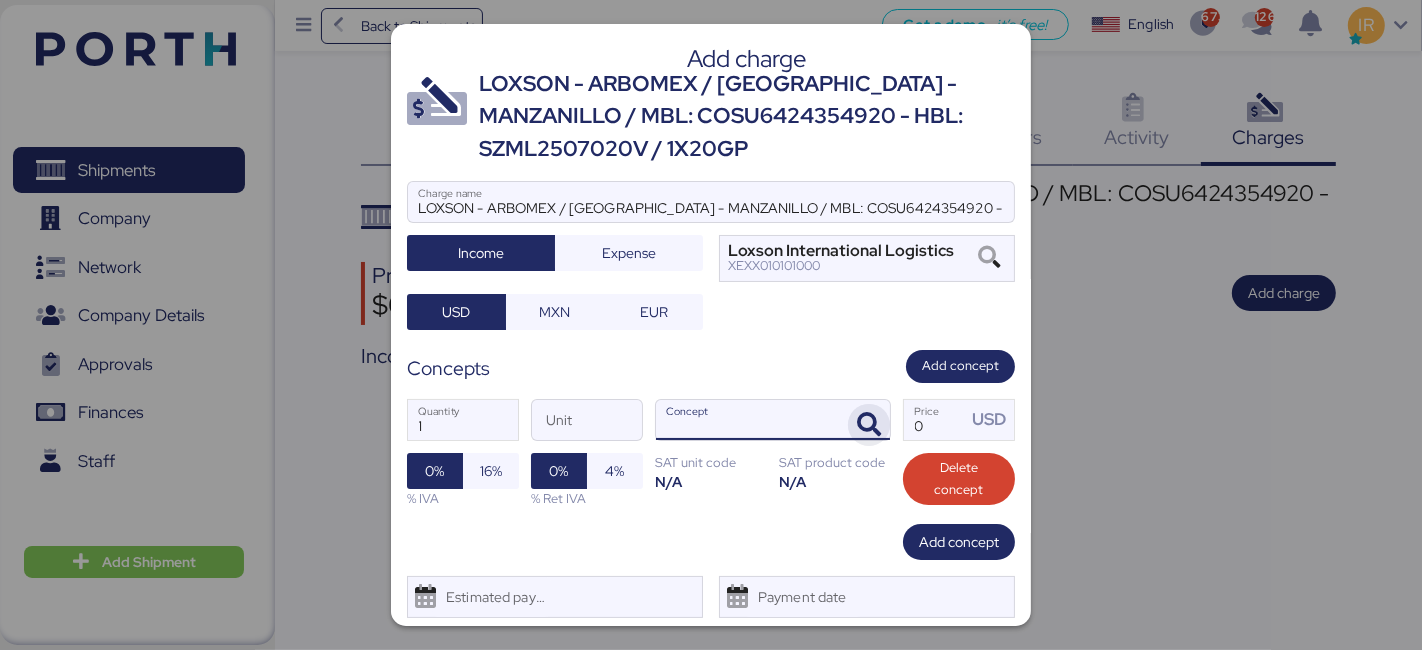click at bounding box center (869, 425) 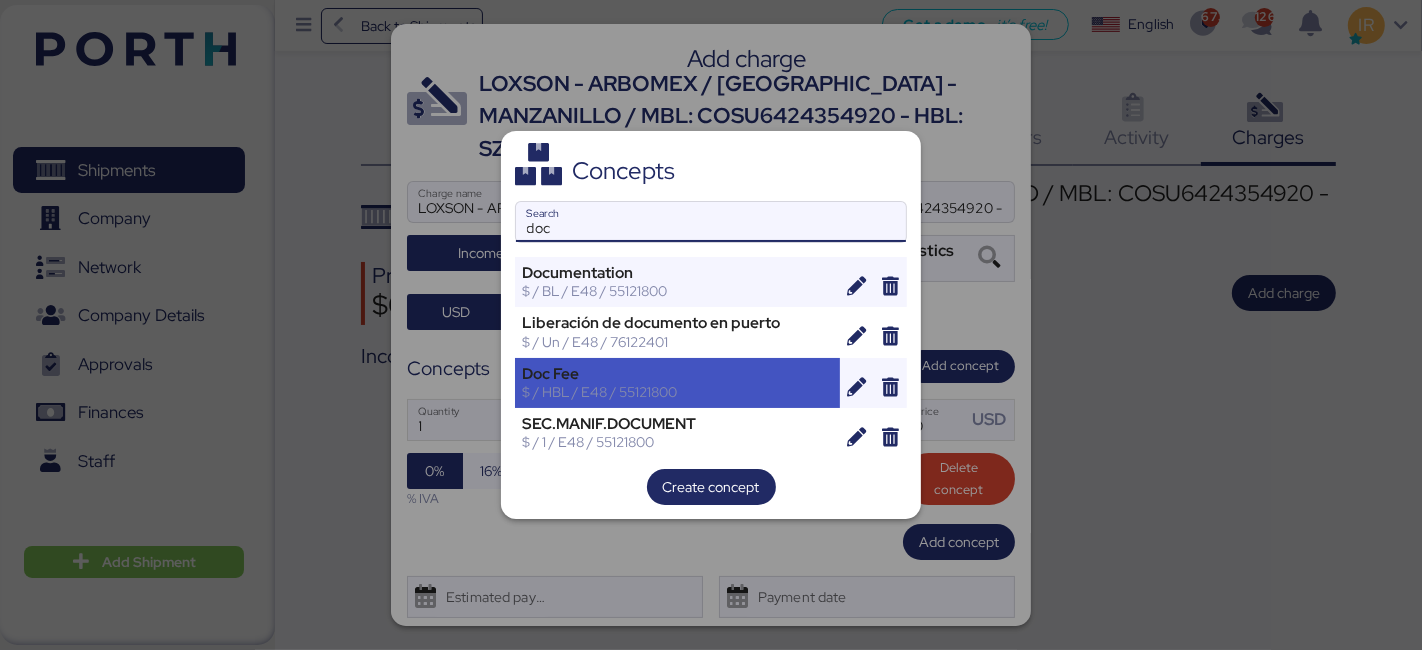 type on "doc" 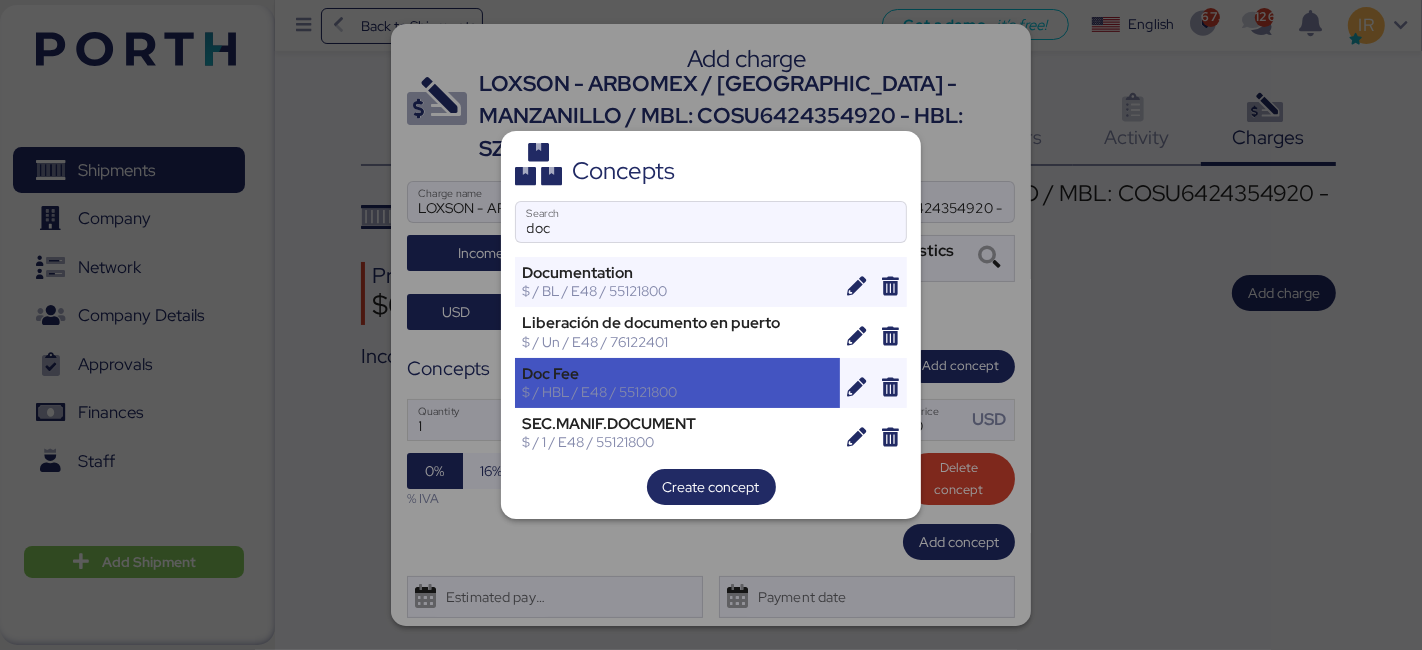 click on "$ / HBL /
E48 / 55121800" at bounding box center (677, 392) 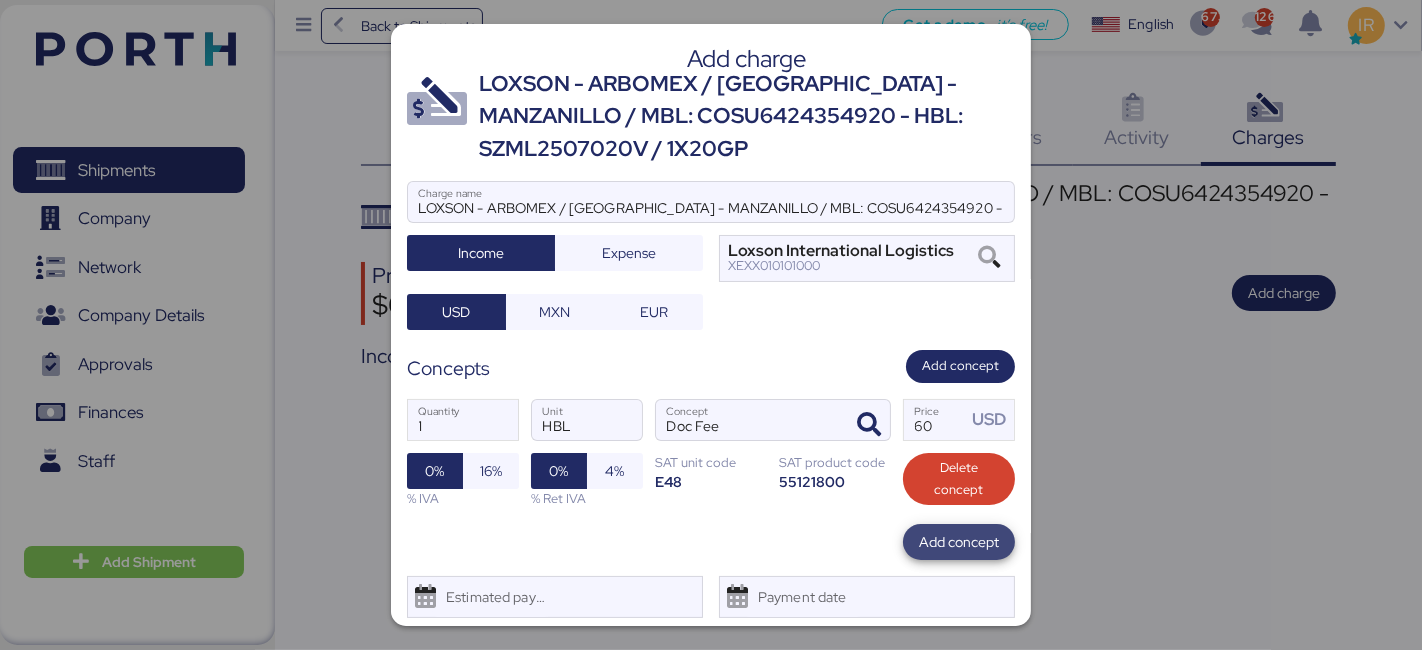 click on "Add concept" at bounding box center (959, 542) 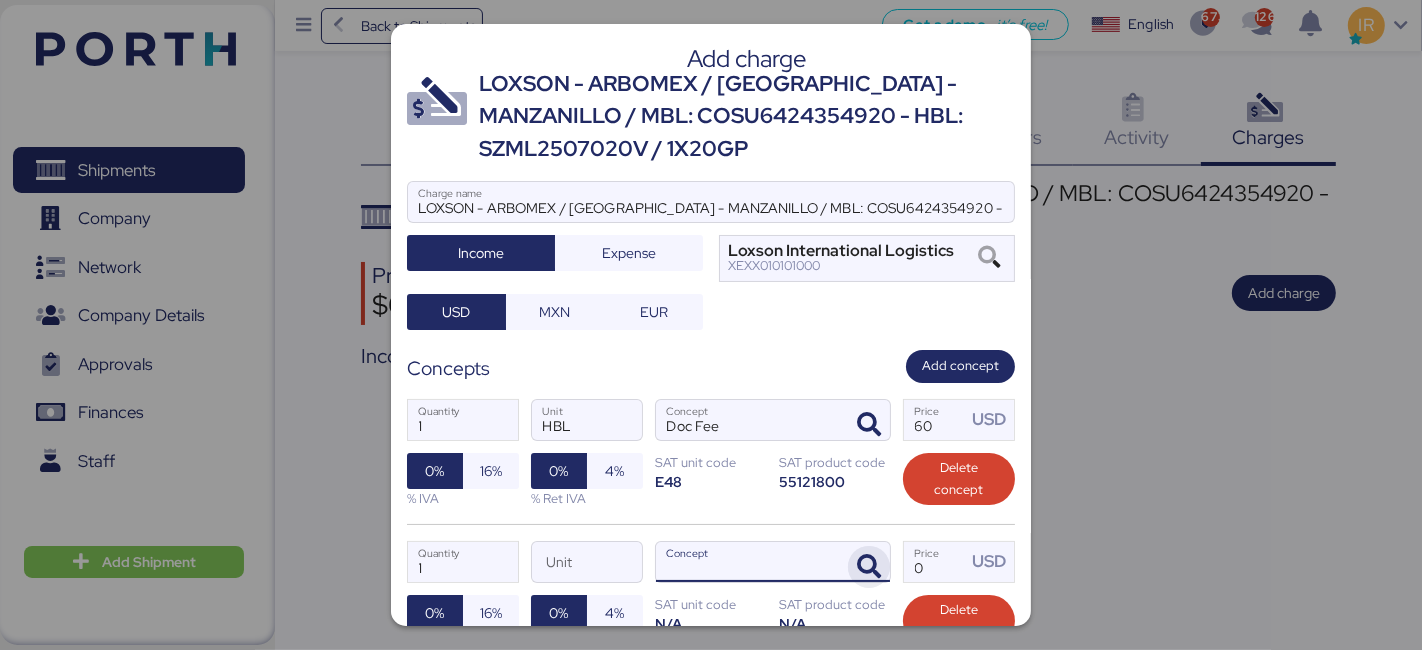 click at bounding box center [869, 567] 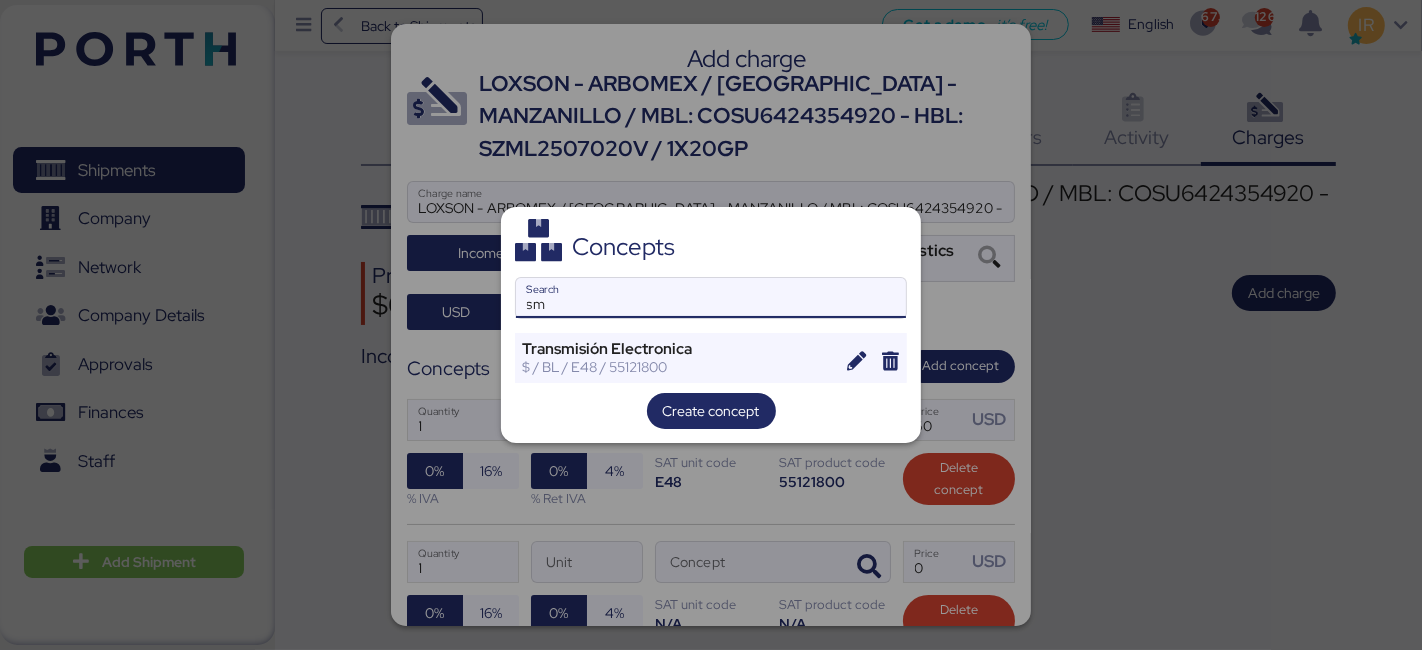 type on "s" 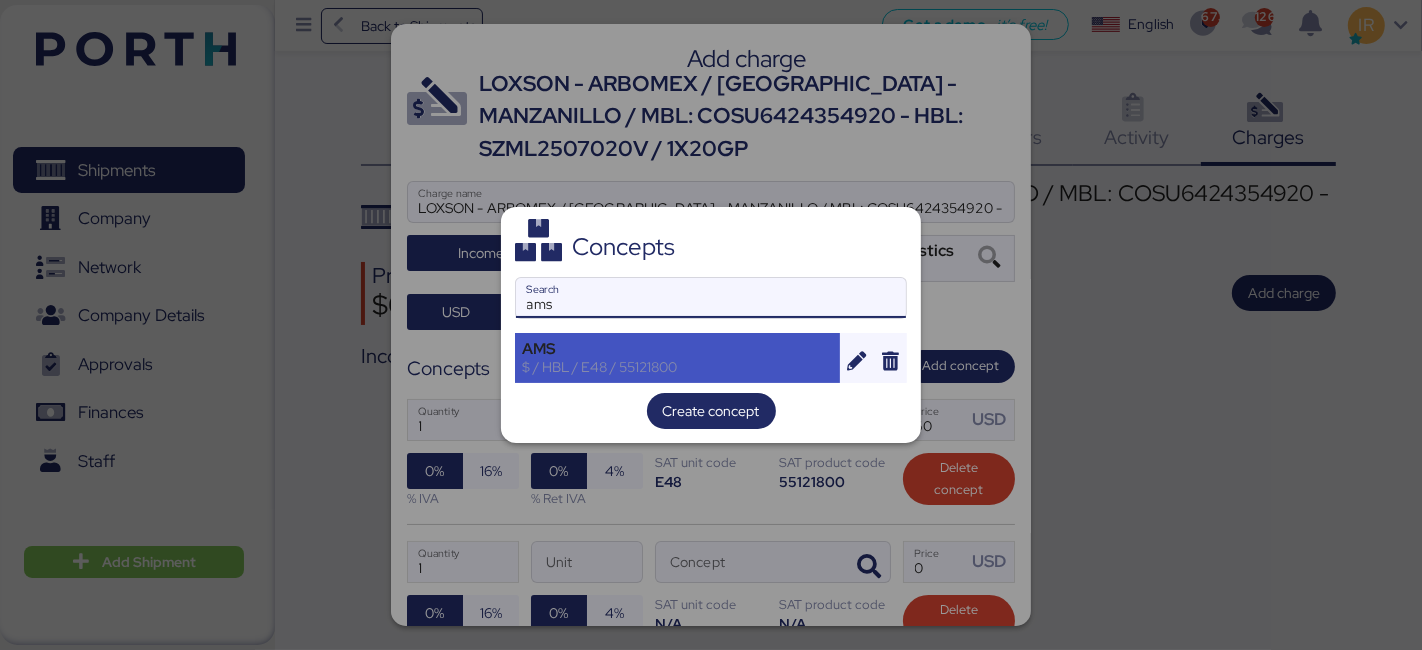 type on "ams" 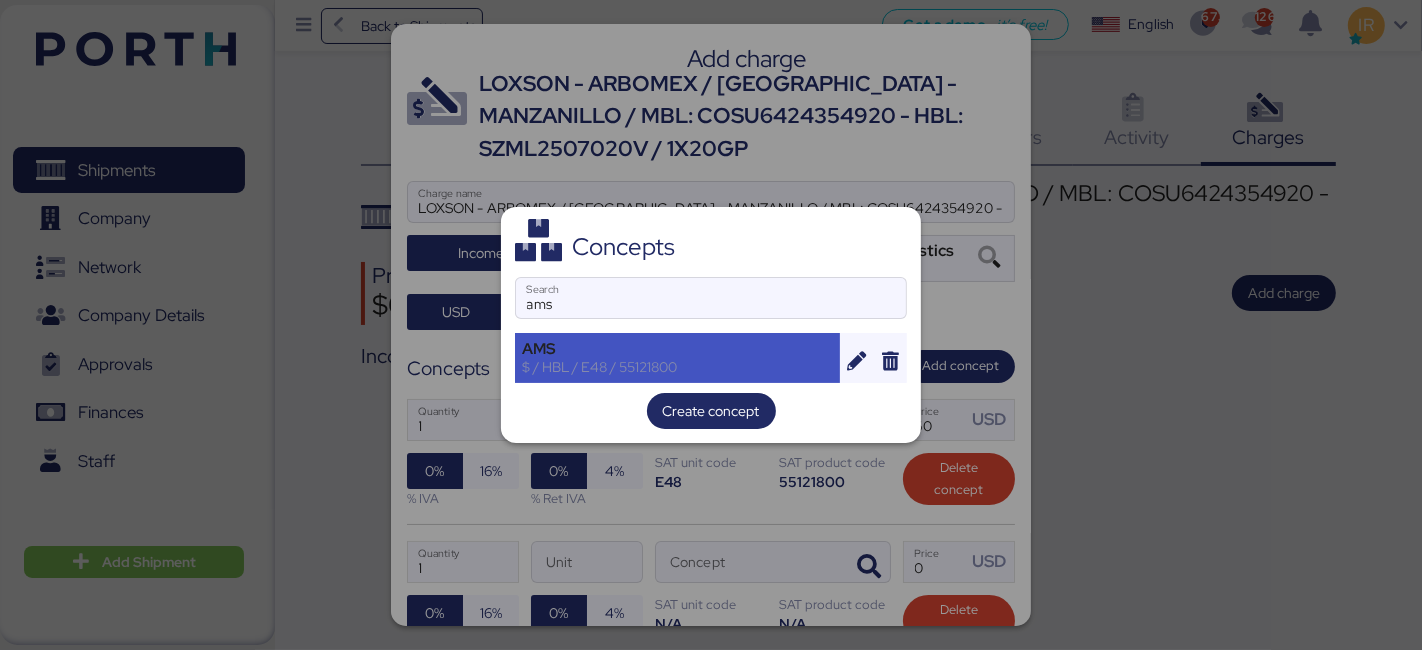 click on "AMS" at bounding box center (677, 349) 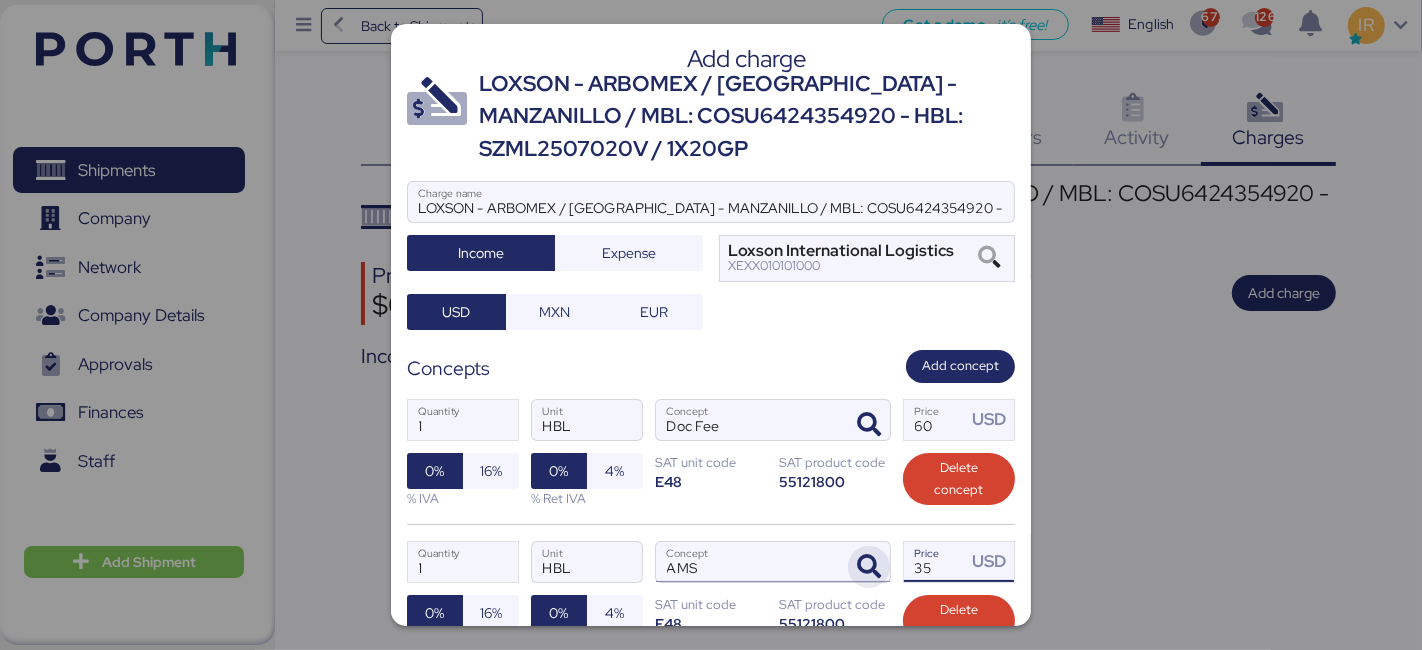 drag, startPoint x: 937, startPoint y: 565, endPoint x: 845, endPoint y: 564, distance: 92.00543 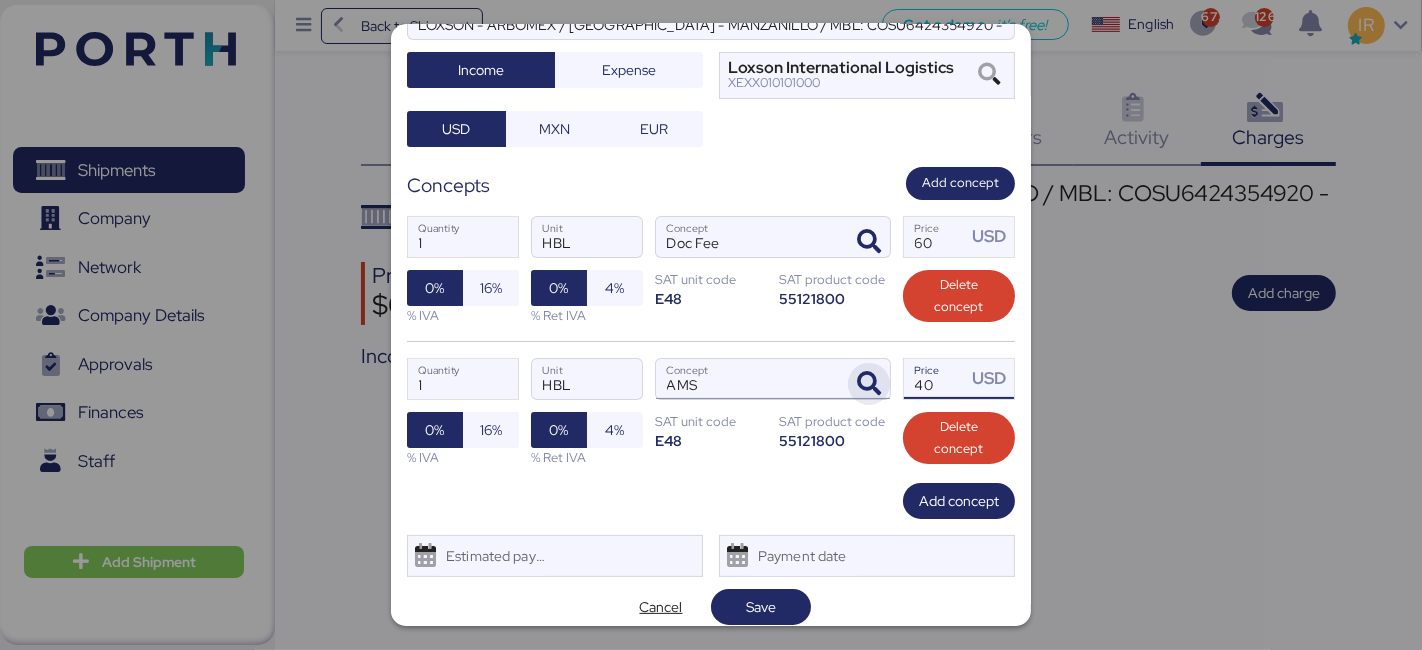 scroll, scrollTop: 194, scrollLeft: 0, axis: vertical 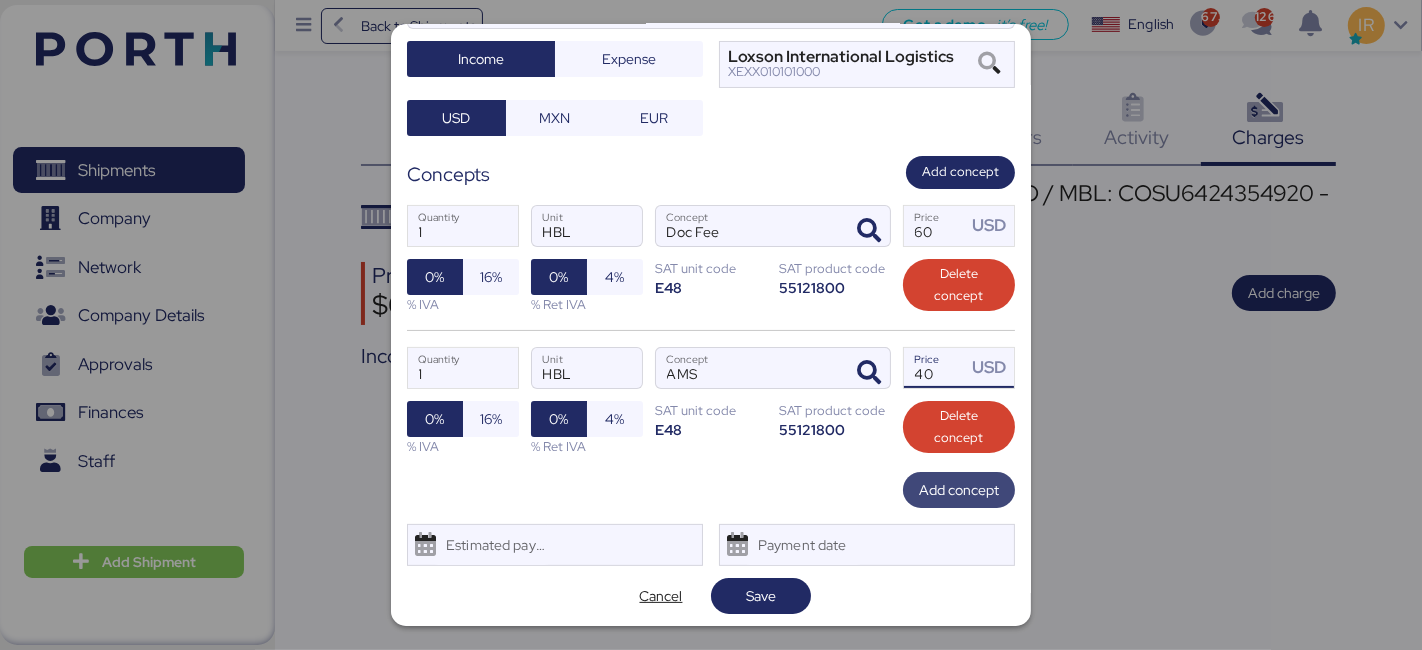 type on "40" 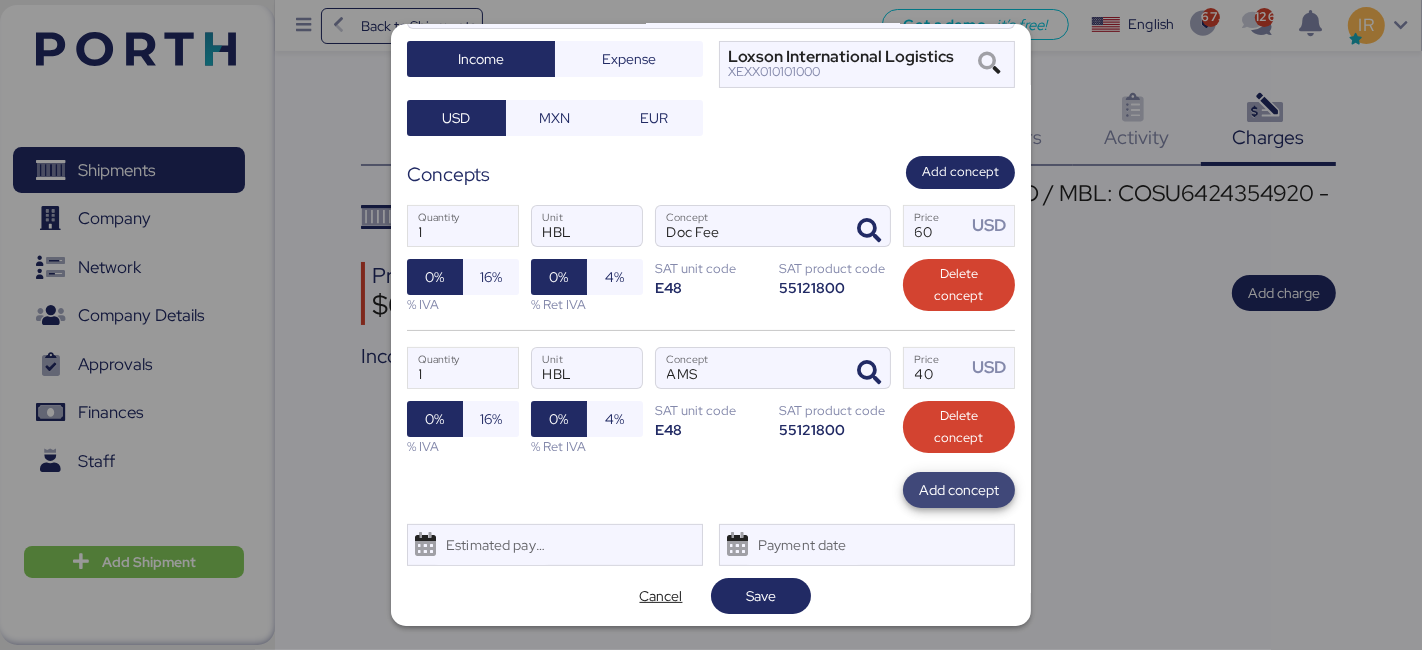 click on "Add concept" at bounding box center [959, 490] 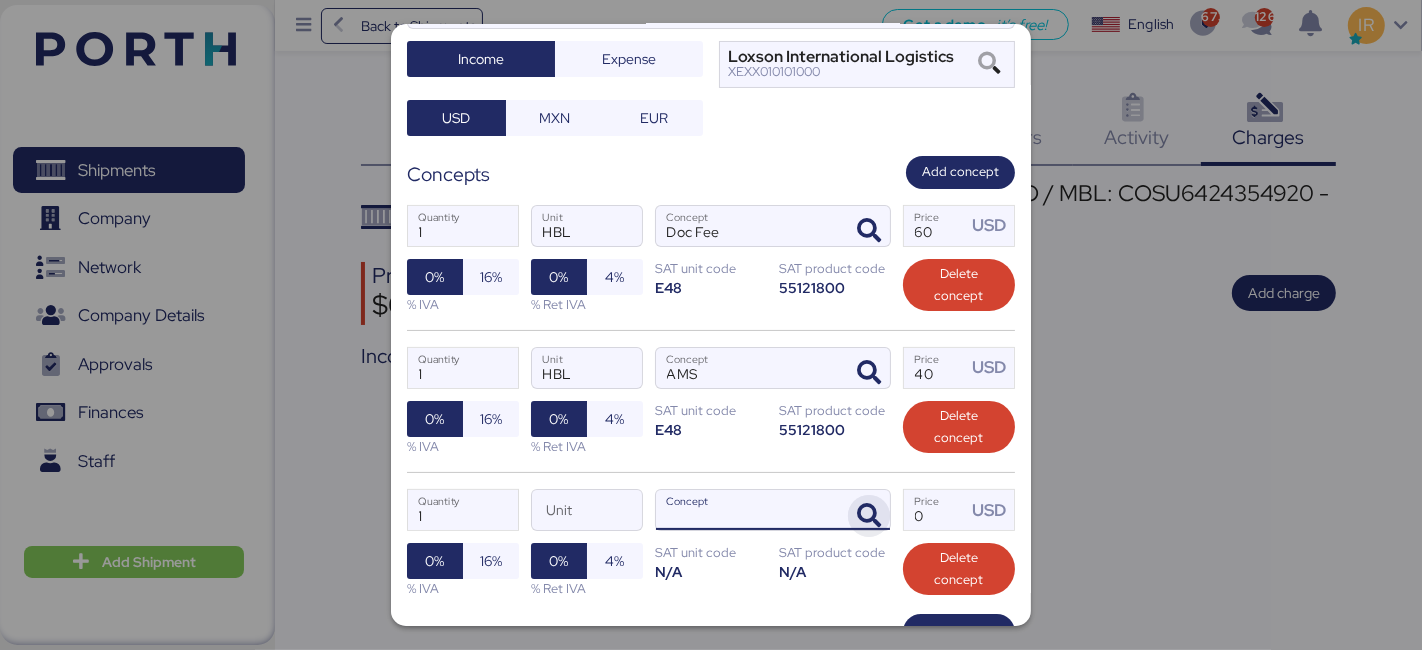 click at bounding box center (869, 516) 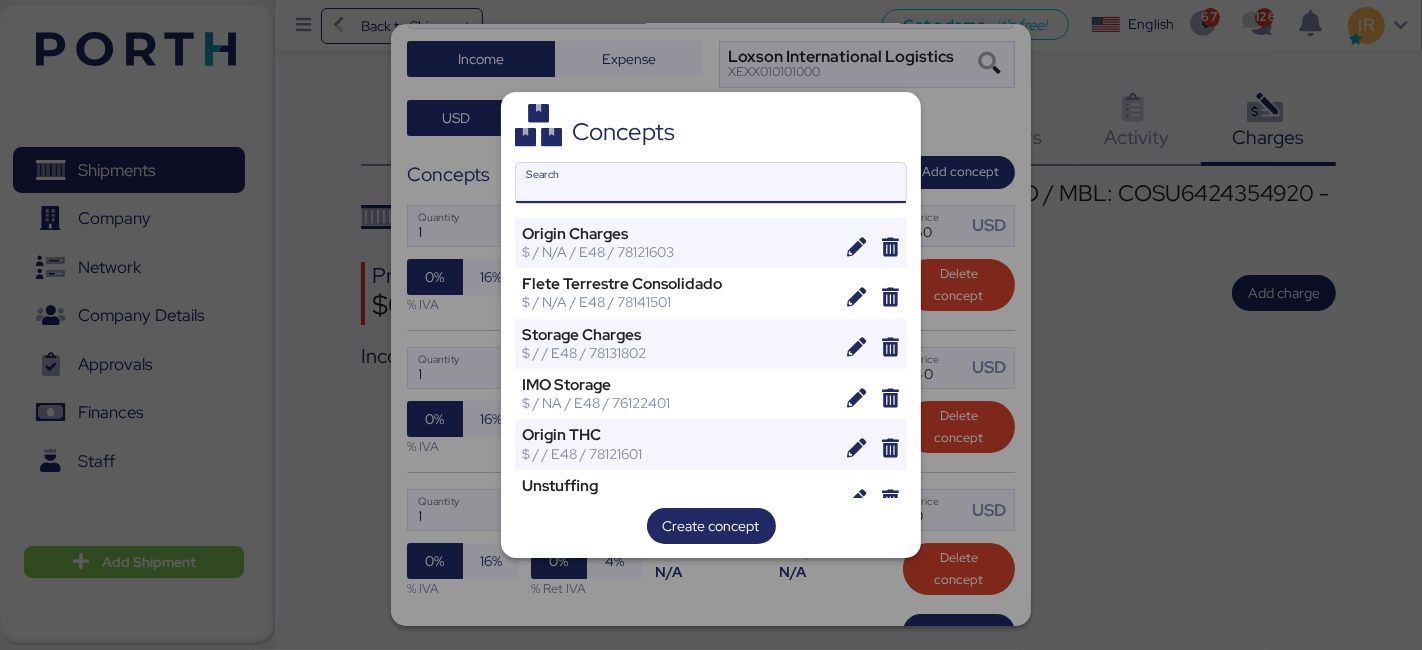 type on "e" 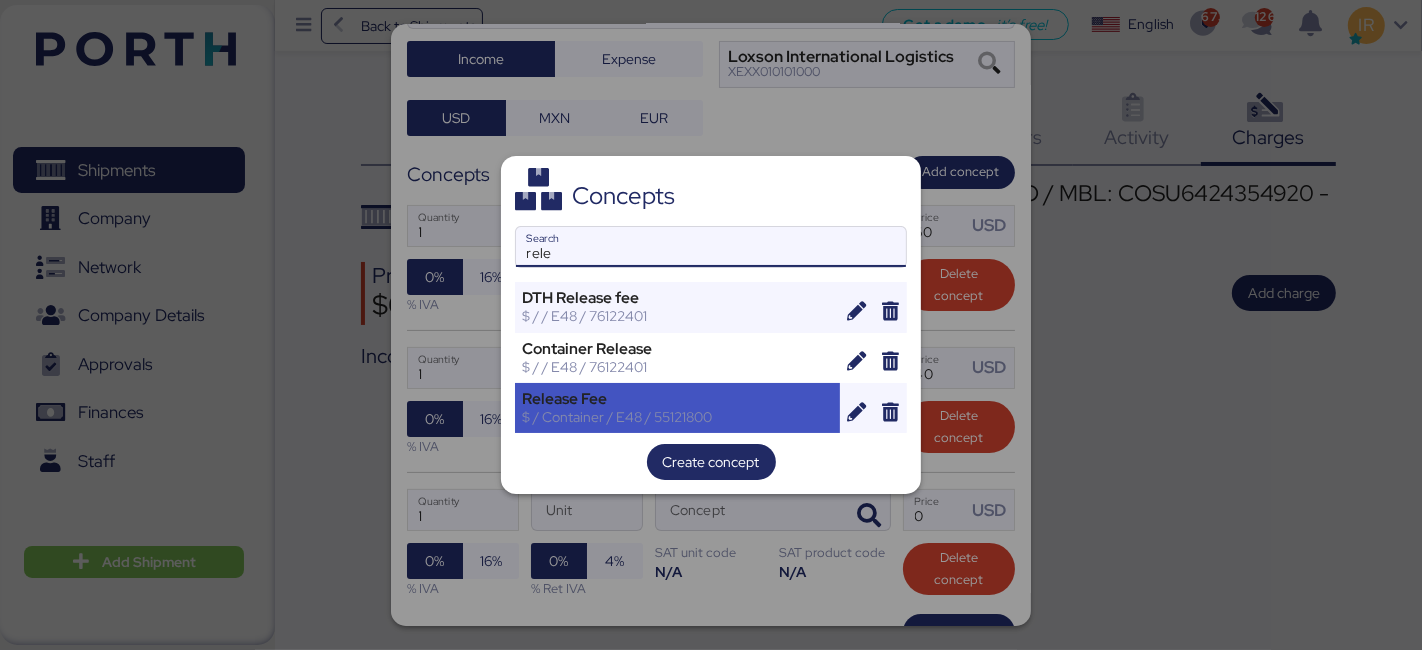 type on "rele" 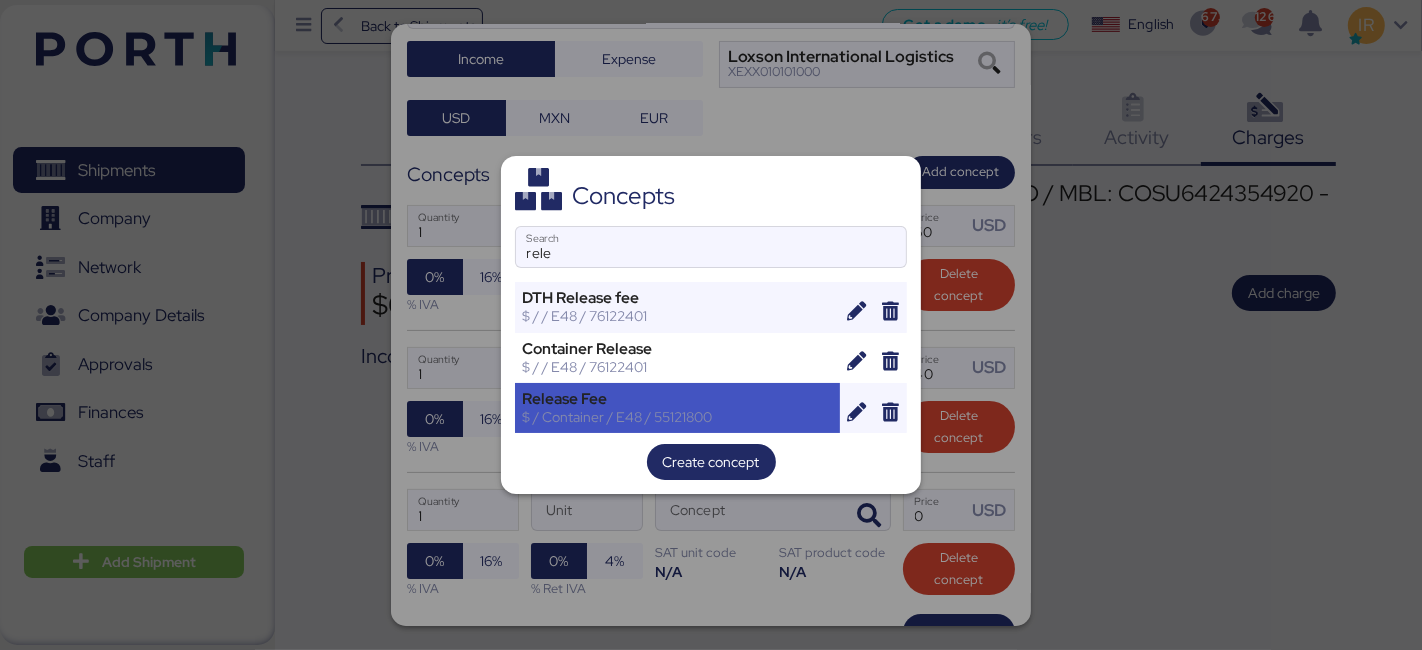 click on "Release Fee" at bounding box center [677, 399] 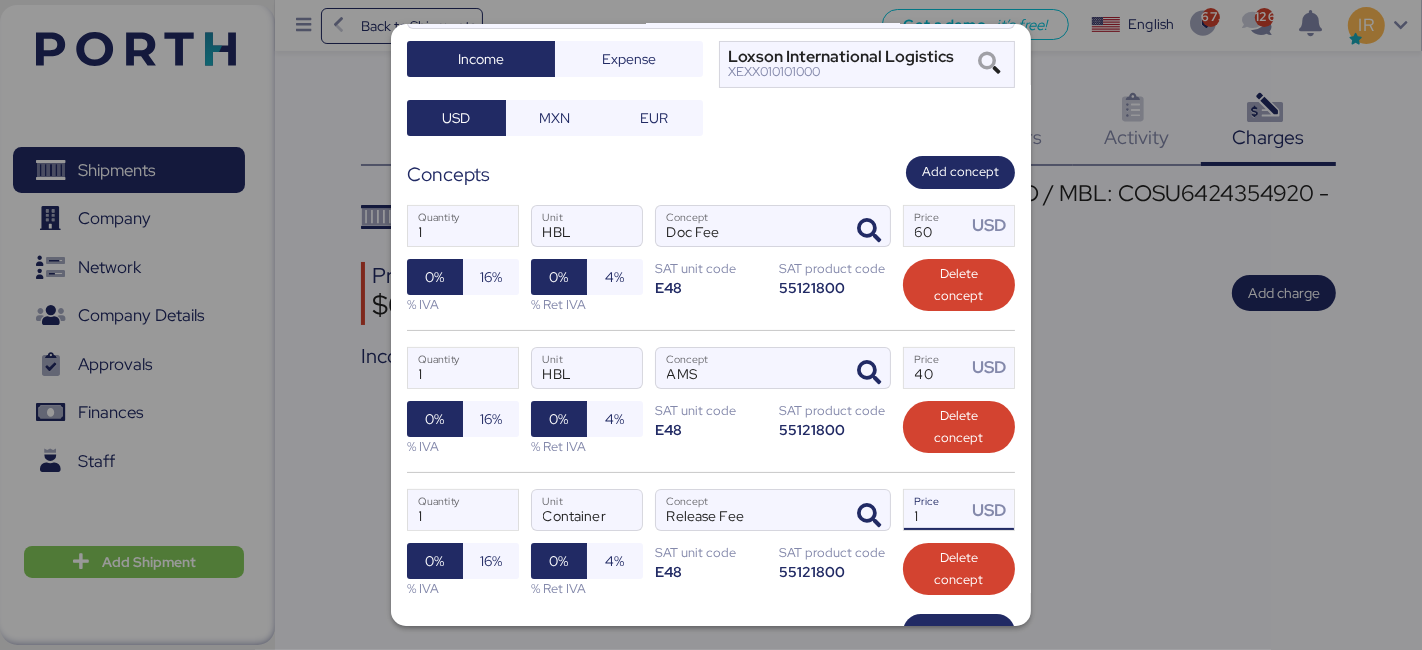 click on "1" at bounding box center [935, 510] 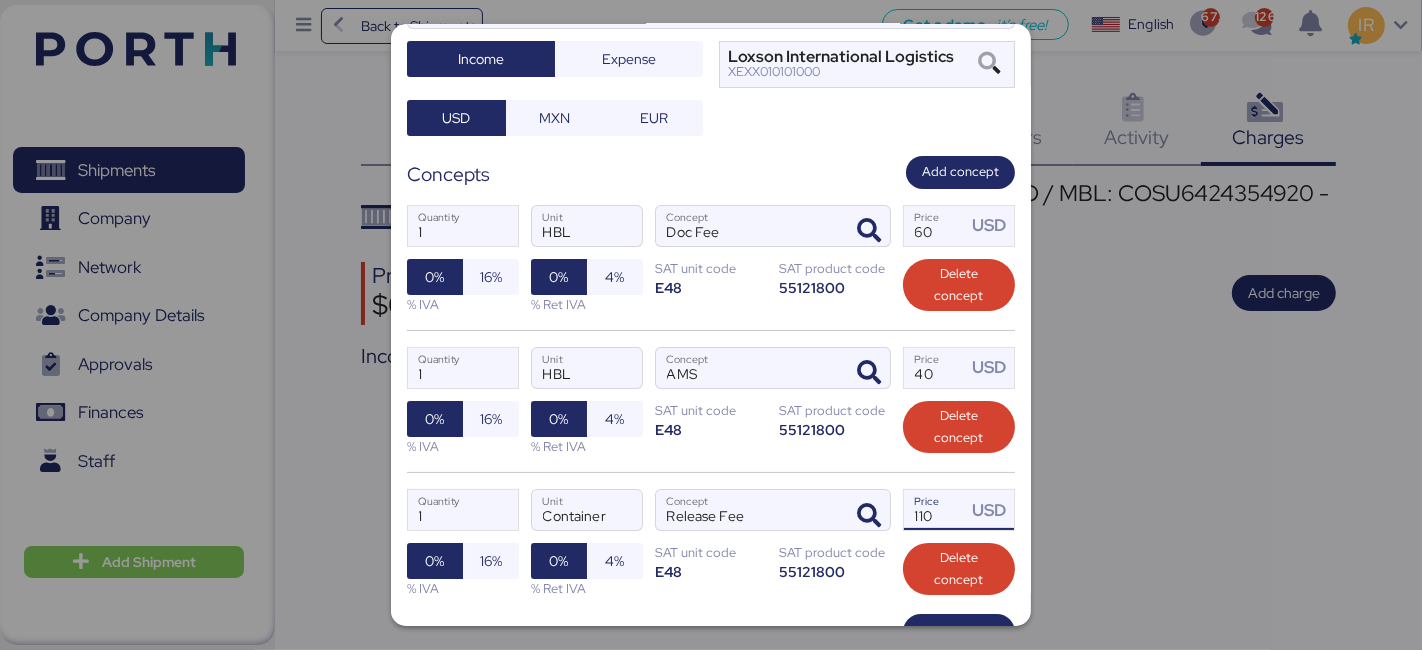 scroll, scrollTop: 336, scrollLeft: 0, axis: vertical 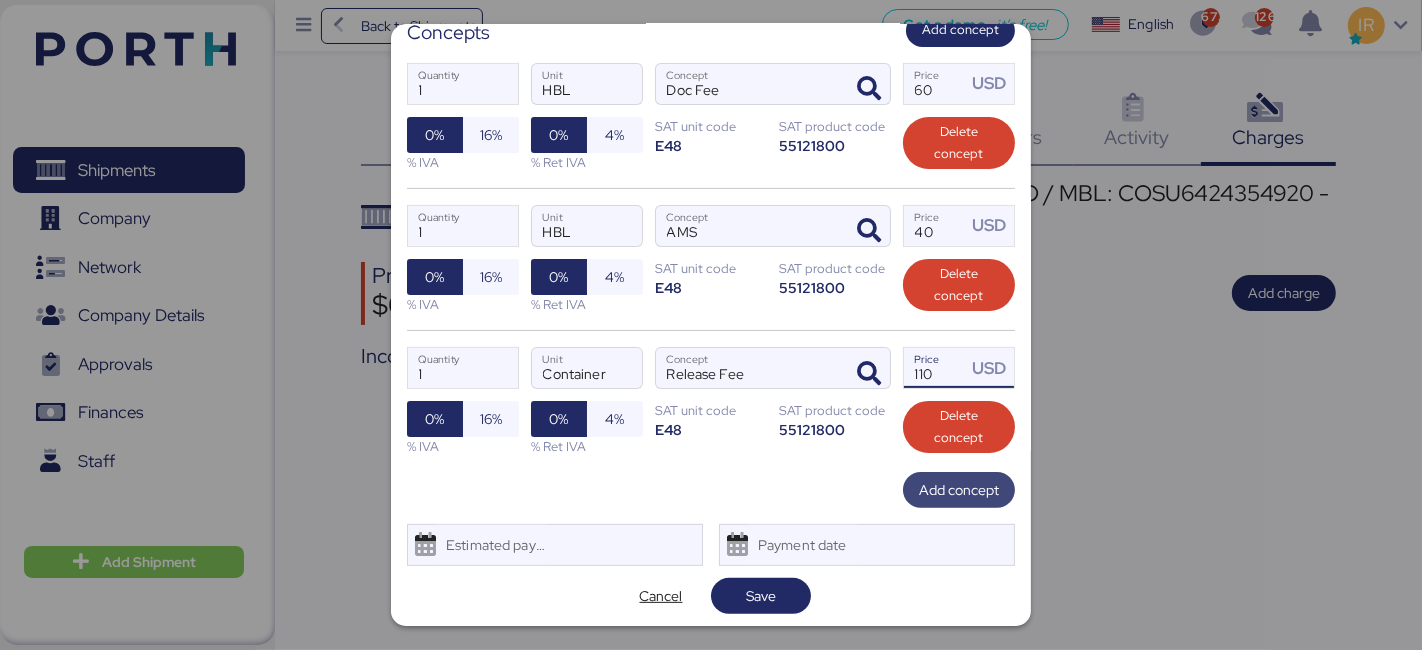 type on "110" 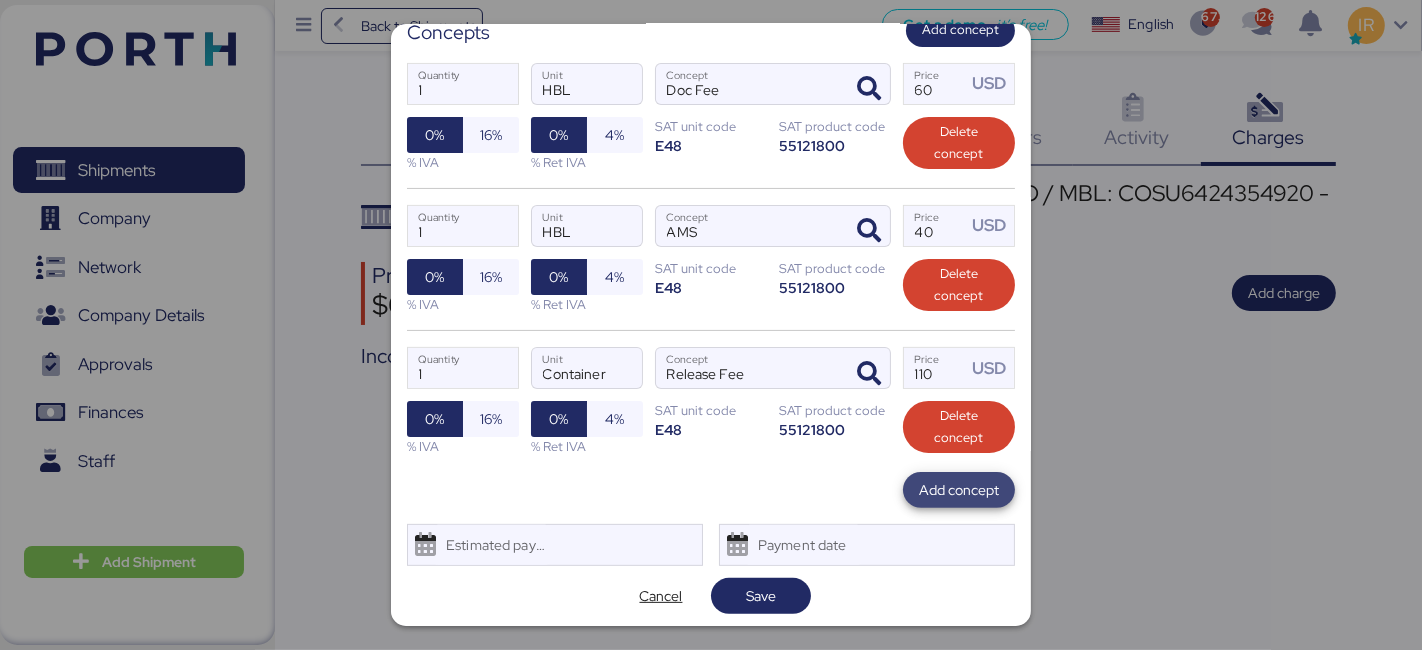click on "Add concept" at bounding box center (959, 490) 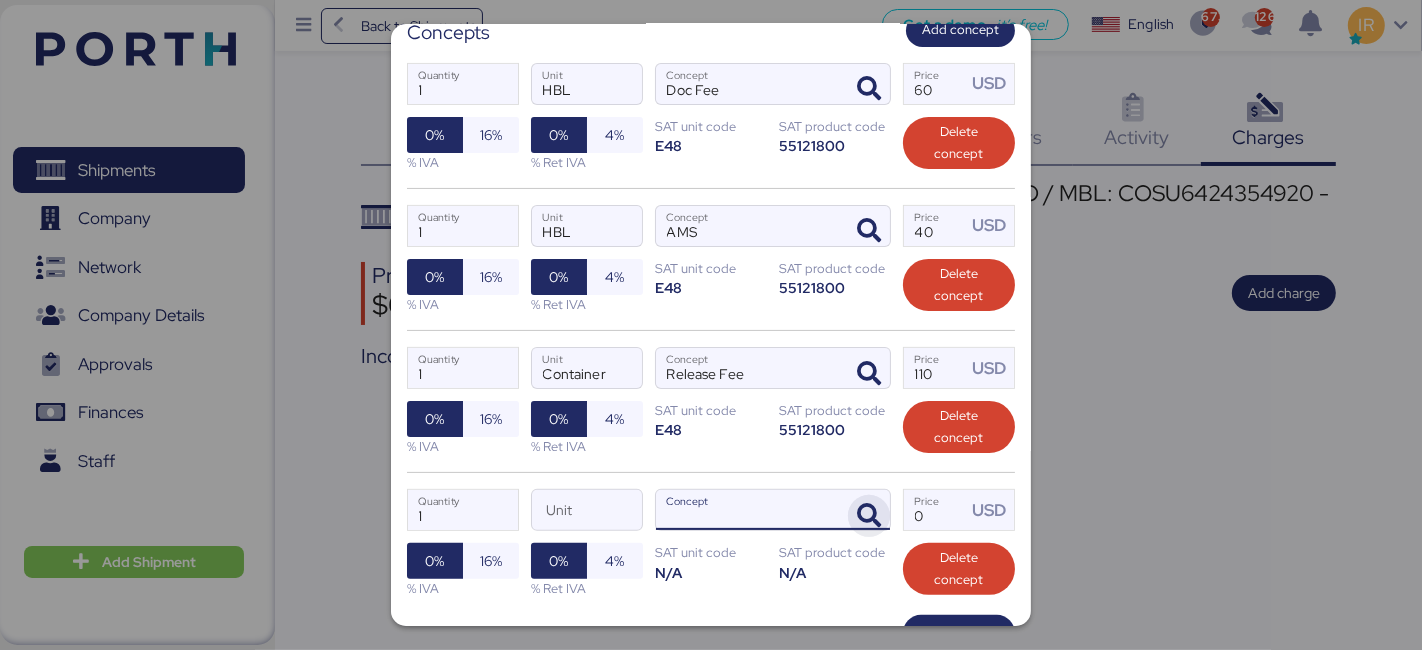 click at bounding box center (869, 516) 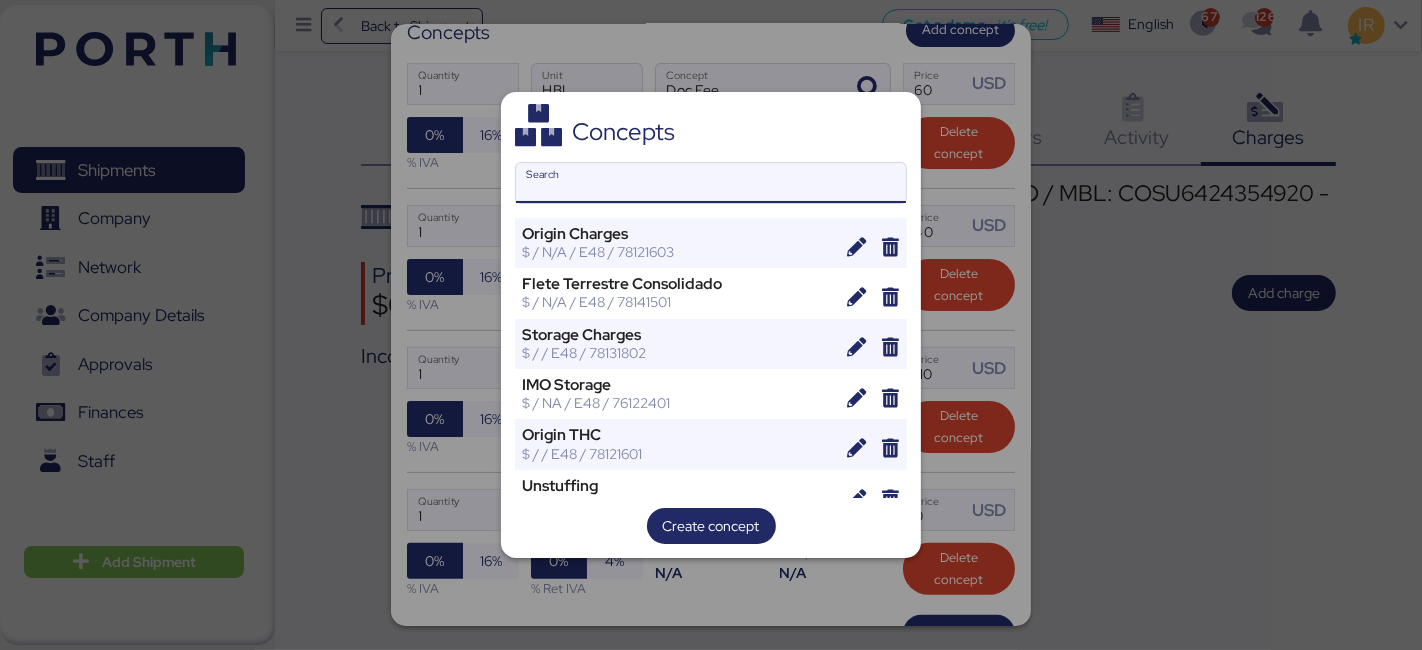 click on "Search" at bounding box center [711, 183] 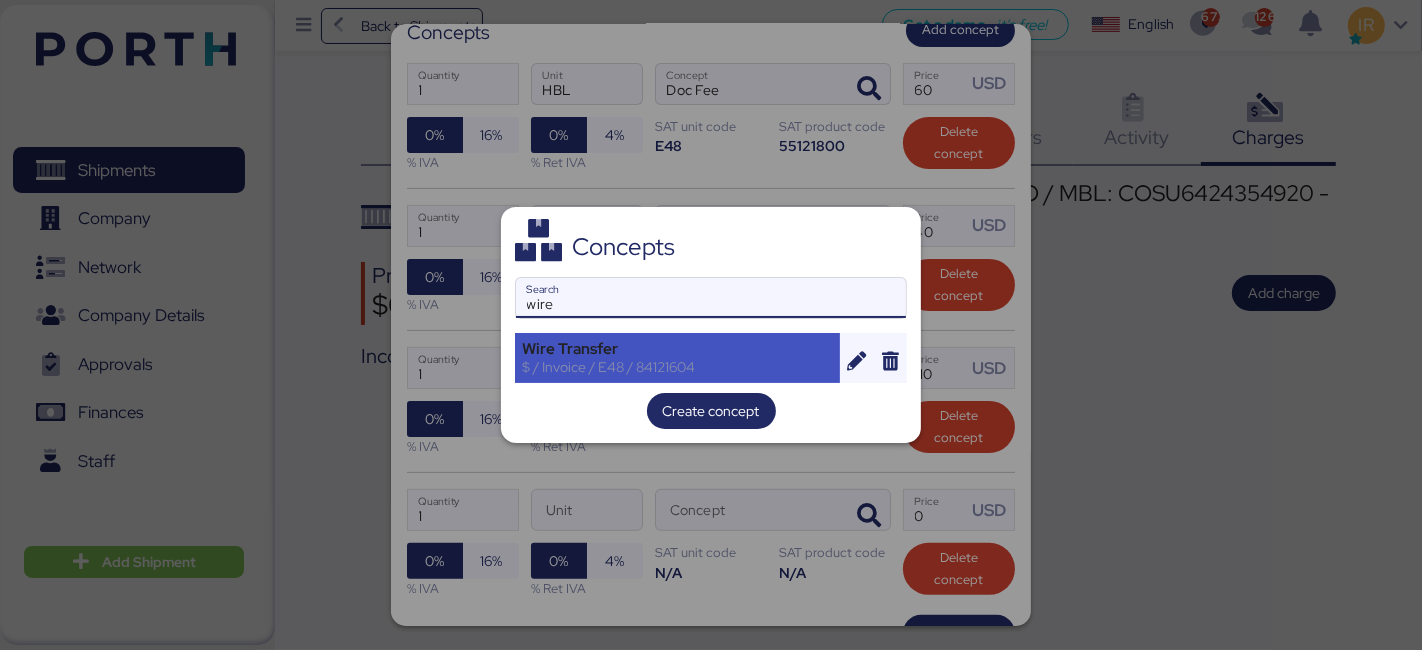 type on "wire" 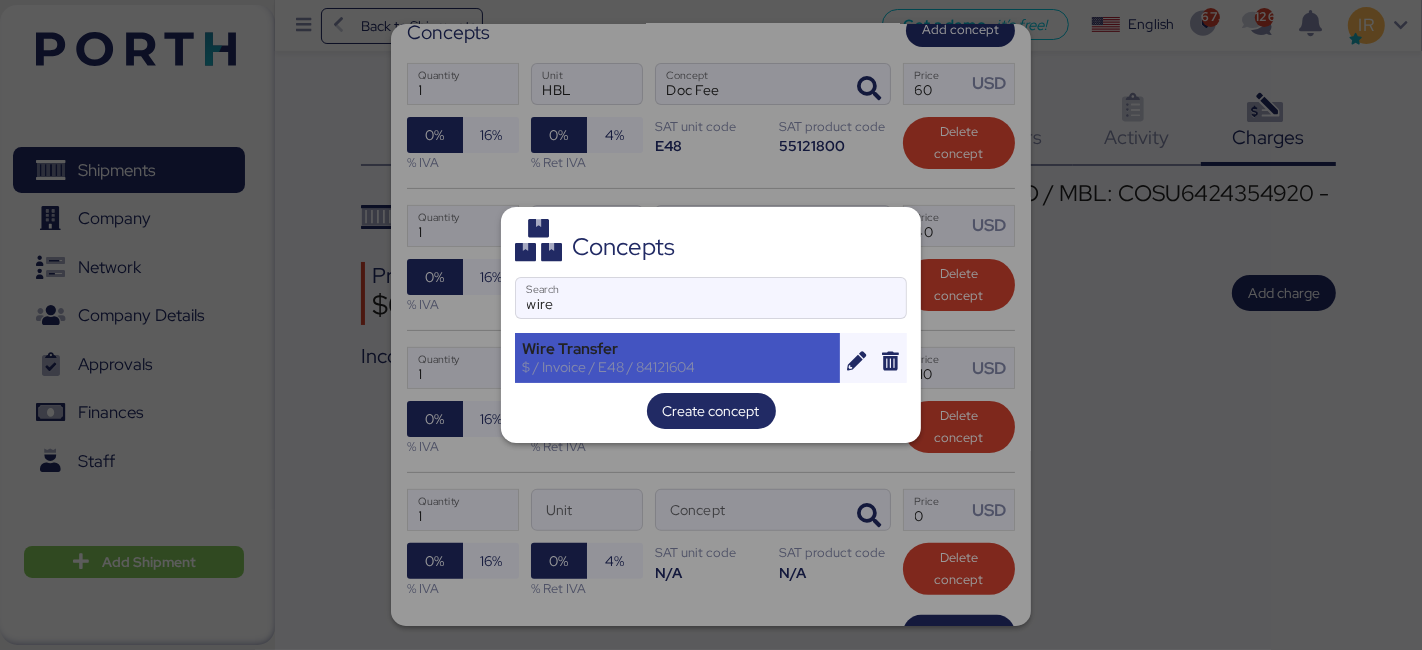 click on "Wire Transfer" at bounding box center (677, 349) 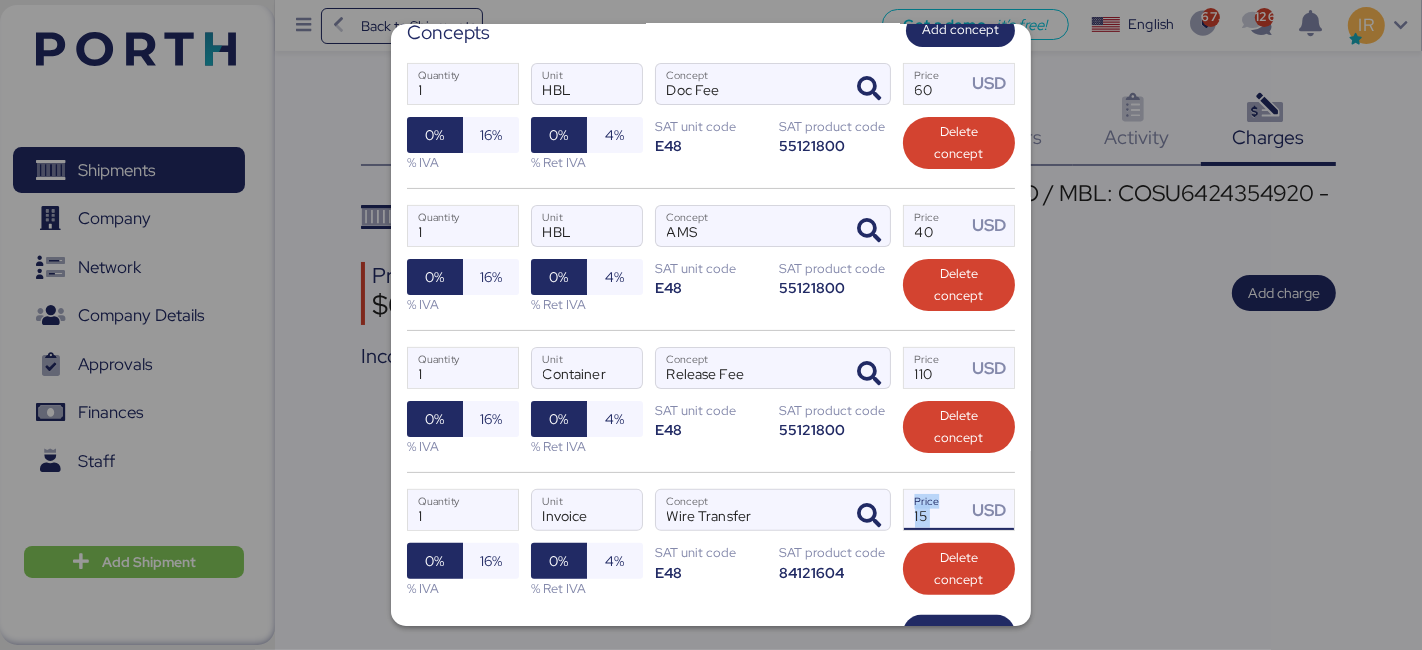drag, startPoint x: 948, startPoint y: 515, endPoint x: 939, endPoint y: 509, distance: 10.816654 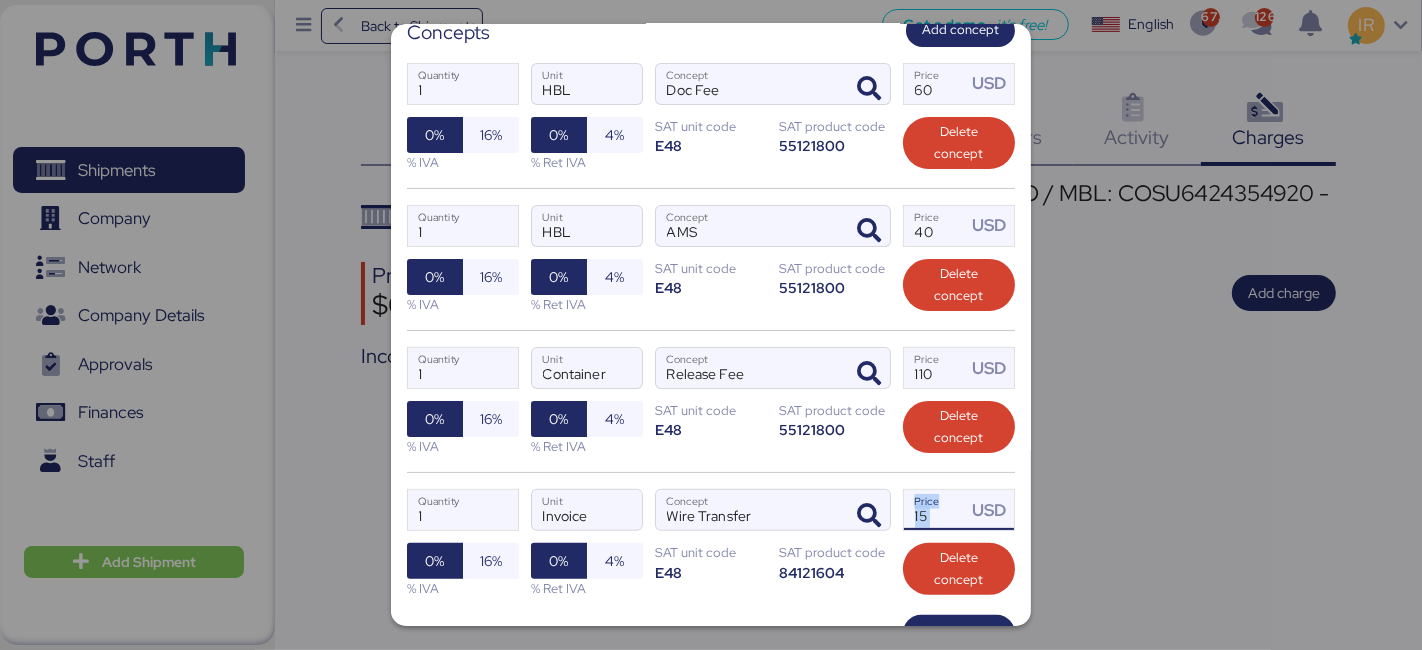 click on "15 Price USD" at bounding box center [959, 510] 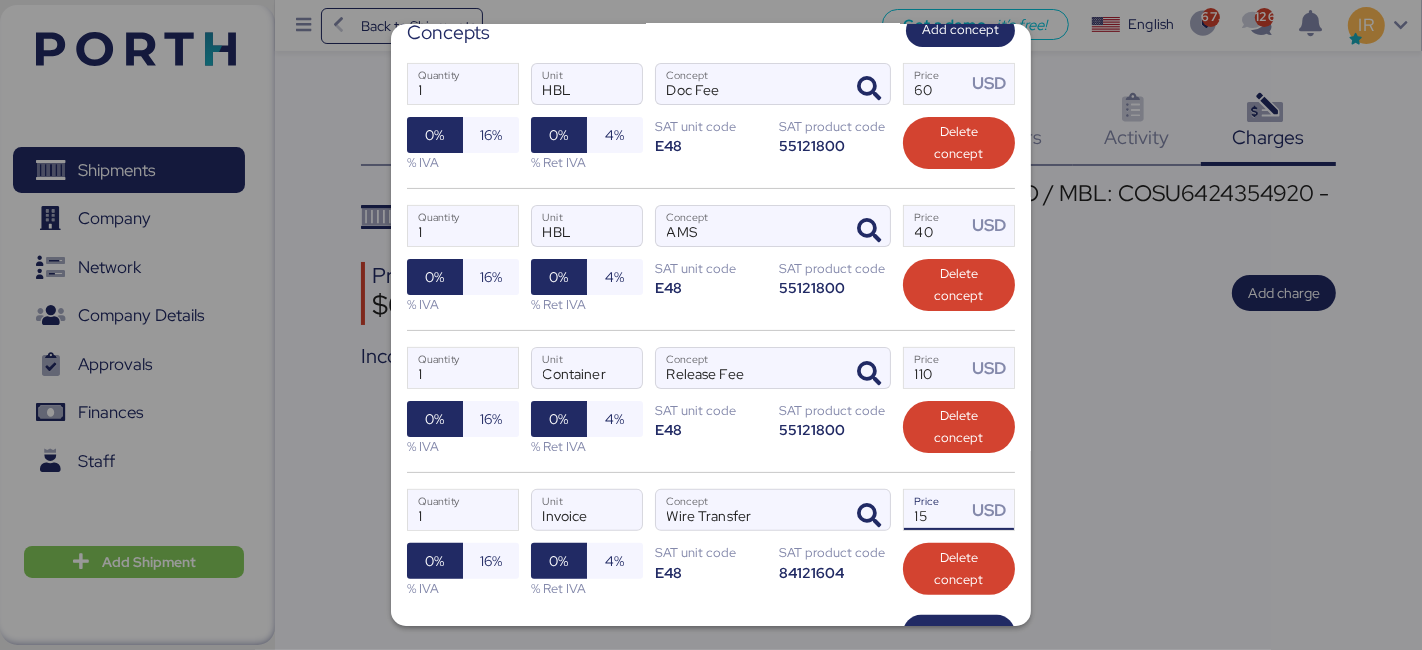 click on "15" at bounding box center [935, 510] 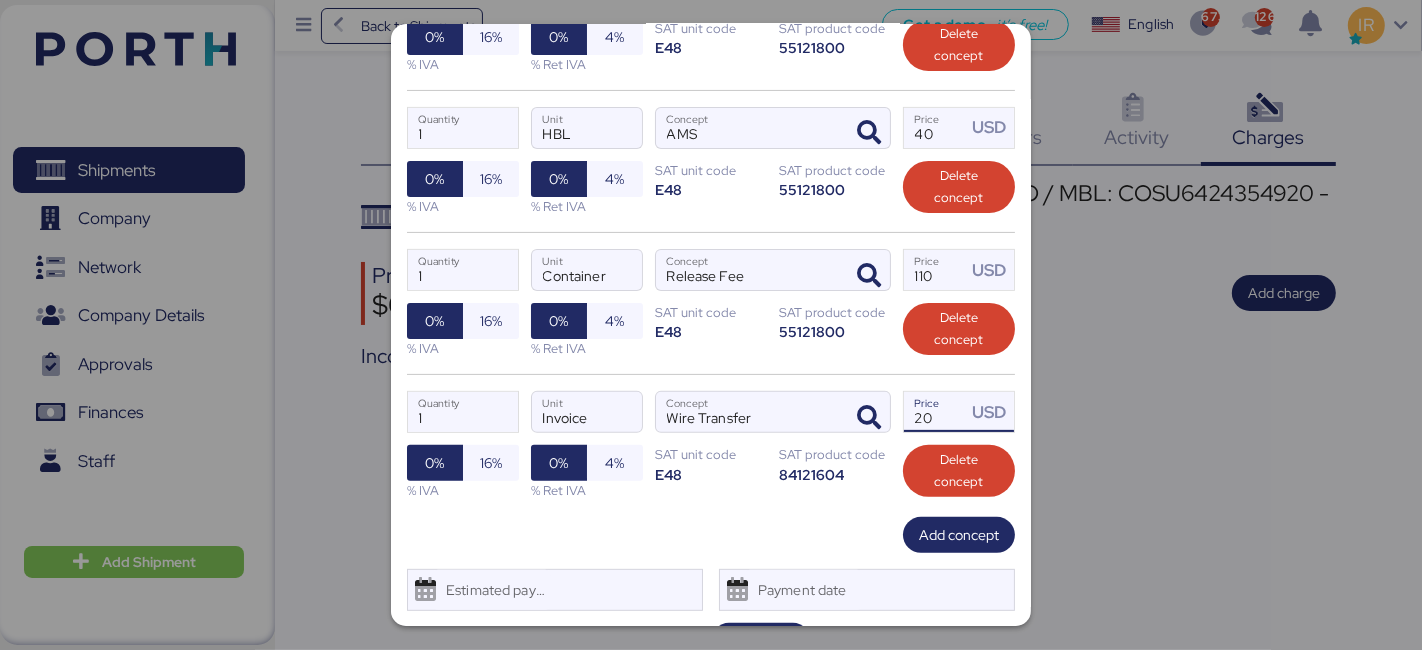 scroll, scrollTop: 477, scrollLeft: 0, axis: vertical 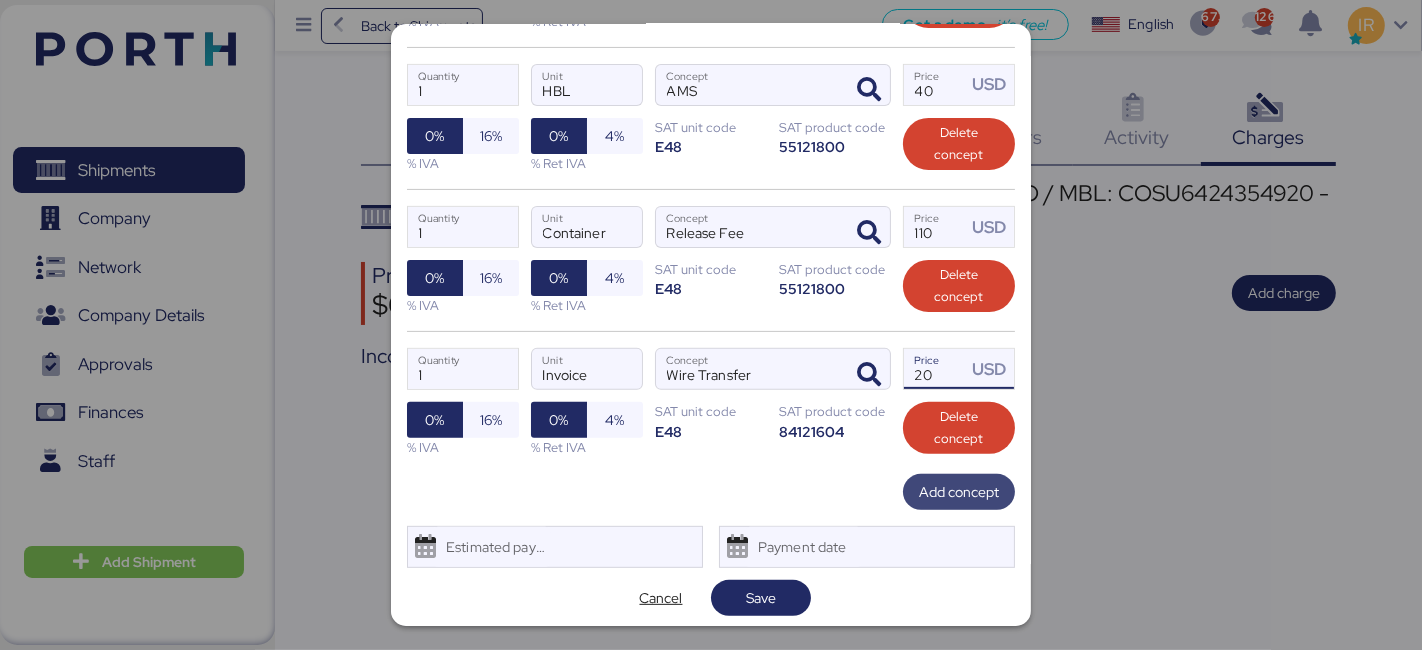 type on "20" 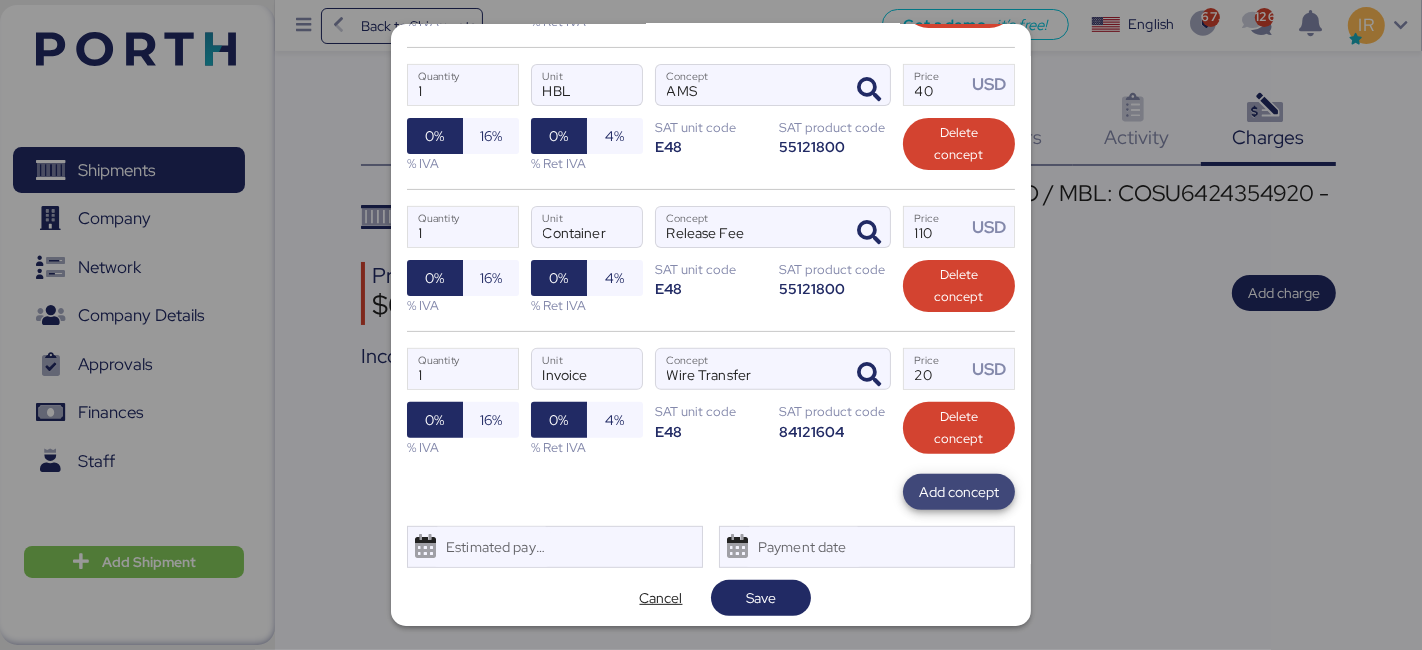 click on "Add concept" at bounding box center (959, 492) 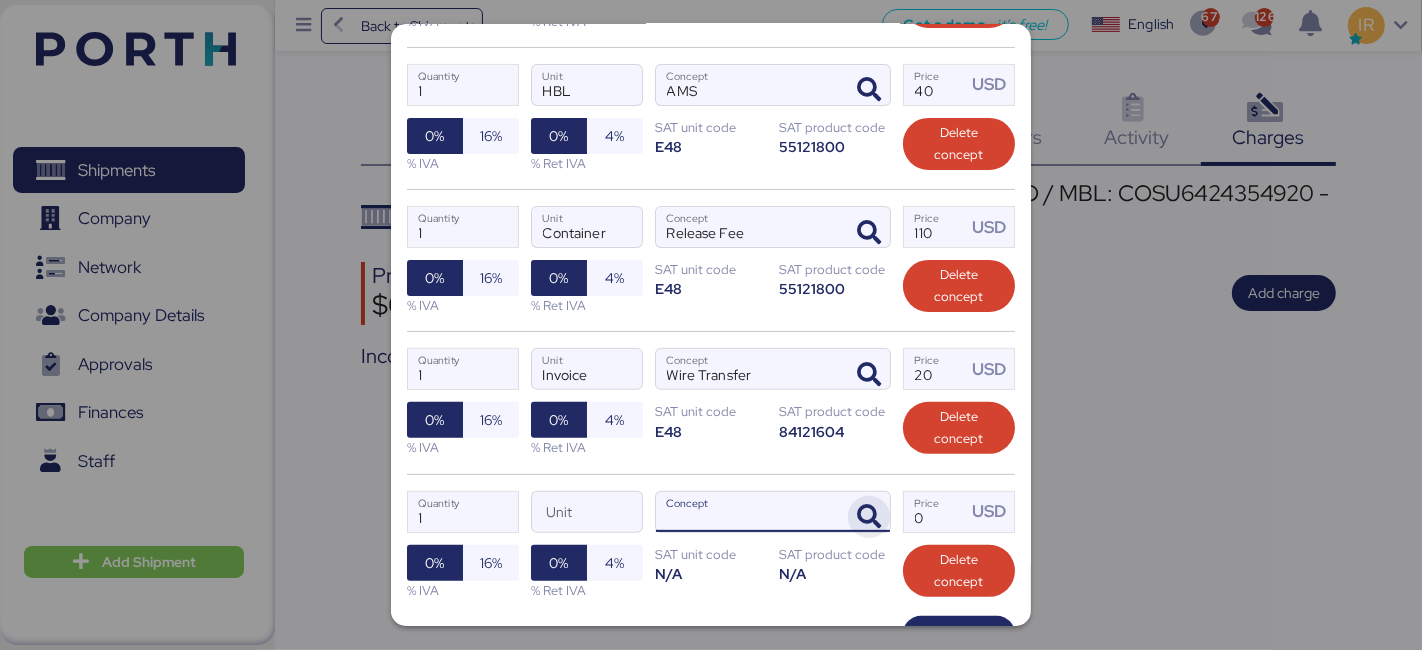 click at bounding box center (869, 517) 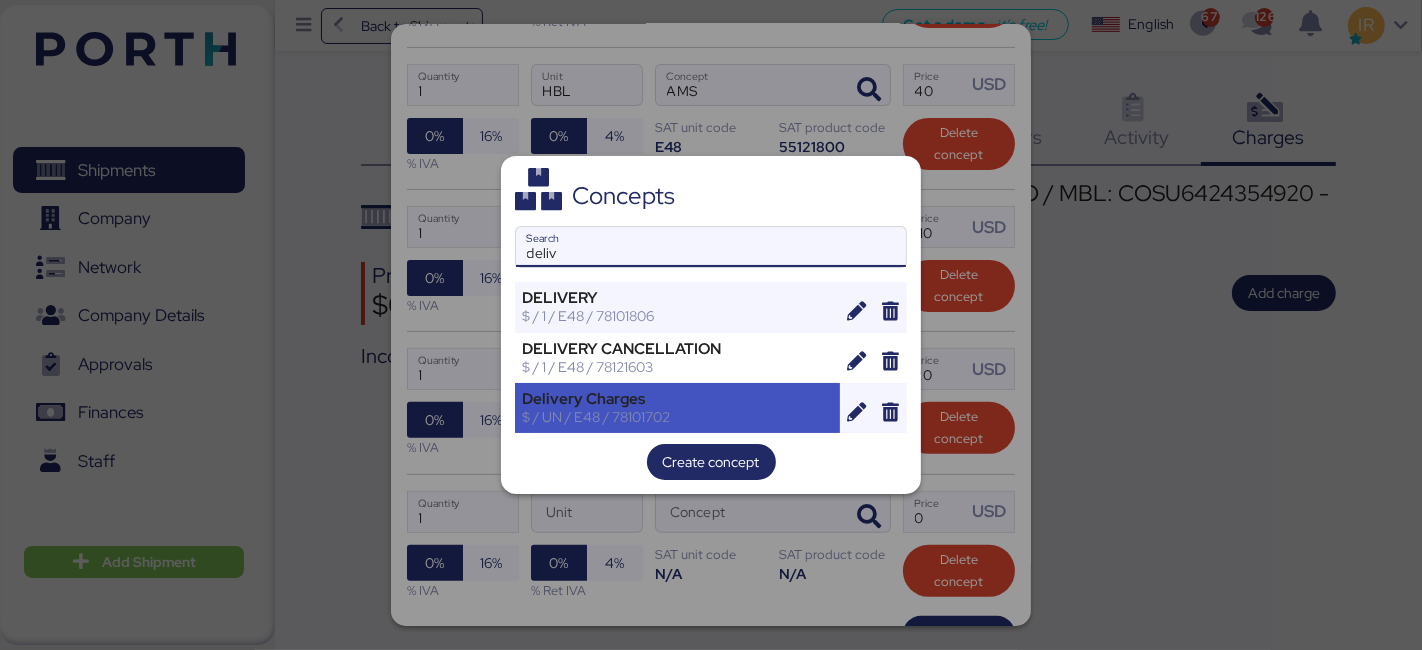 type on "deliv" 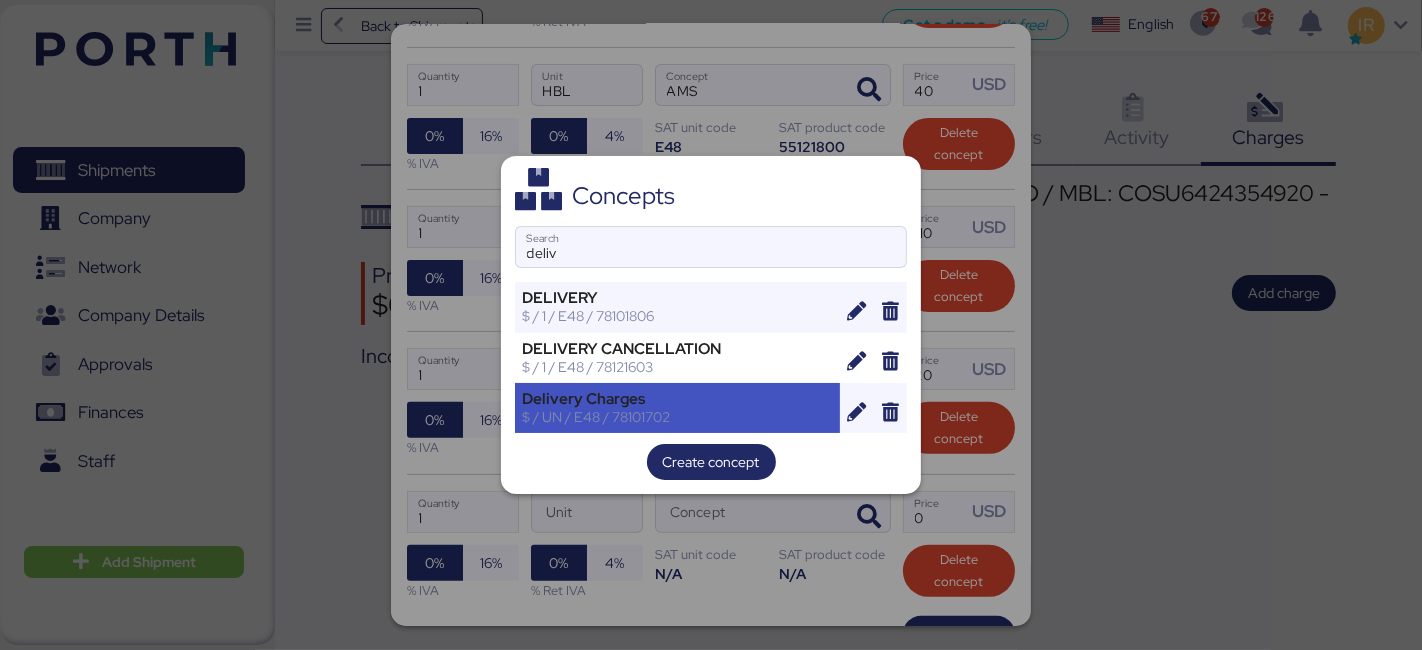 click on "$ / UN /
E48 / 78101702" at bounding box center (677, 417) 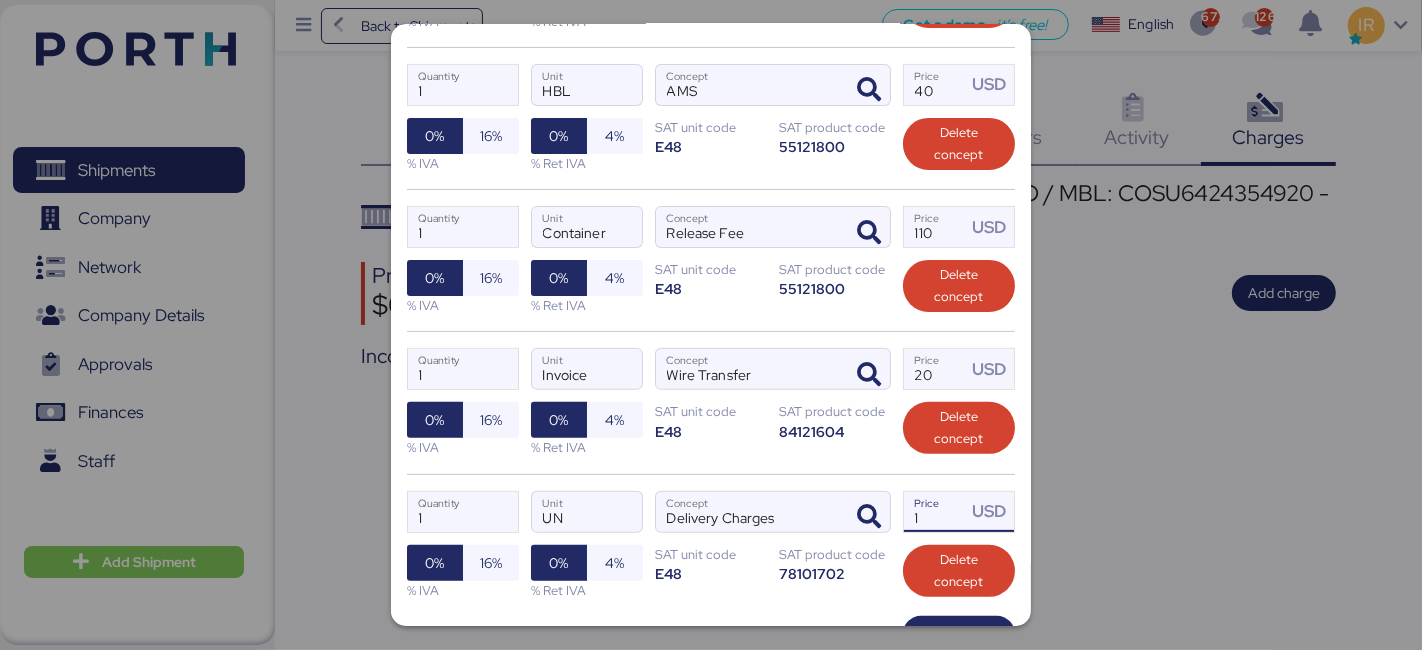 click on "USD" at bounding box center (990, 512) 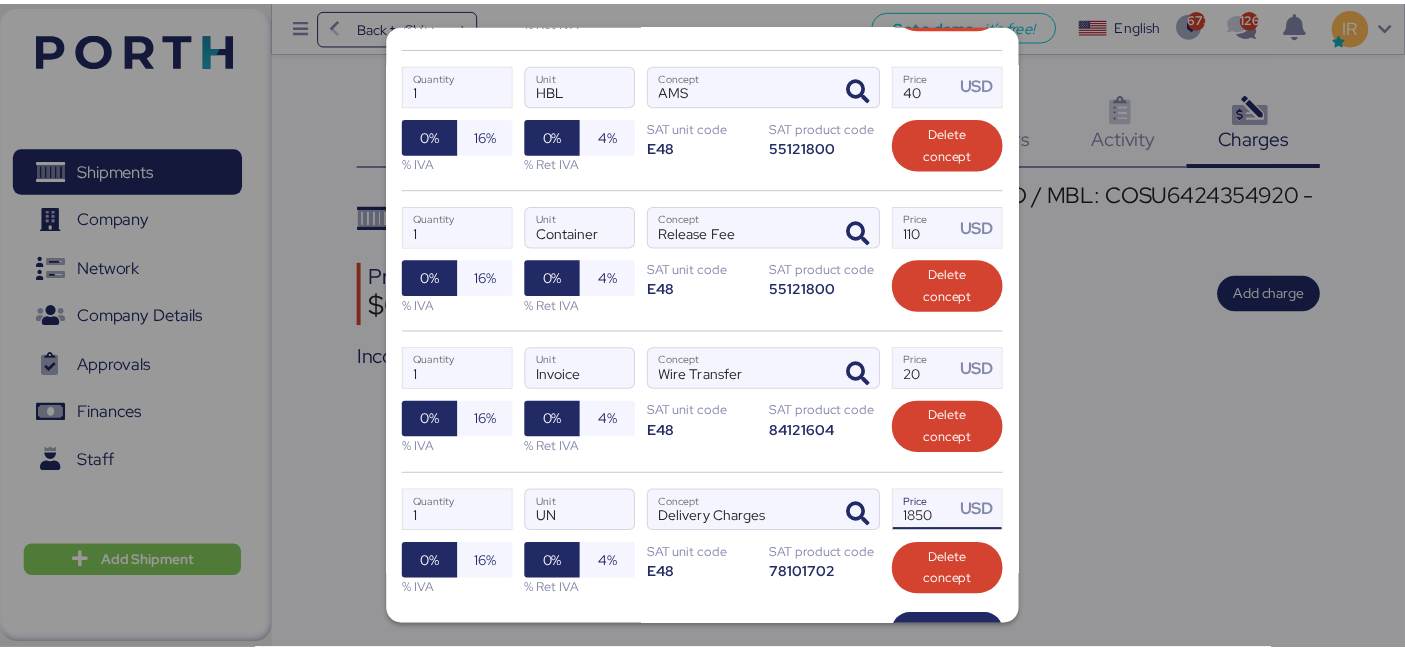 scroll, scrollTop: 618, scrollLeft: 0, axis: vertical 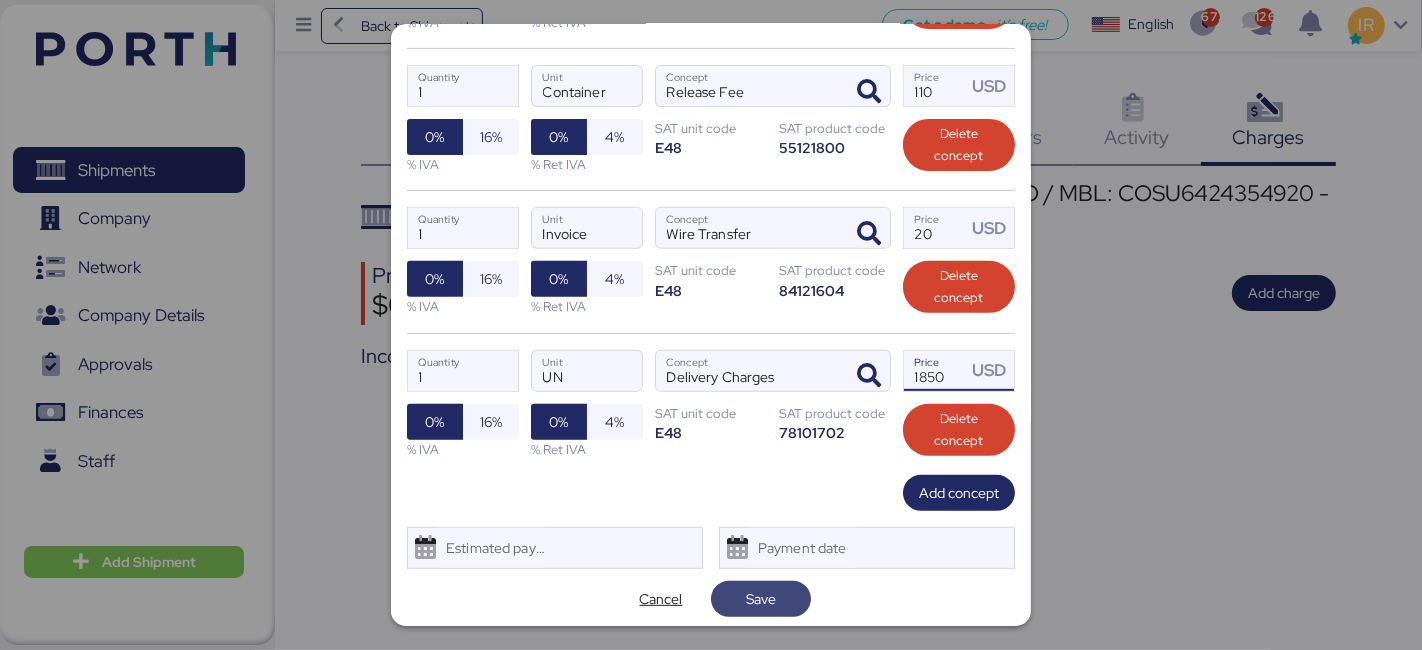 type on "1850" 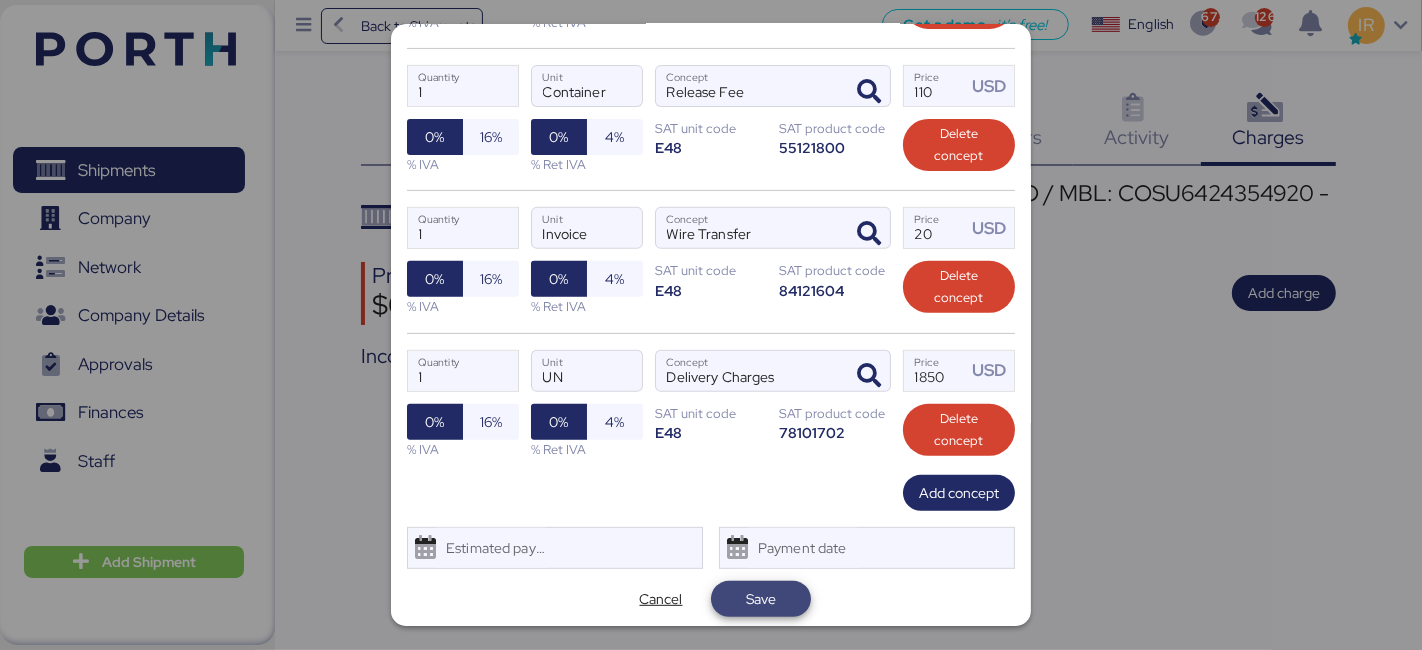 click on "Save" at bounding box center (761, 599) 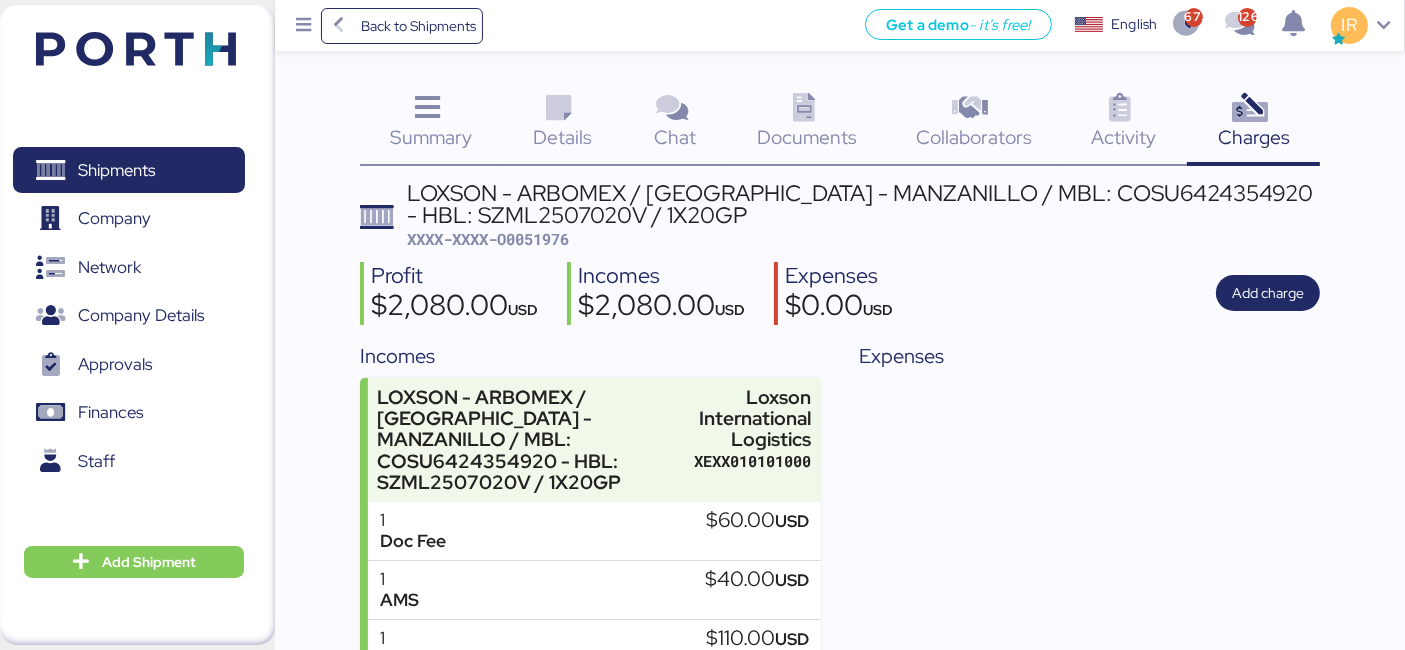scroll, scrollTop: 1, scrollLeft: 0, axis: vertical 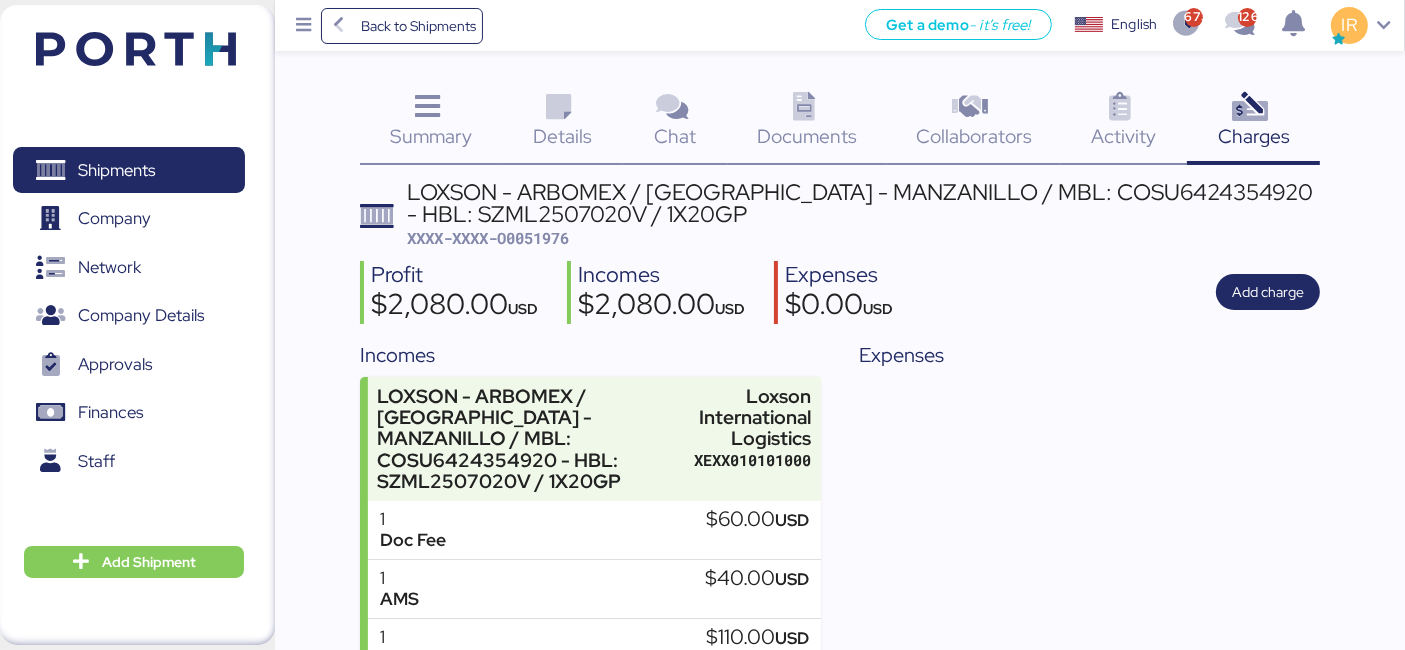 click on "XXXX-XXXX-O0051976" at bounding box center (488, 238) 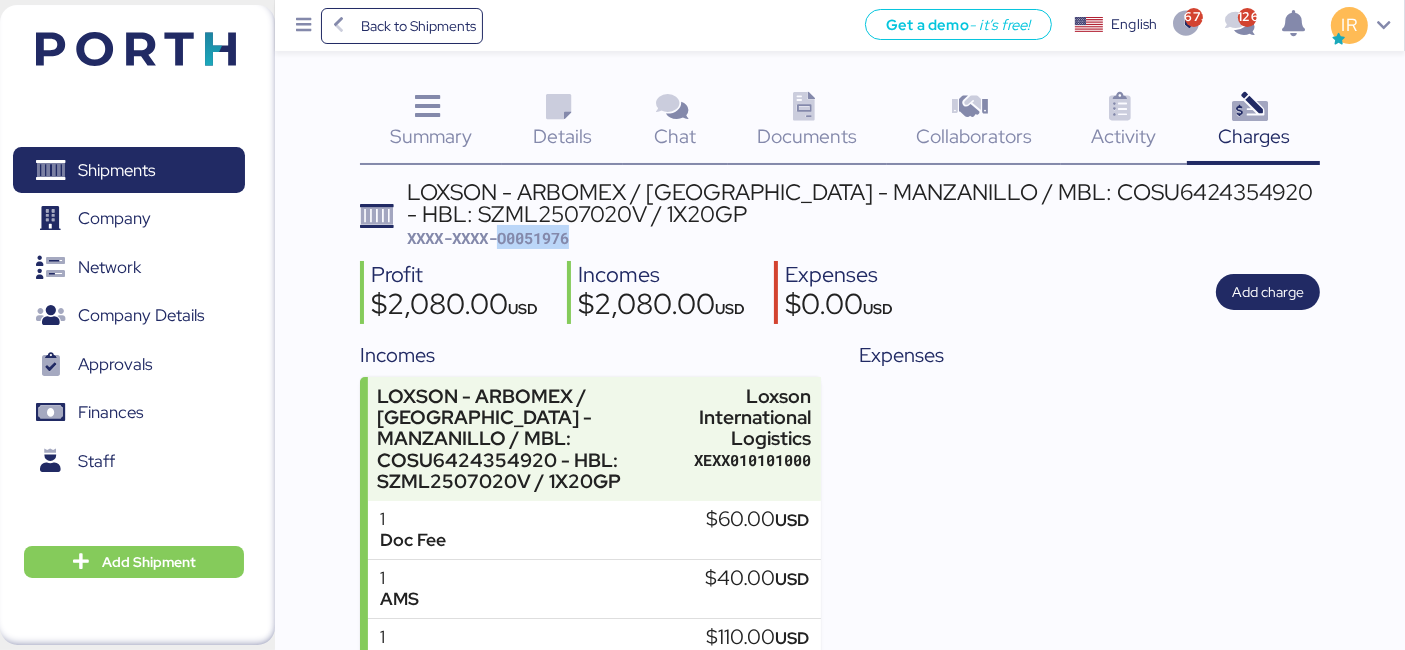 click on "XXXX-XXXX-O0051976" at bounding box center [488, 238] 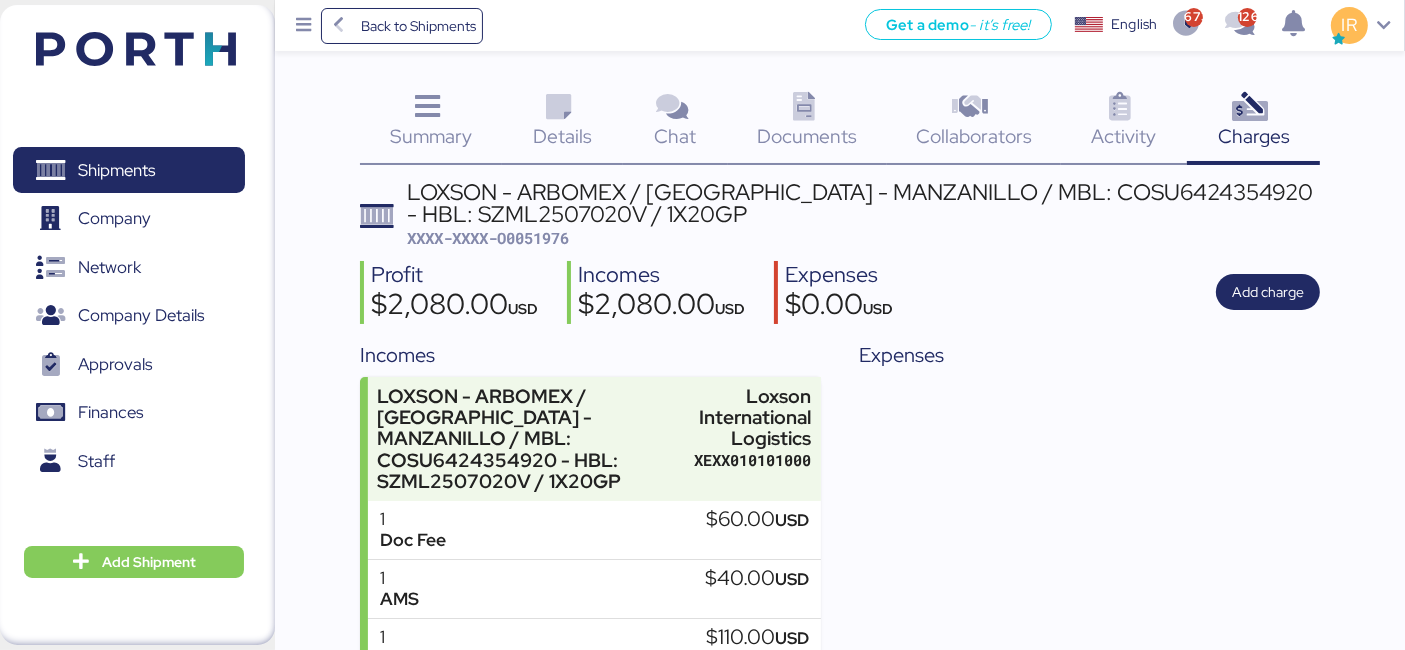 click on "LOXSON - ARBOMEX / [GEOGRAPHIC_DATA] - MANZANILLO / MBL: COSU6424354920 - HBL: SZML2507020V / 1X20GP" at bounding box center [863, 203] 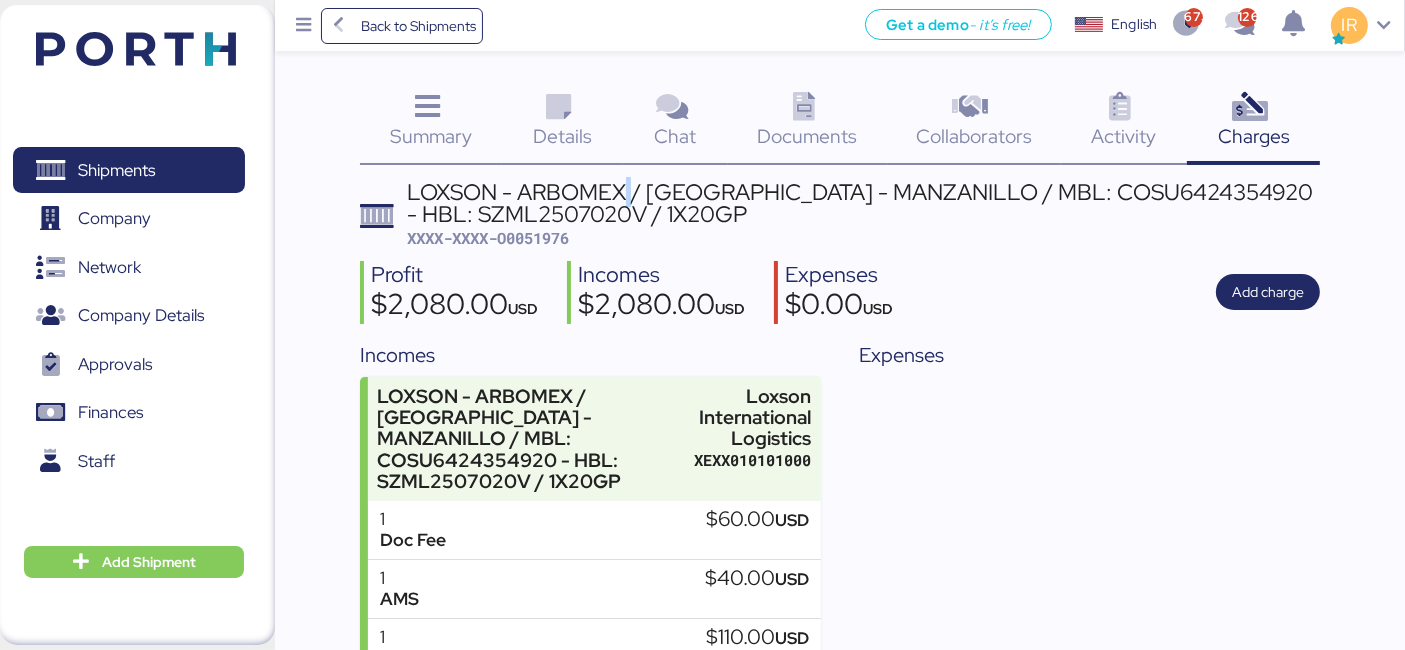click on "LOXSON - ARBOMEX / [GEOGRAPHIC_DATA] - MANZANILLO / MBL: COSU6424354920 - HBL: SZML2507020V / 1X20GP" at bounding box center [863, 203] 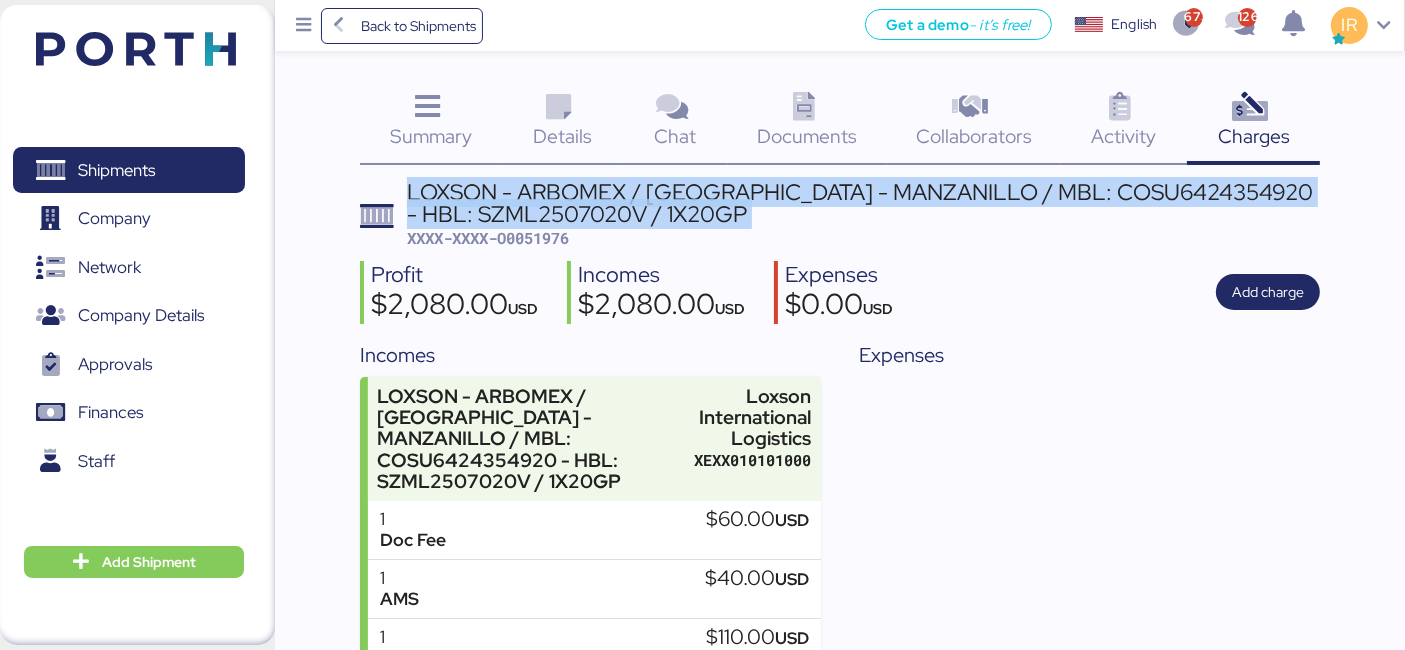 click on "LOXSON - ARBOMEX / [GEOGRAPHIC_DATA] - MANZANILLO / MBL: COSU6424354920 - HBL: SZML2507020V / 1X20GP" at bounding box center [863, 203] 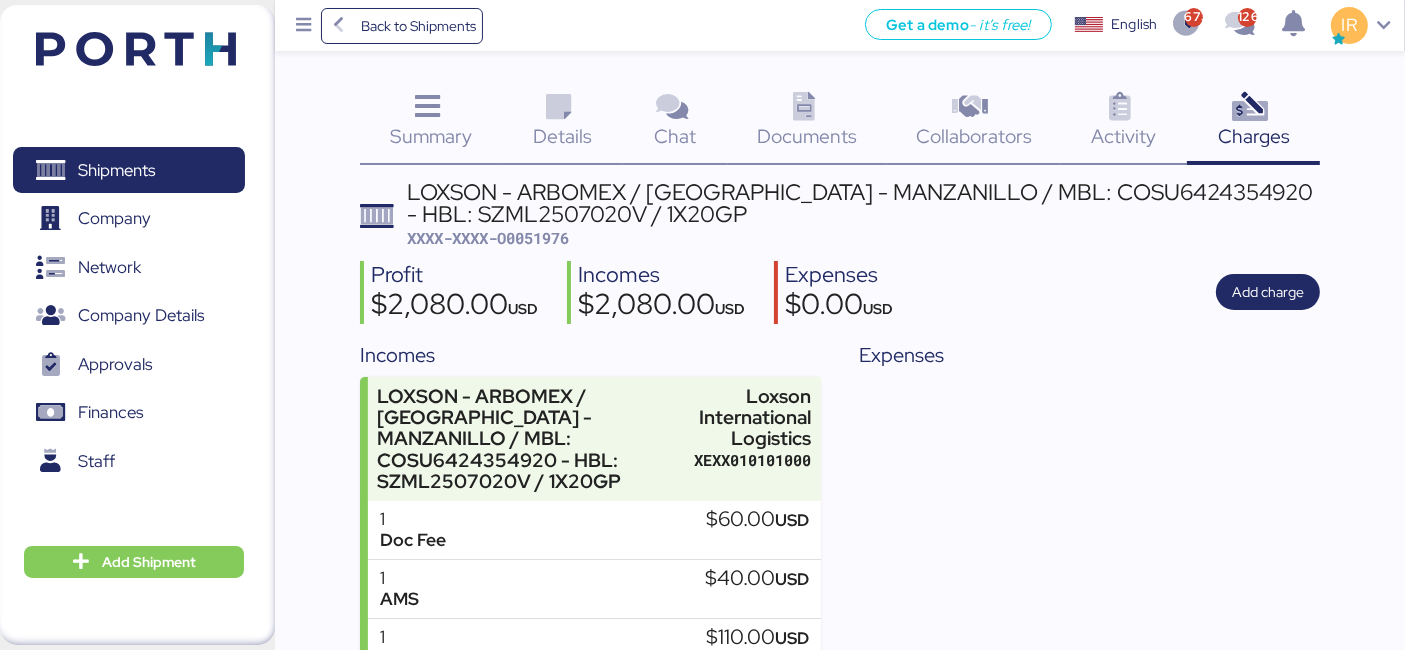 click on "XXXX-XXXX-O0051976" at bounding box center (488, 238) 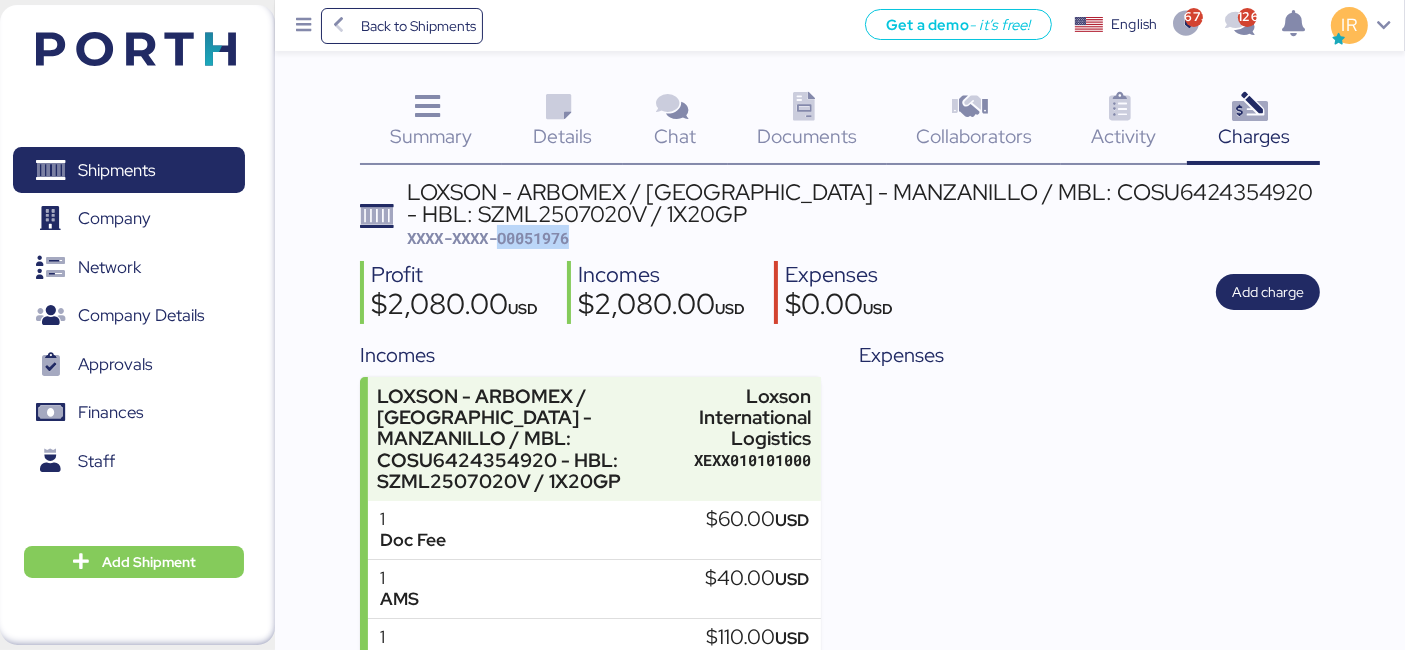 click on "XXXX-XXXX-O0051976" at bounding box center (488, 238) 